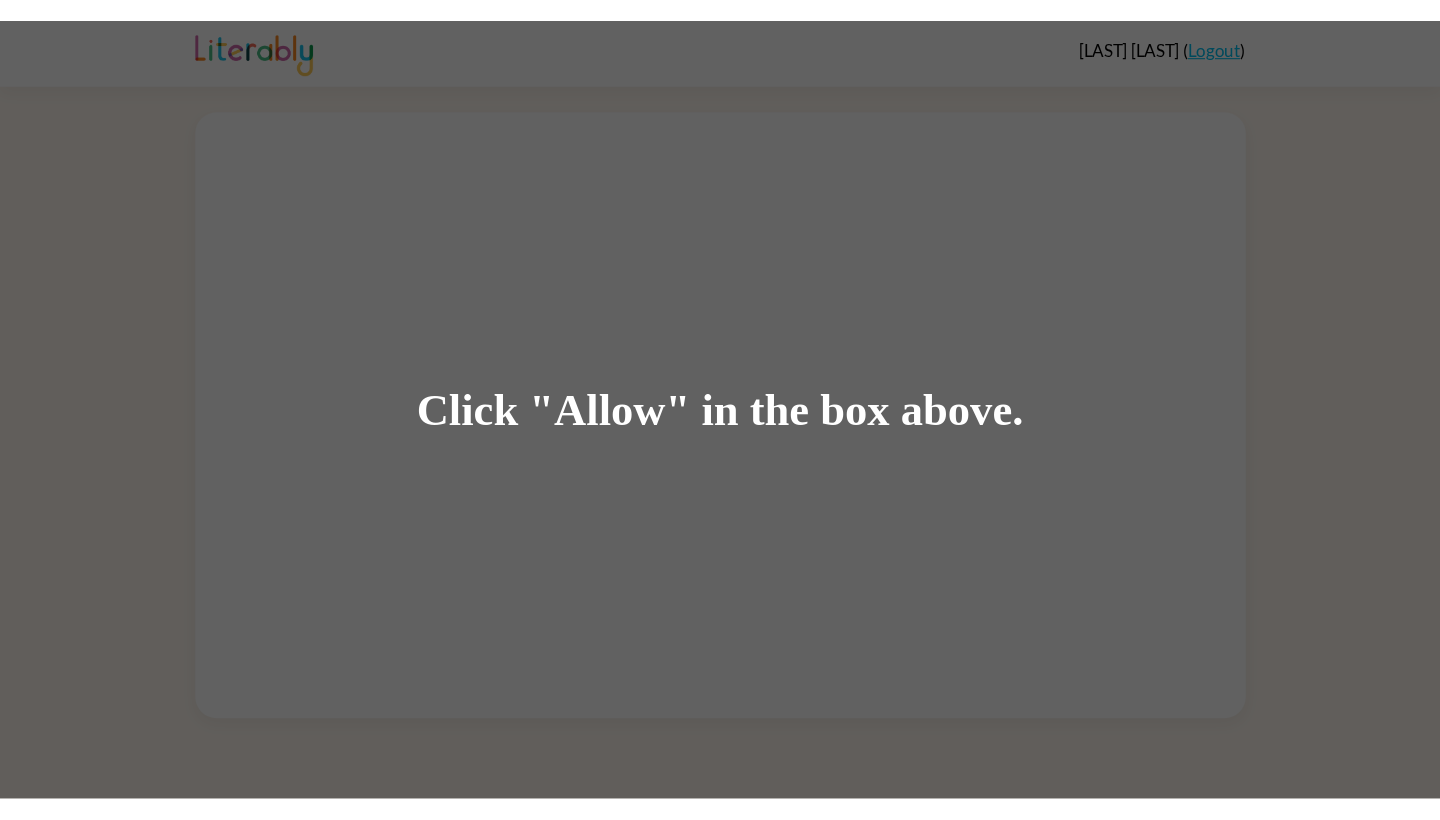 scroll, scrollTop: 0, scrollLeft: 0, axis: both 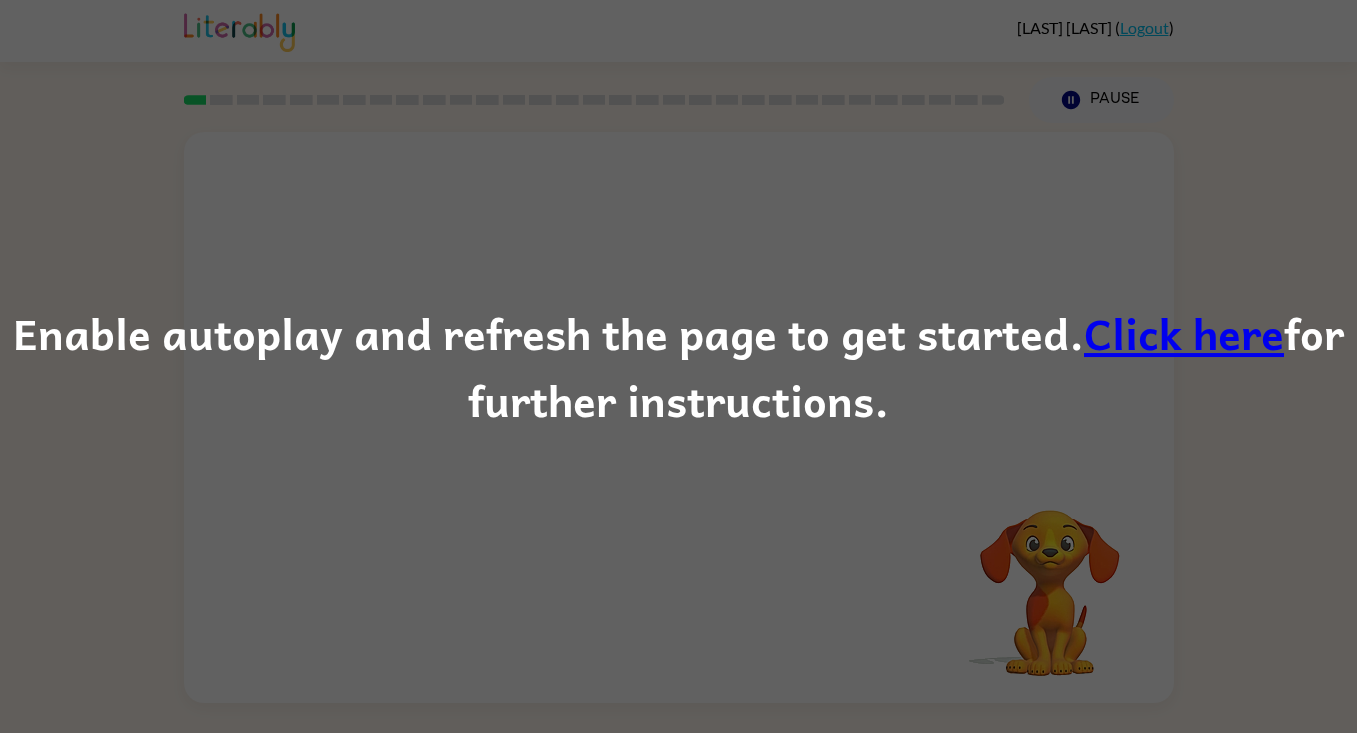 click on "Click here" at bounding box center [1184, 332] 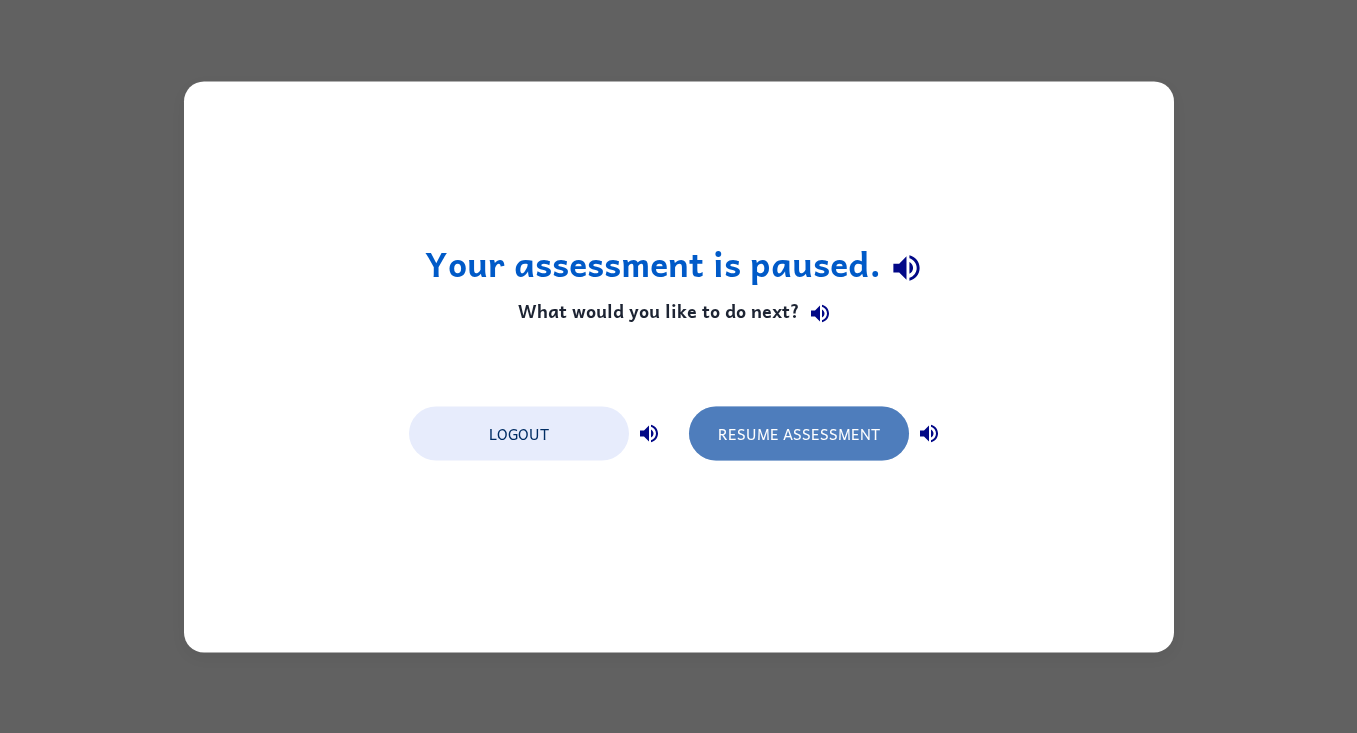 click on "Resume Assessment" at bounding box center (799, 433) 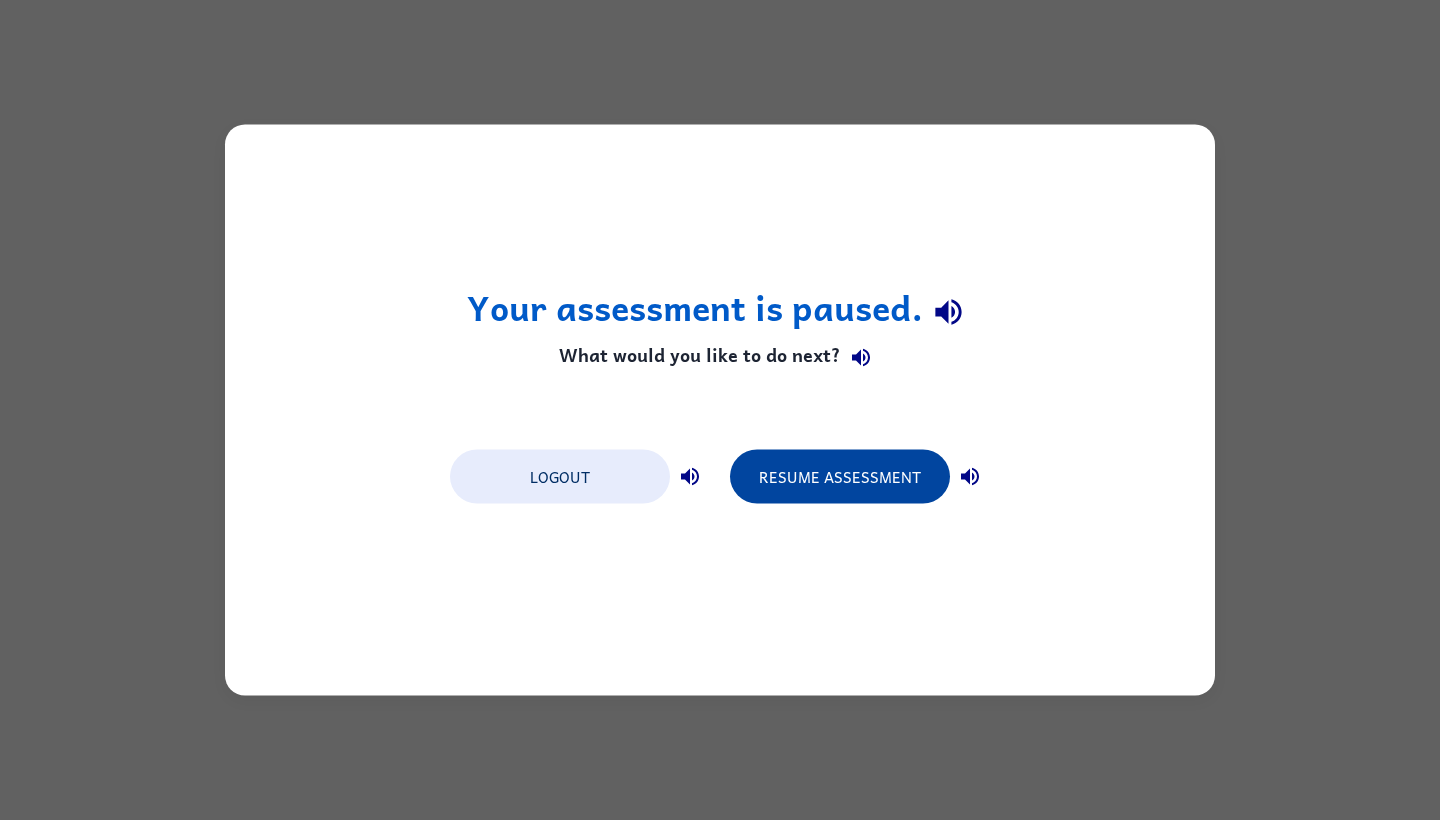 click on "Resume Assessment" at bounding box center (840, 477) 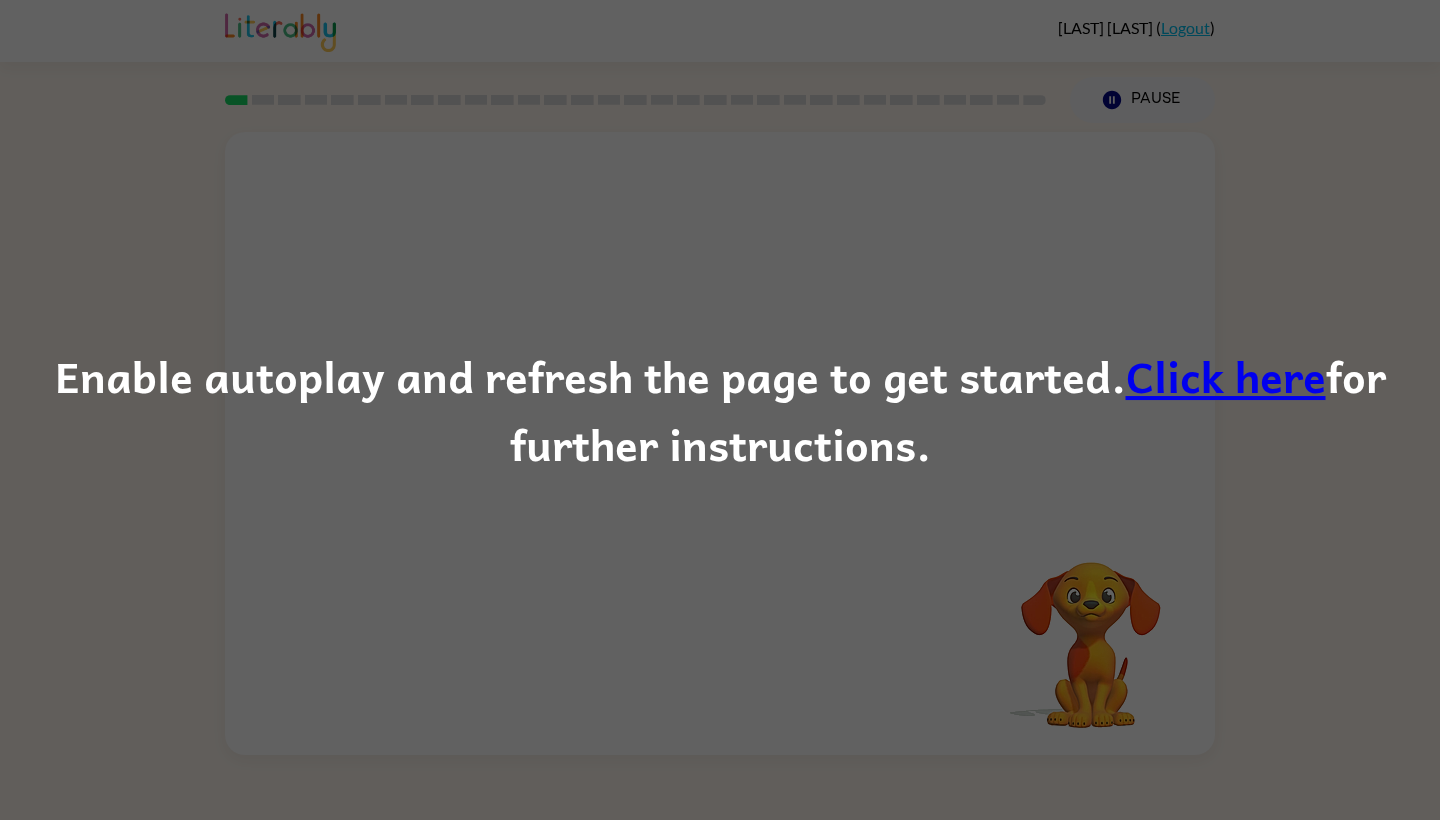 click on "Enable autoplay and refresh the page to get started.  Click here  for further instructions." at bounding box center (720, 410) 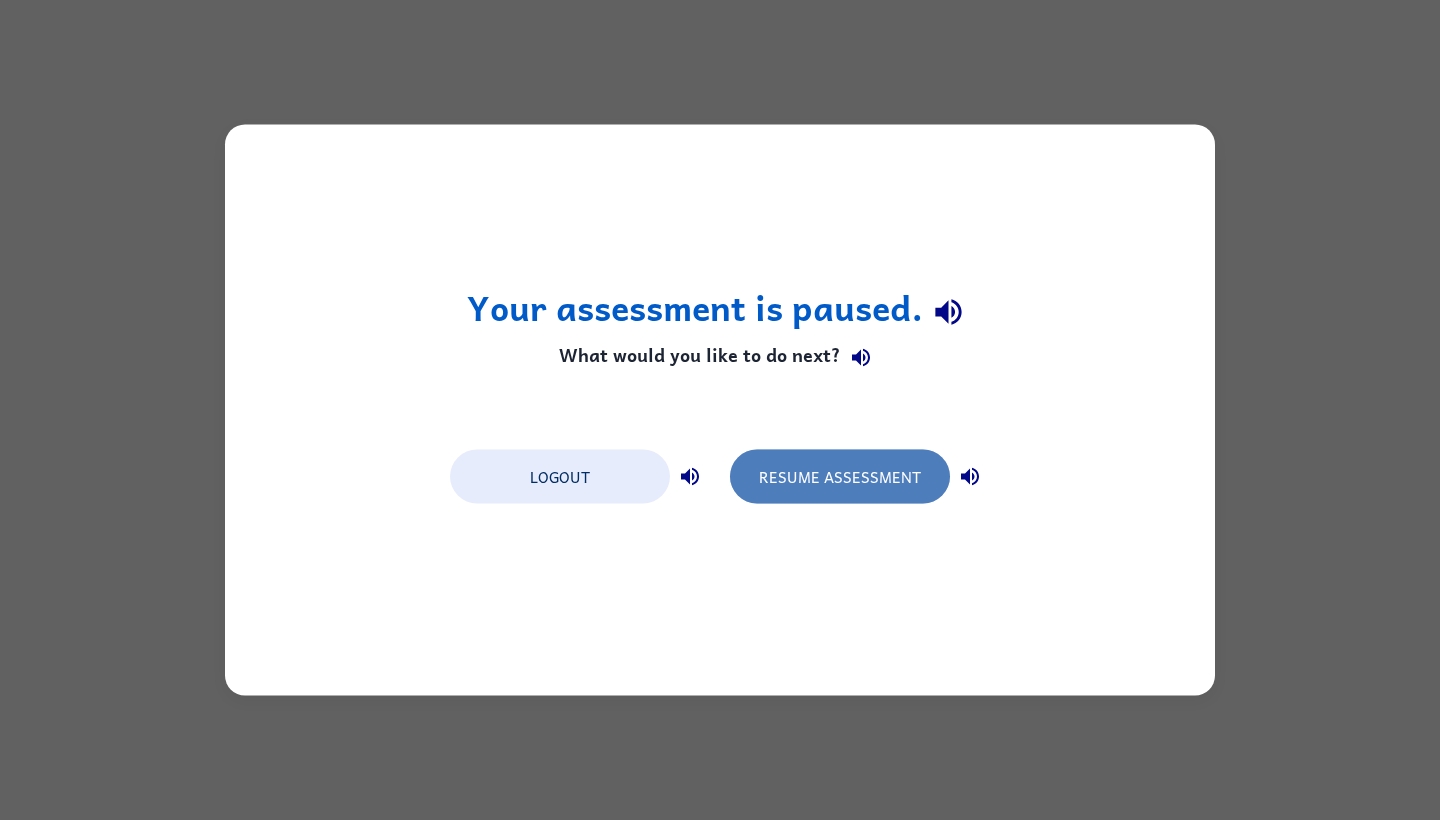 click on "Resume Assessment" at bounding box center [840, 477] 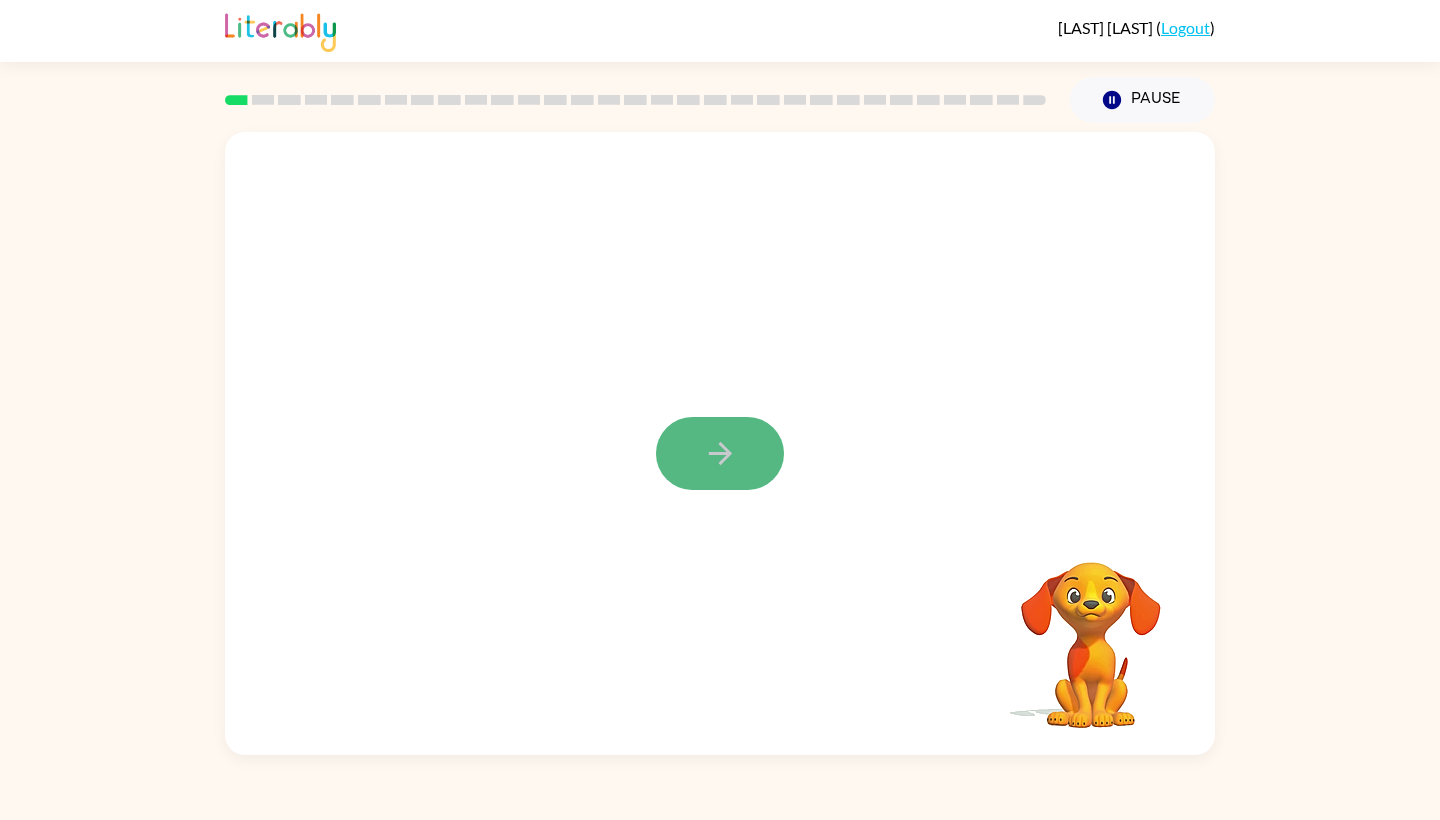 click at bounding box center (720, 453) 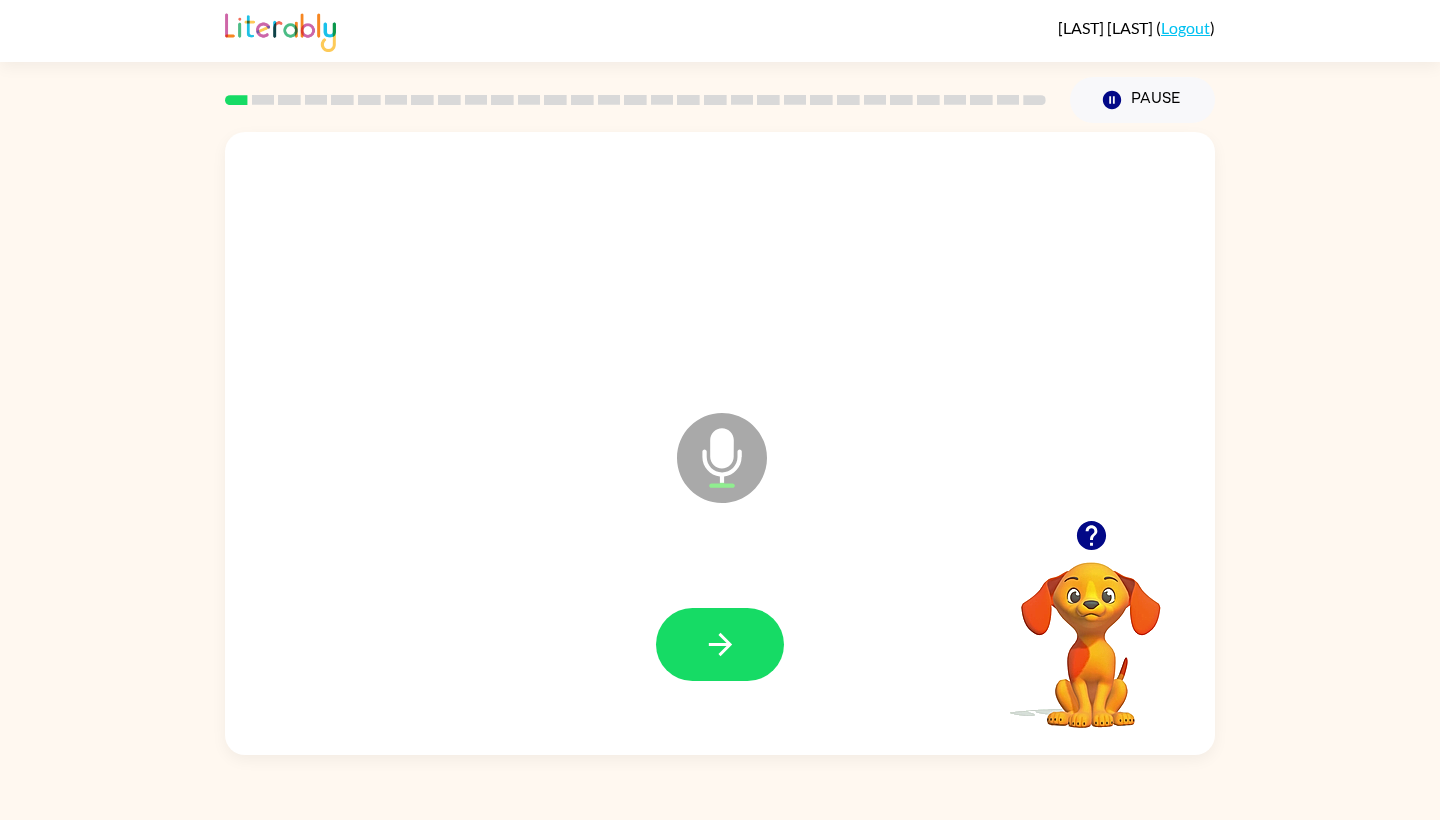 click at bounding box center [722, 458] 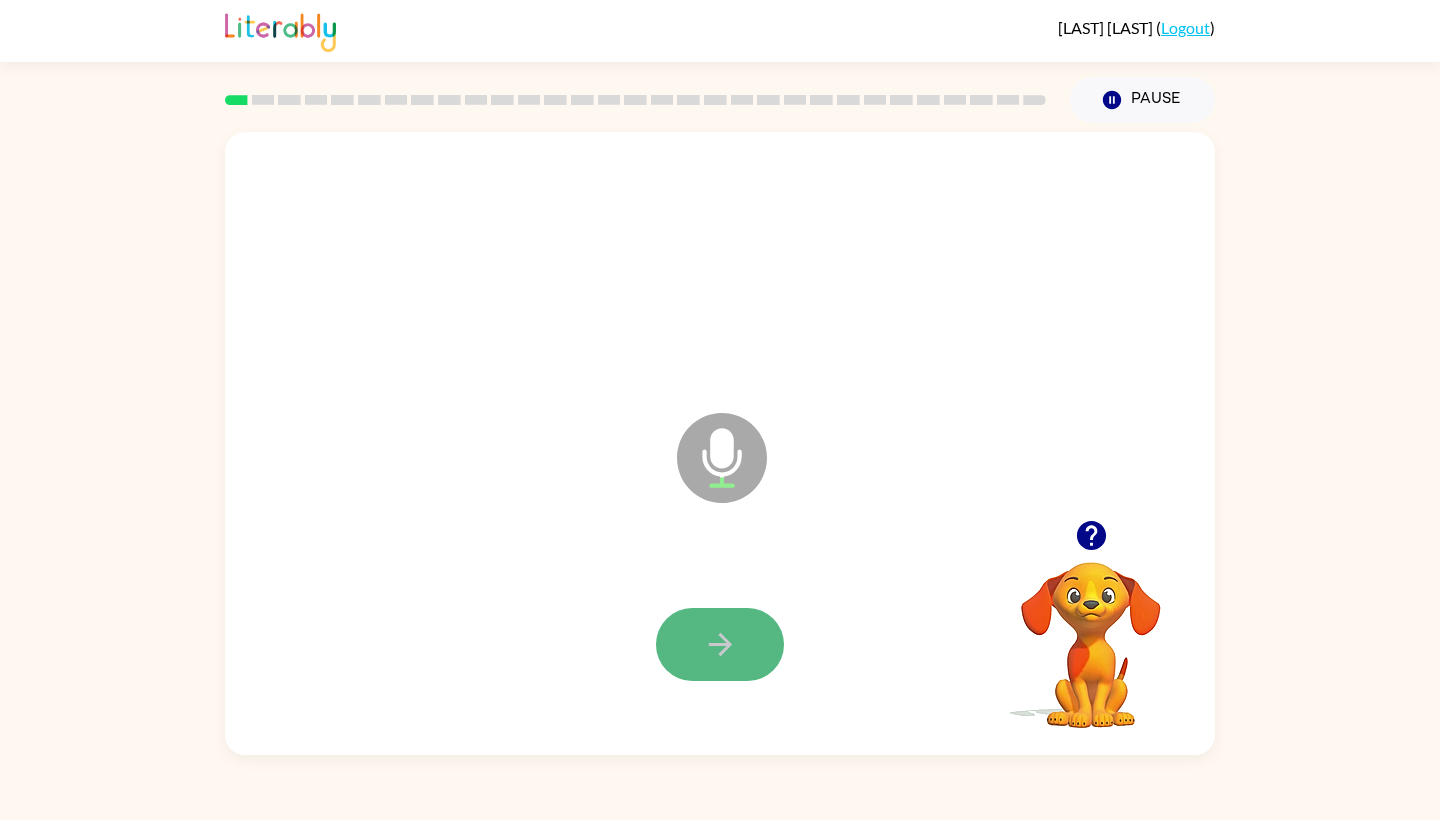 click at bounding box center [720, 644] 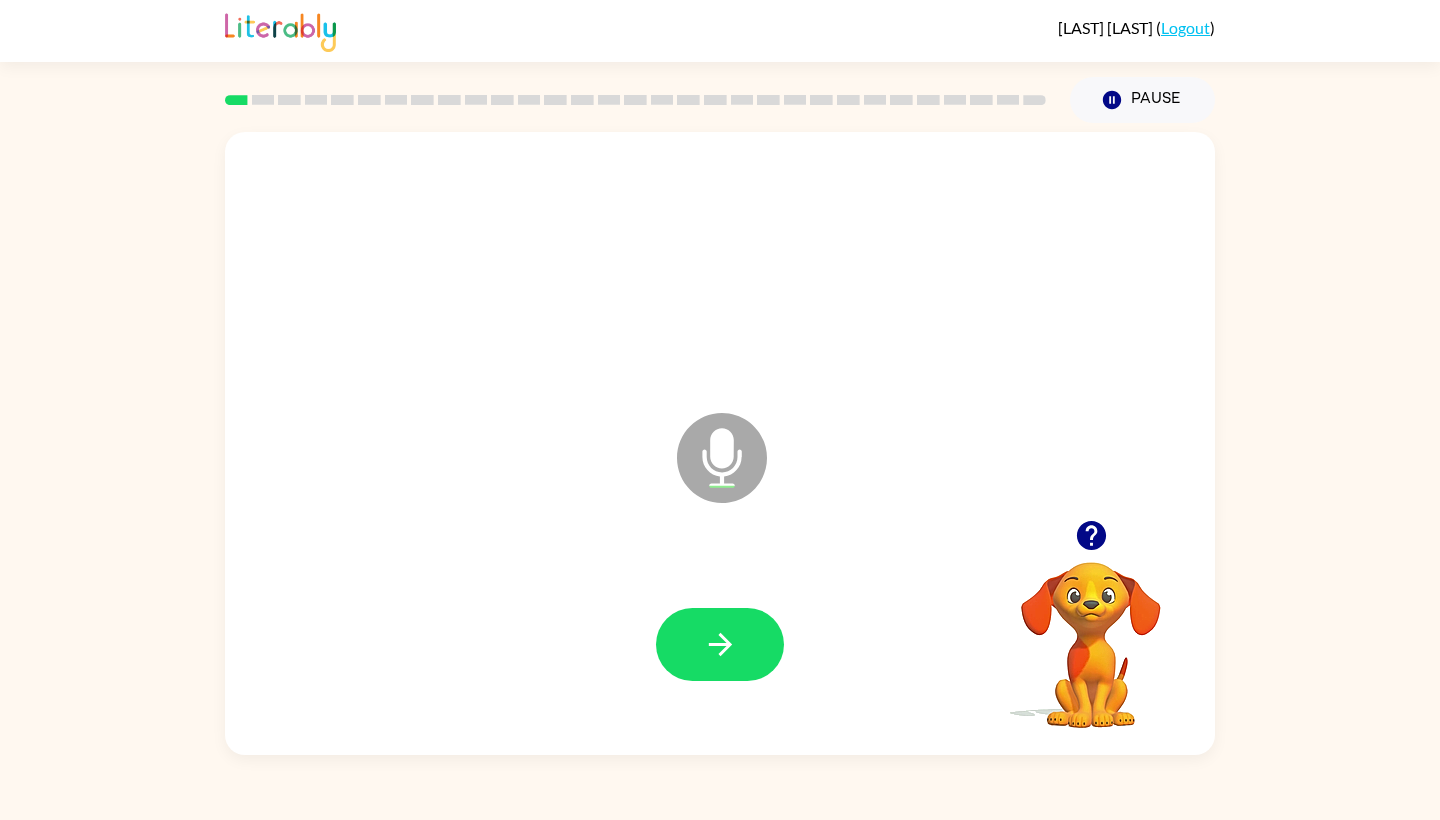 drag, startPoint x: 720, startPoint y: 518, endPoint x: 723, endPoint y: 473, distance: 45.099888 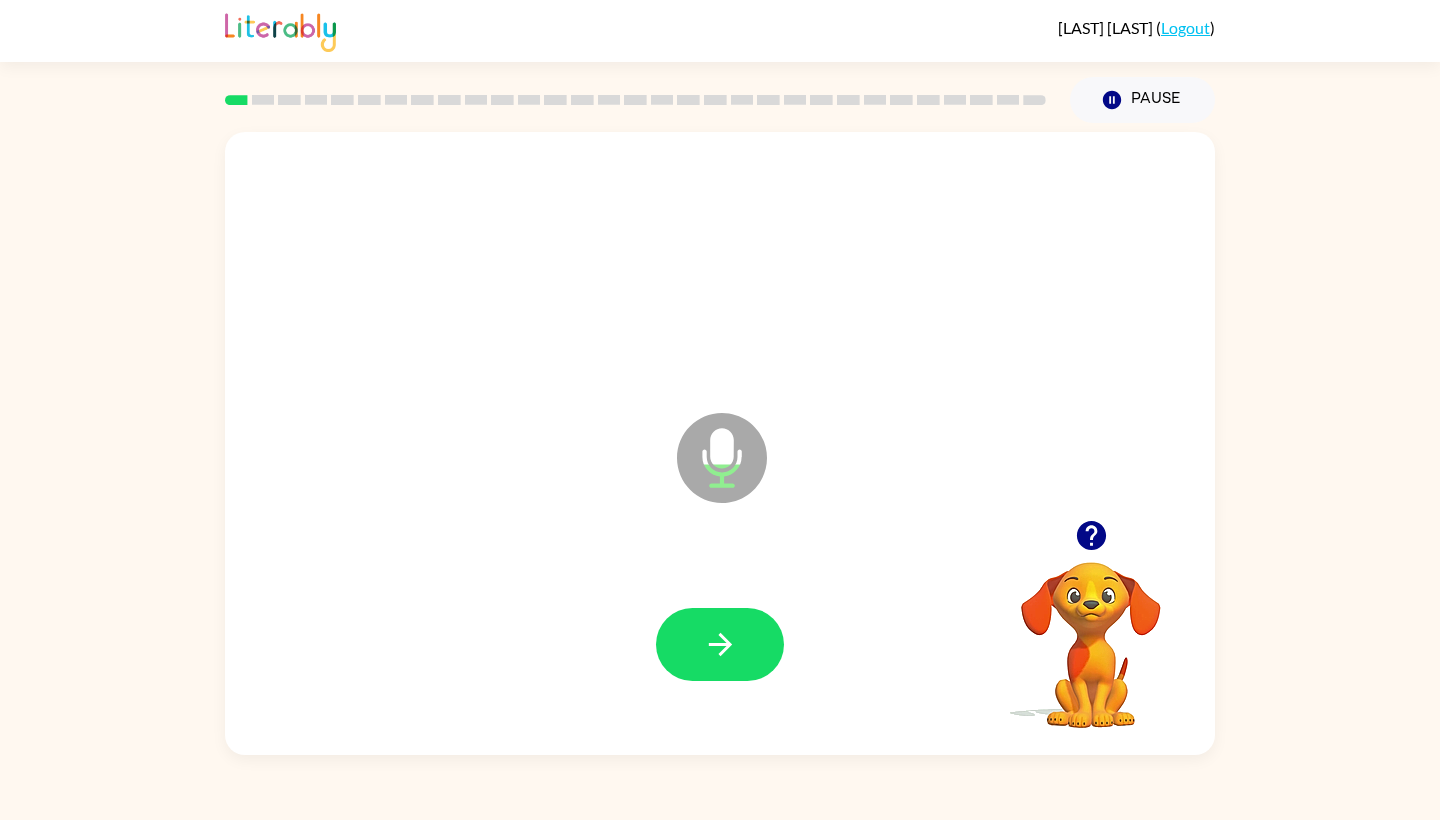 click on "Microphone The Microphone is here when it is your turn to talk" at bounding box center [822, 483] 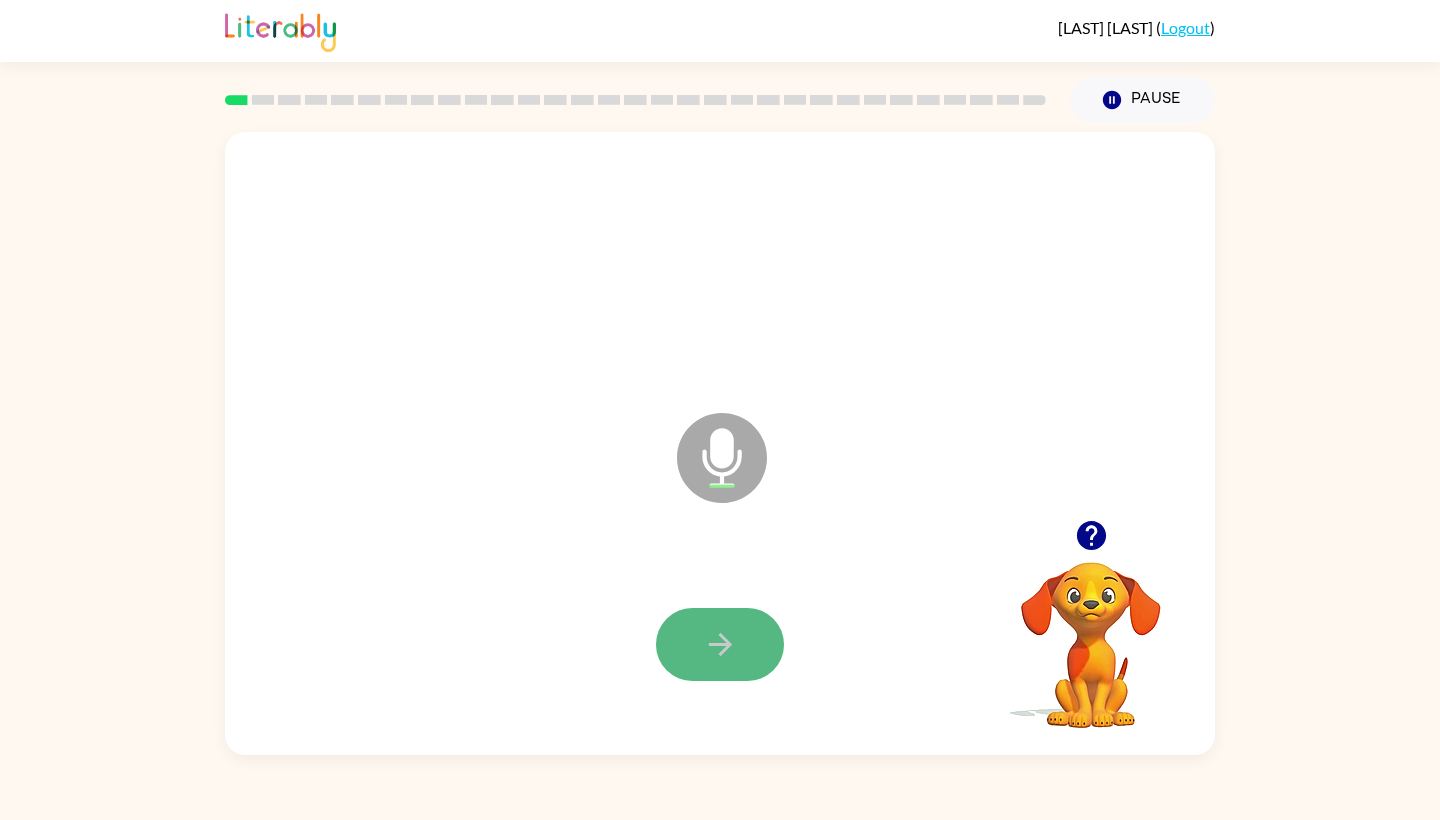 click at bounding box center [720, 644] 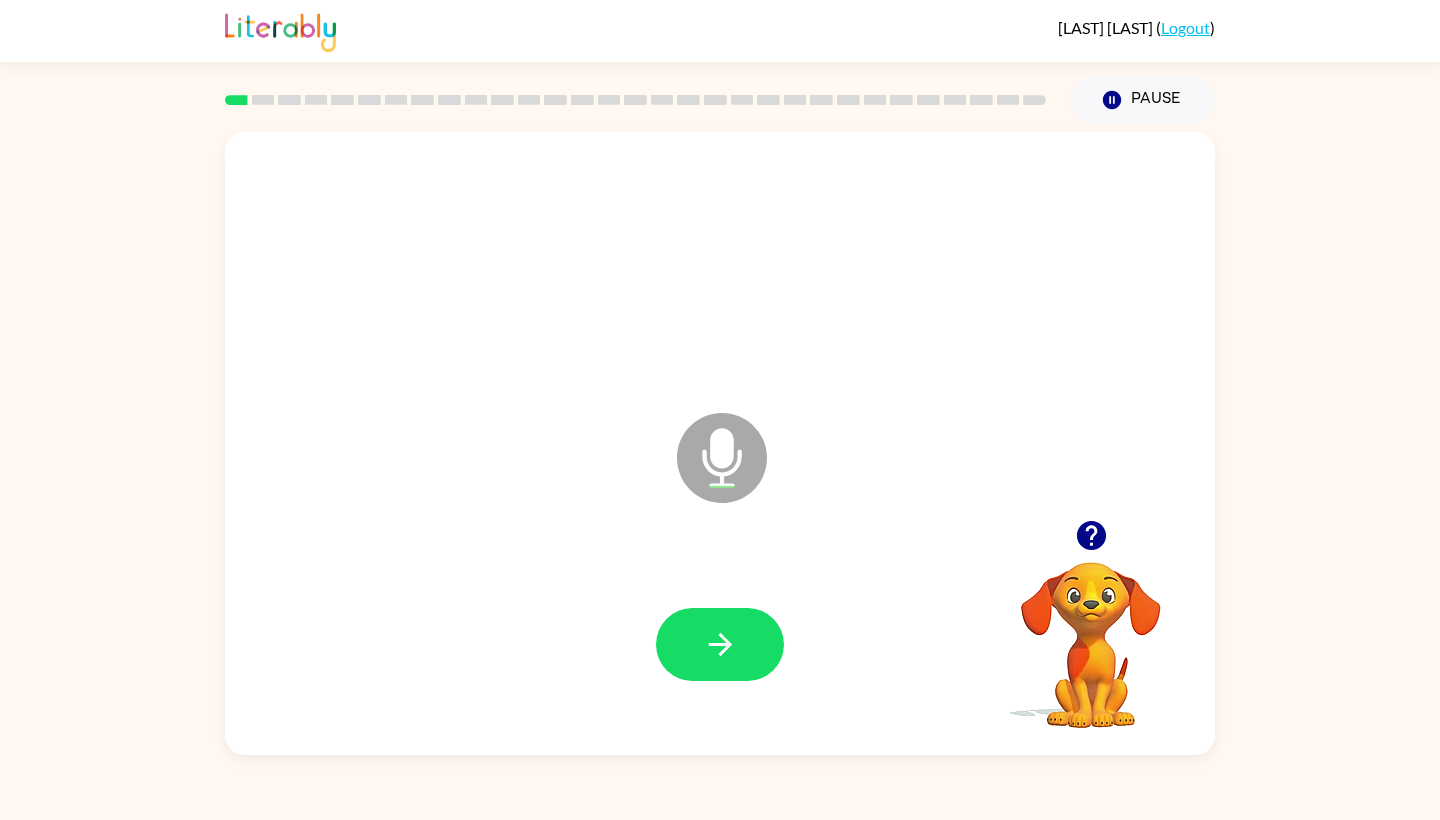 click at bounding box center [722, 458] 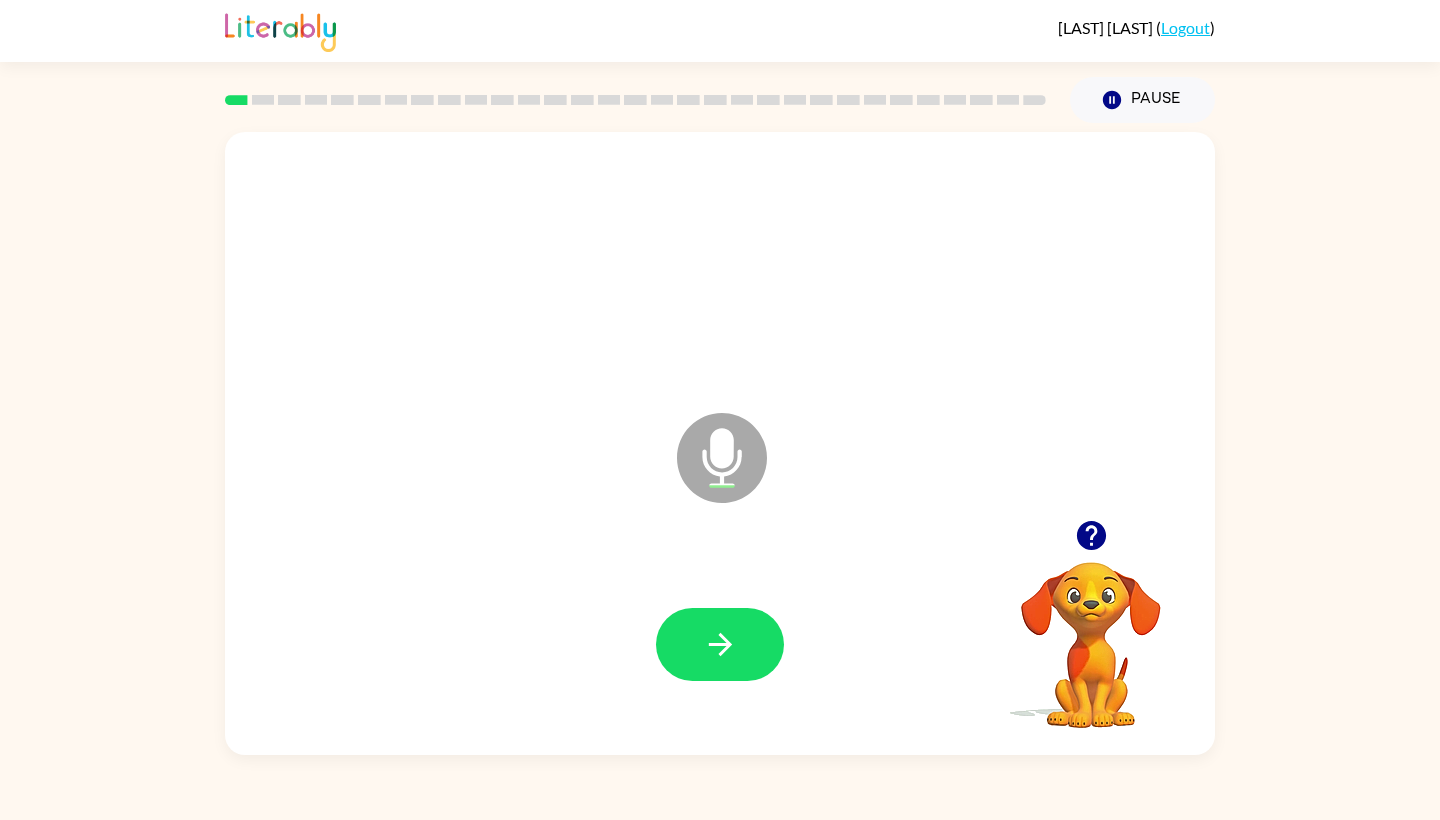 click at bounding box center (722, 458) 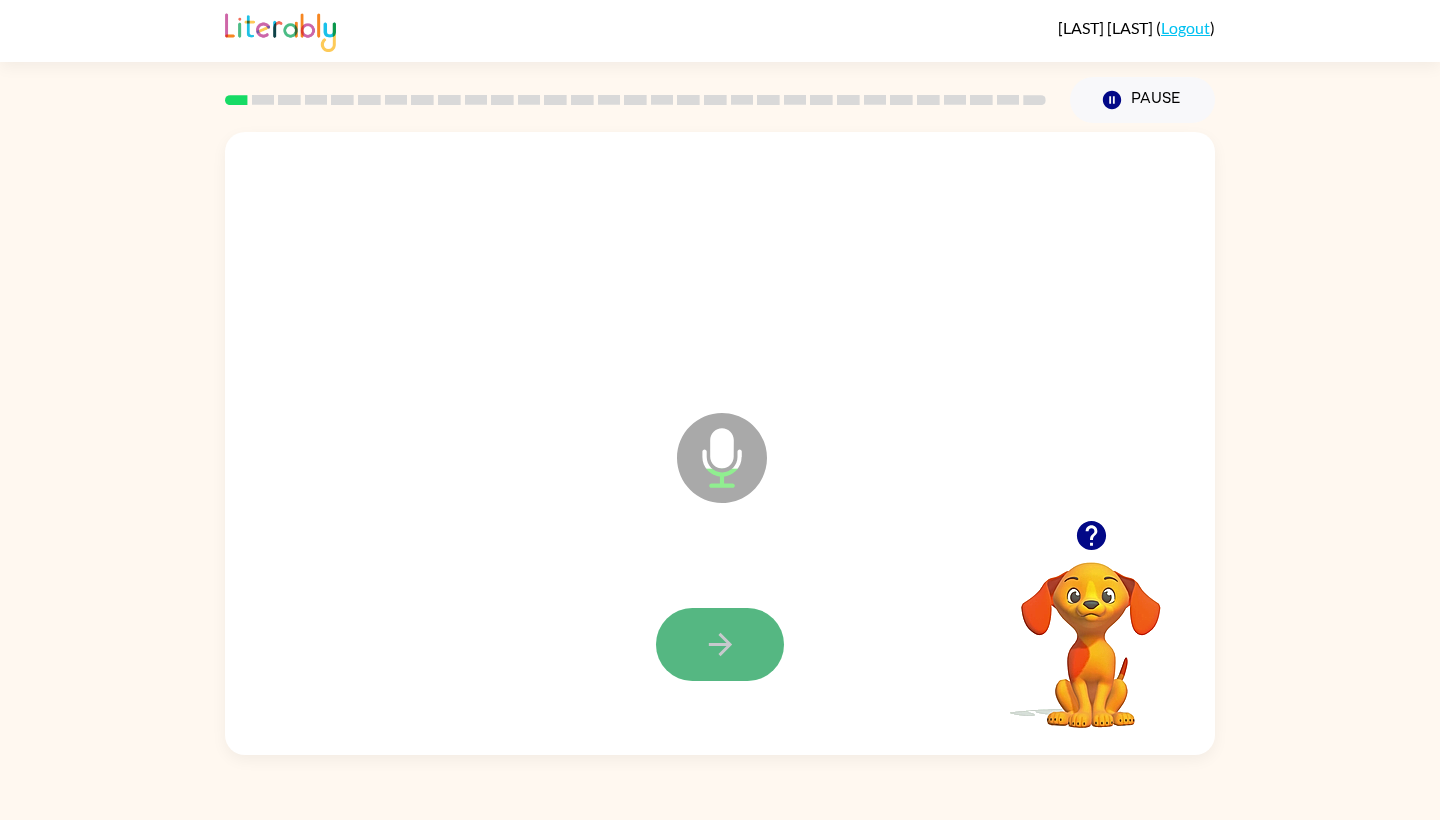 click at bounding box center [720, 644] 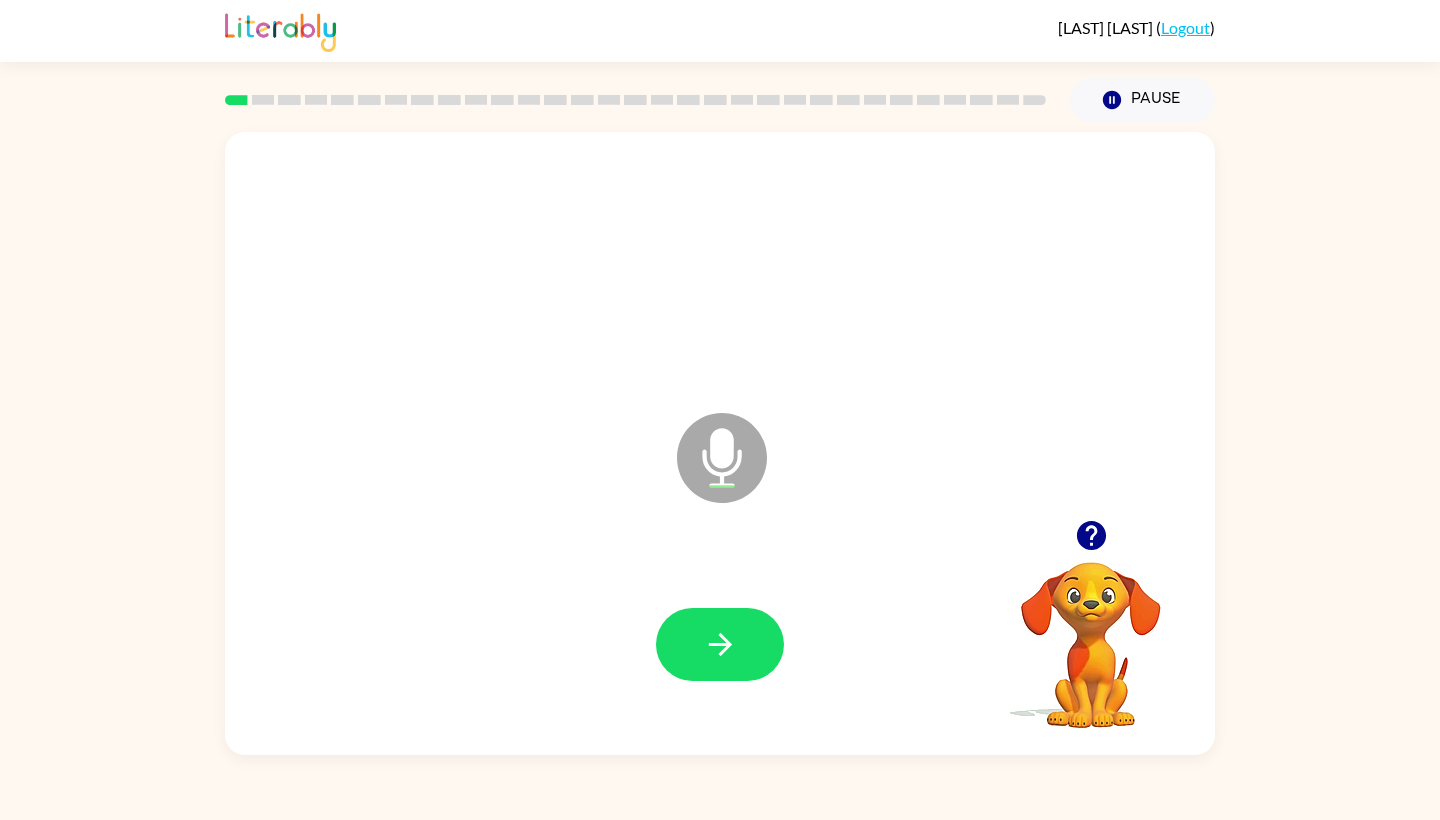 drag, startPoint x: 691, startPoint y: 434, endPoint x: 705, endPoint y: 449, distance: 20.518284 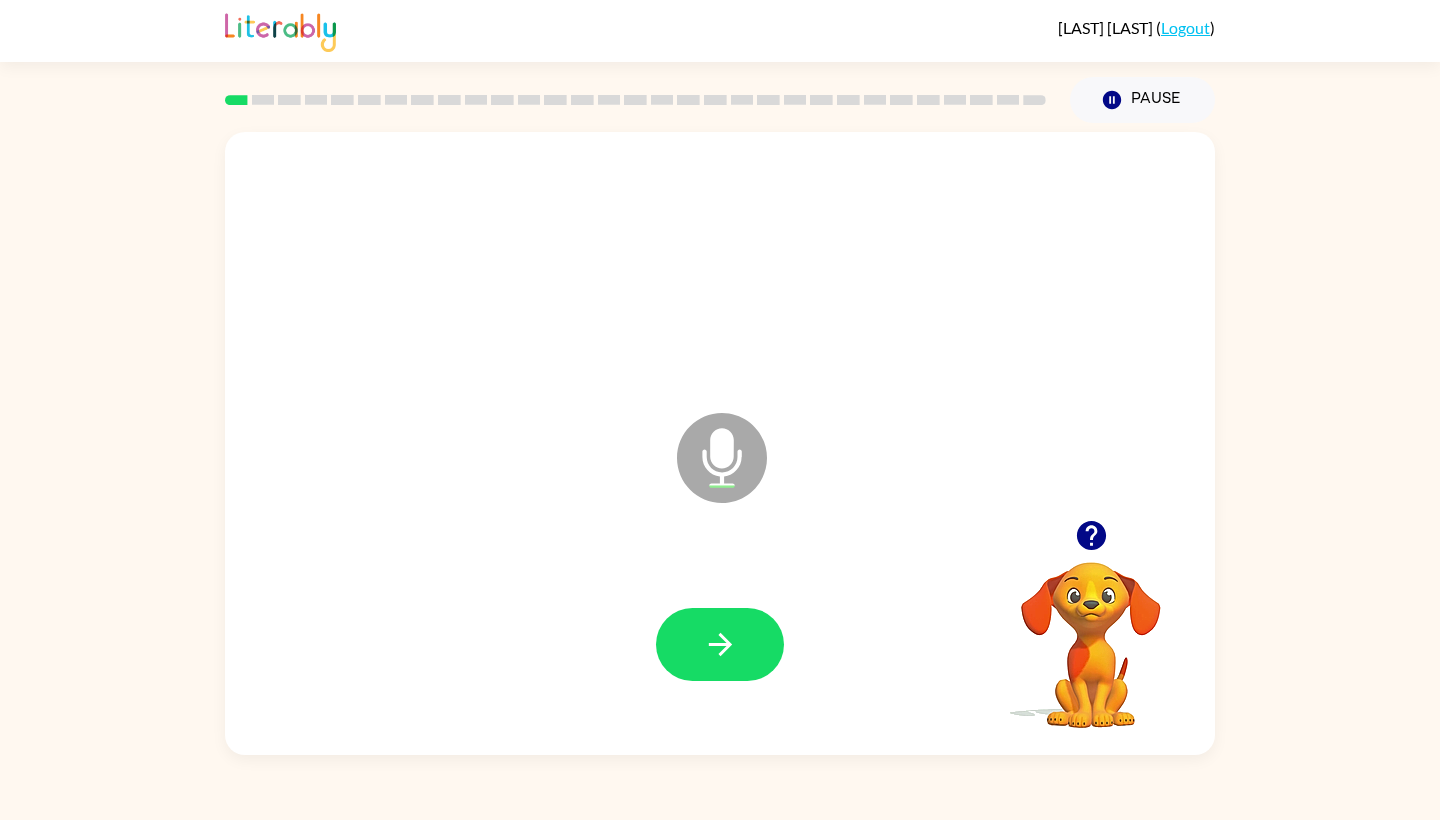 click at bounding box center (722, 458) 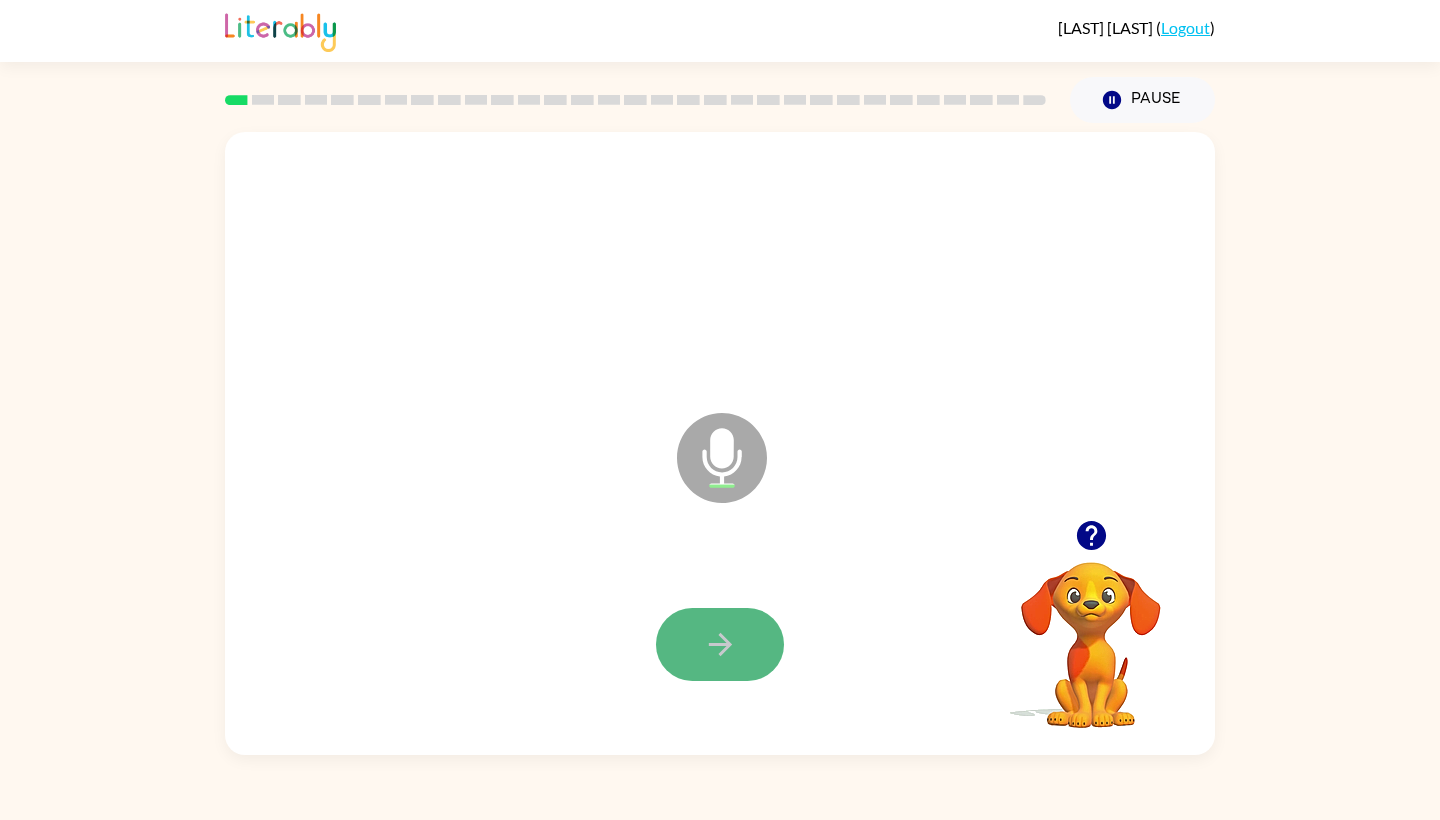 click at bounding box center (720, 644) 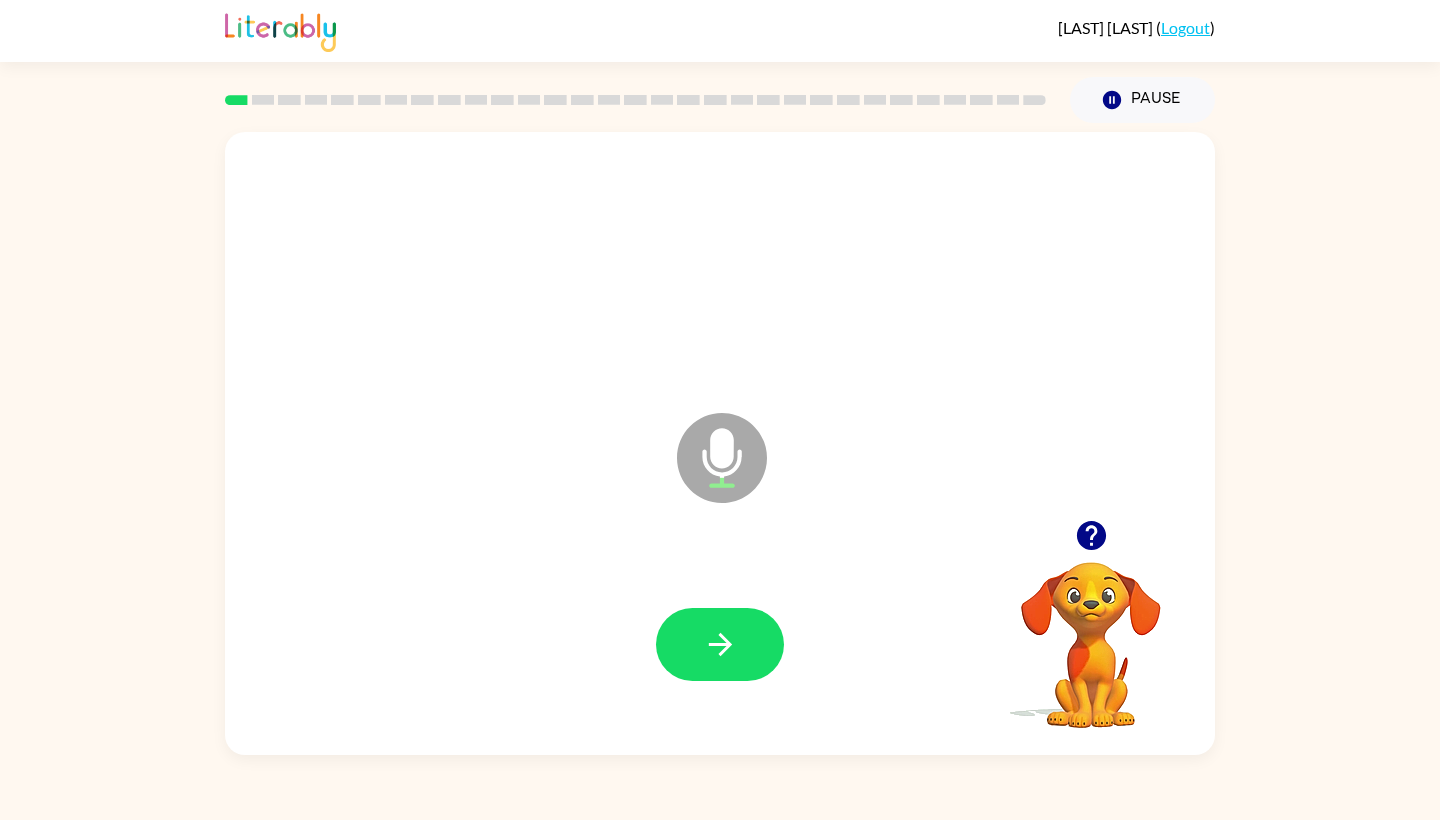 click on "Microphone The Microphone is here when it is your turn to talk" at bounding box center [822, 483] 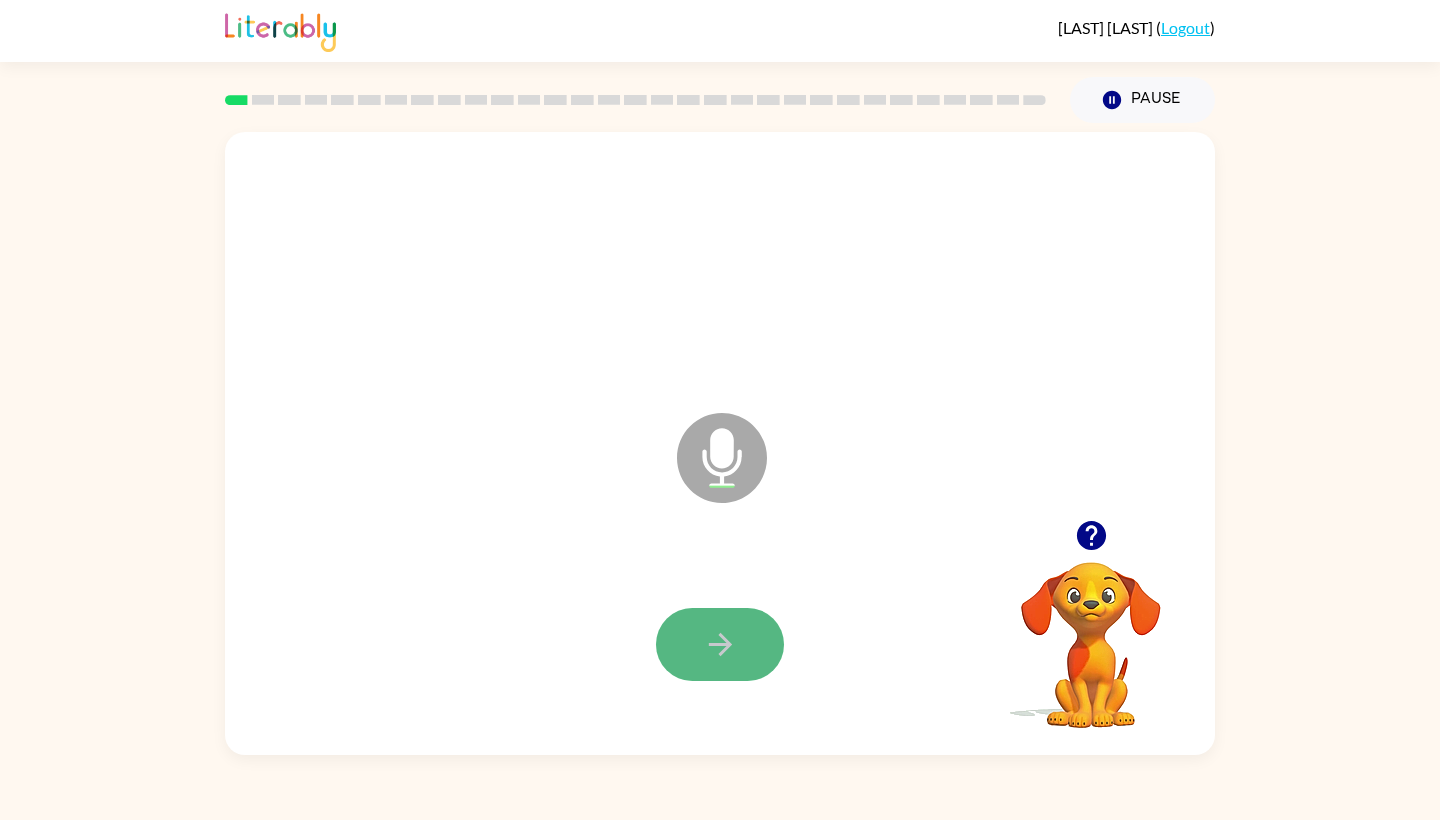 click at bounding box center (720, 644) 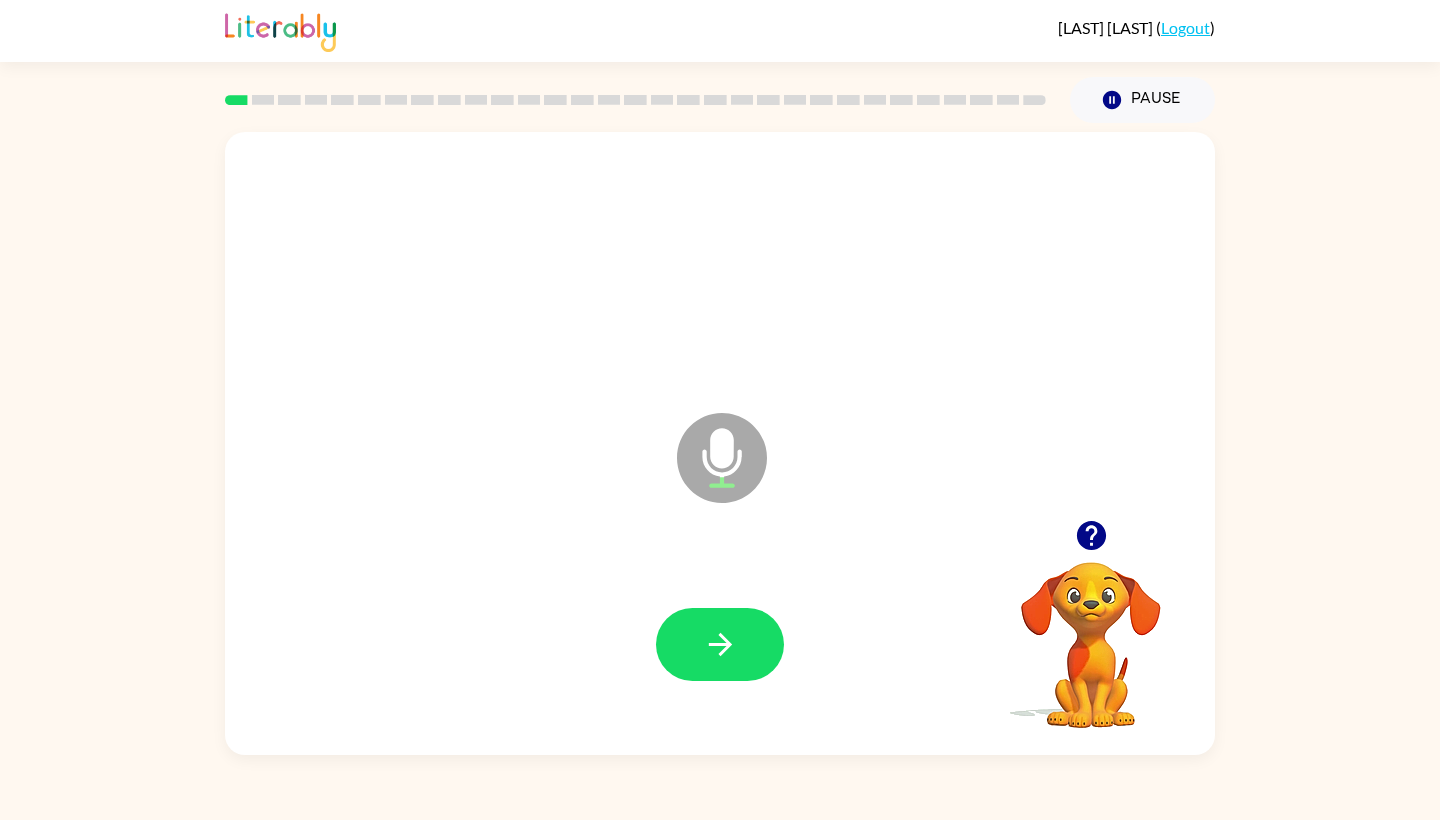click on "Microphone The Microphone is here when it is your turn to talk" at bounding box center (822, 483) 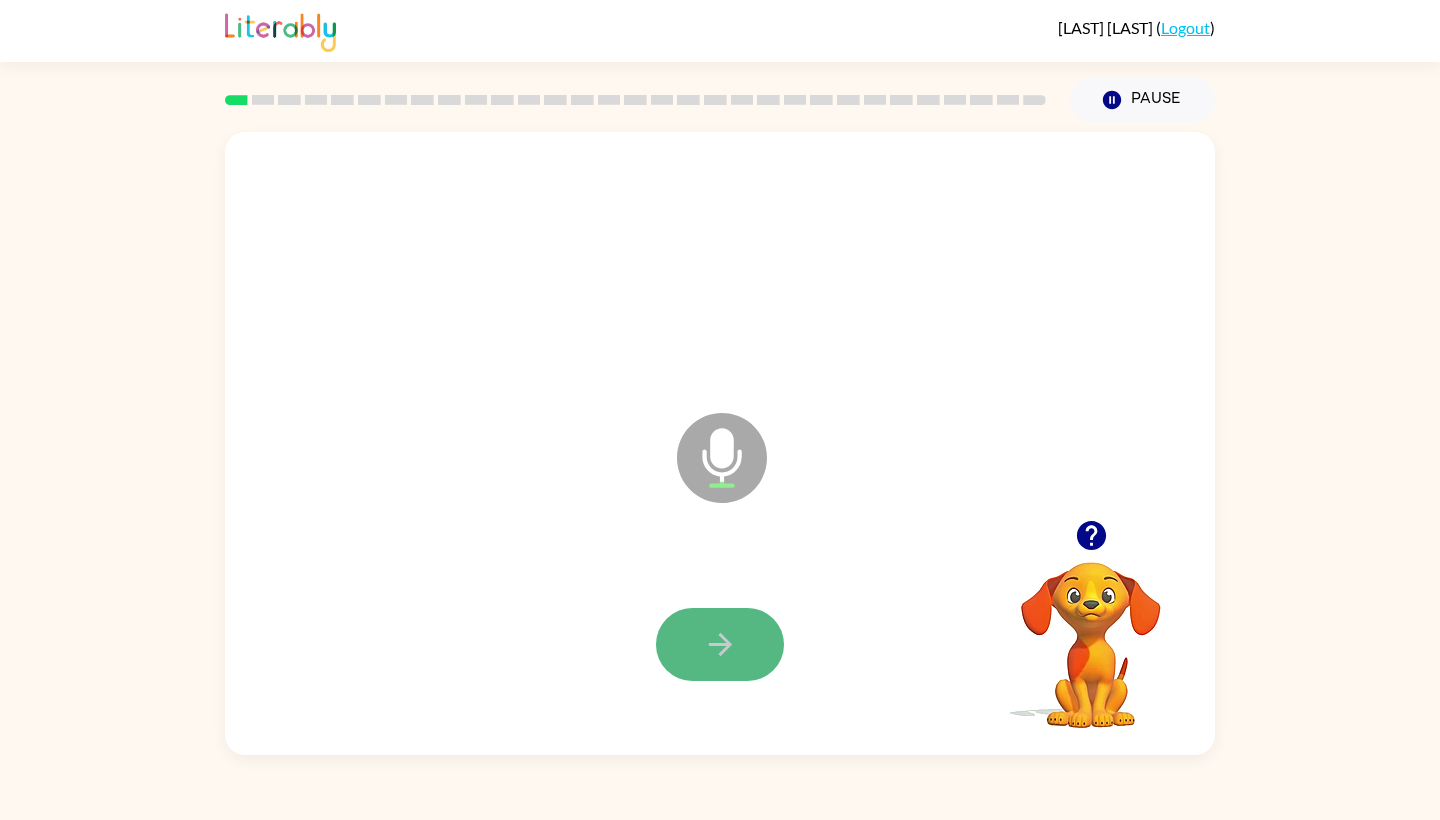 click at bounding box center [720, 644] 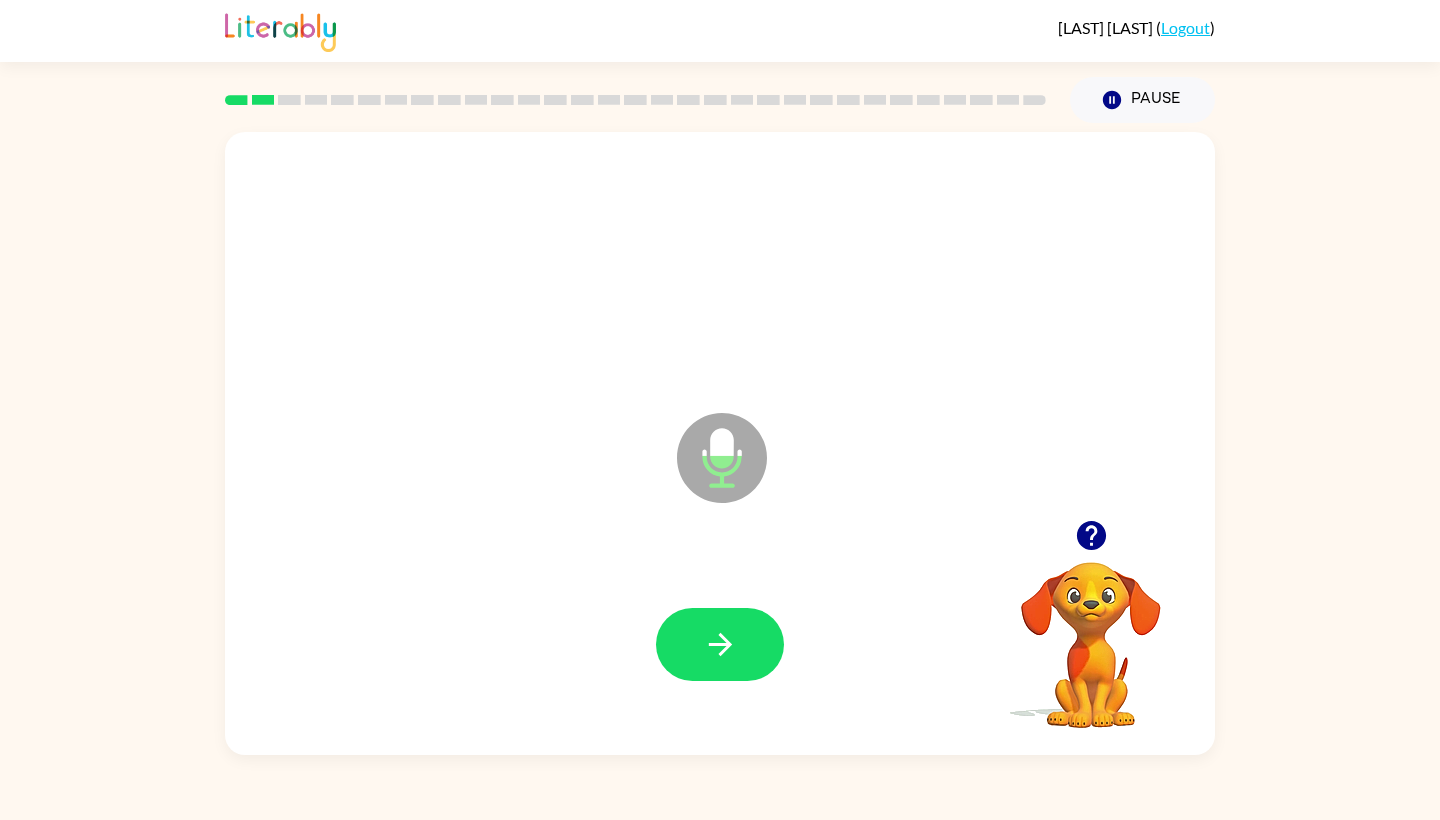 click on "Microphone The Microphone is here when it is your turn to talk" at bounding box center [822, 483] 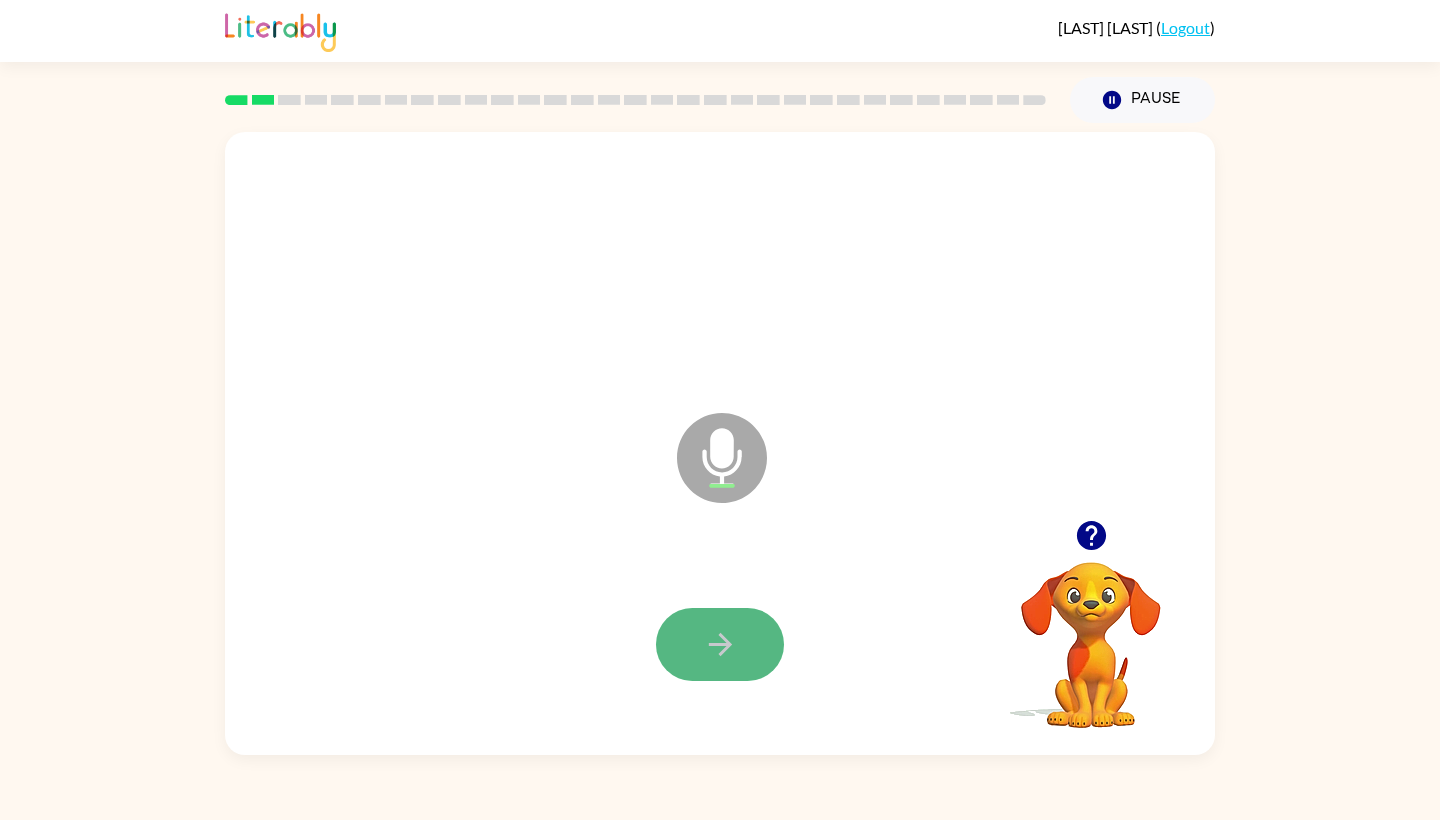 click at bounding box center (720, 644) 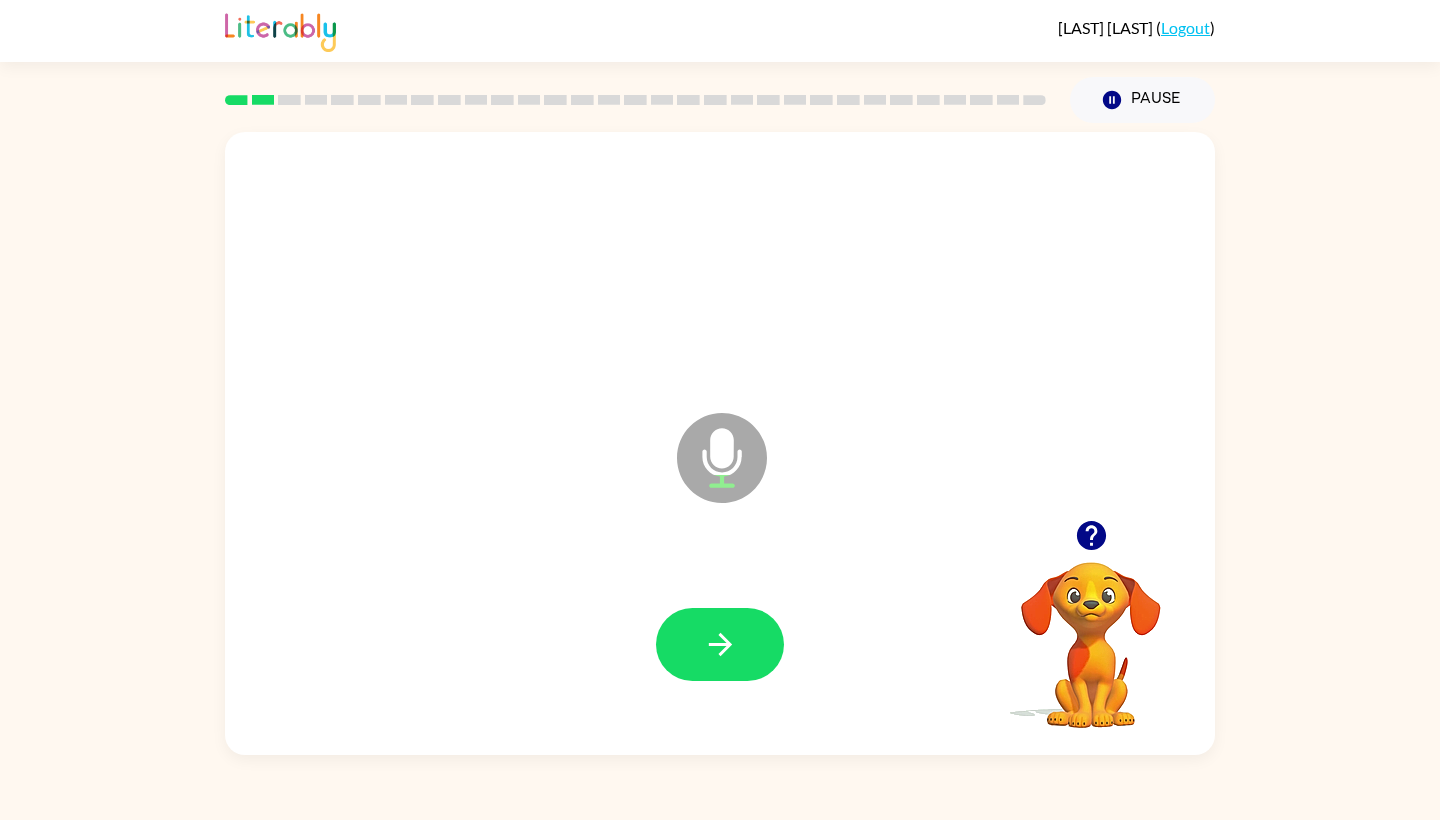 click at bounding box center (722, 458) 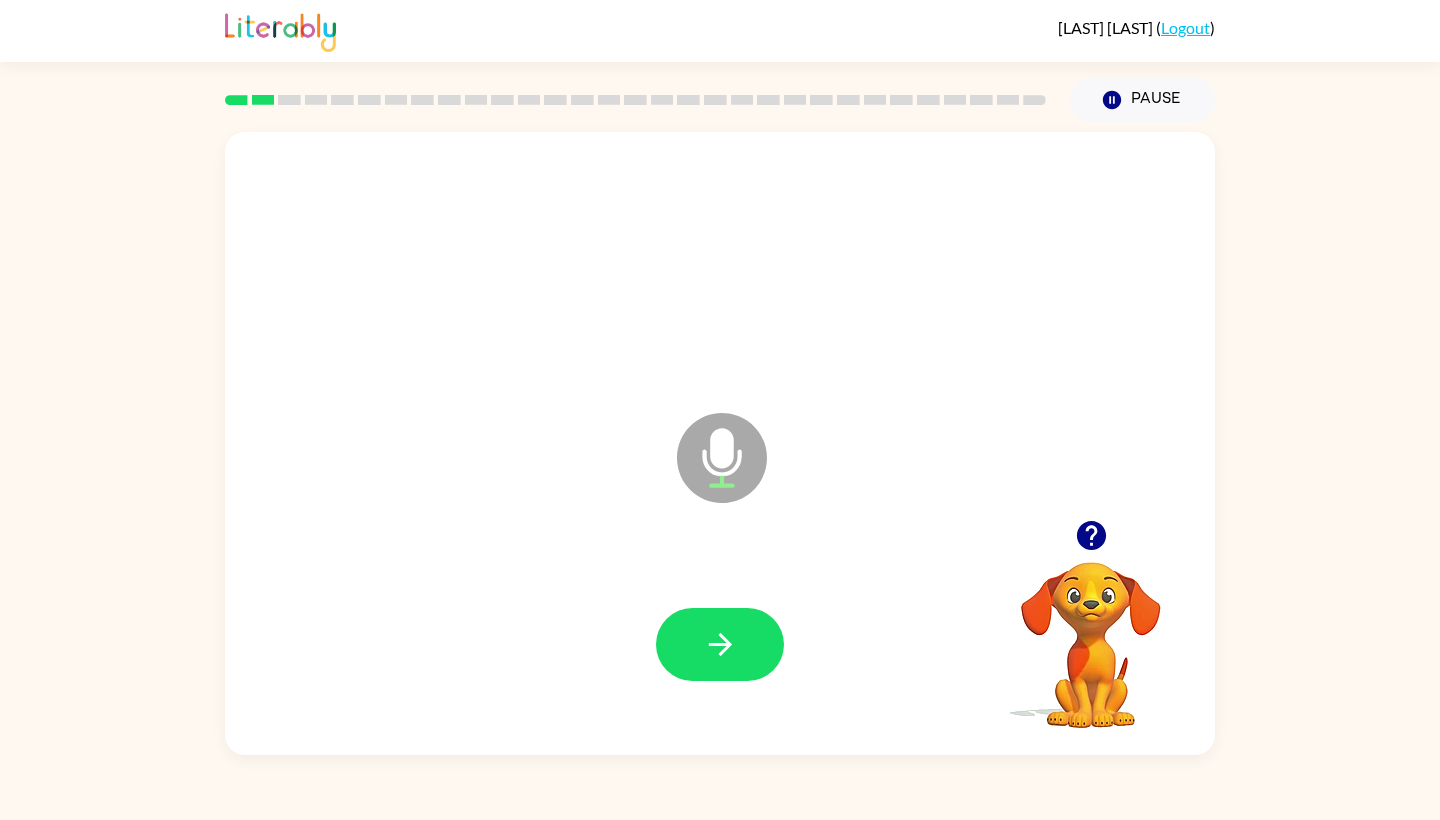 drag, startPoint x: 727, startPoint y: 468, endPoint x: 731, endPoint y: 492, distance: 24.33105 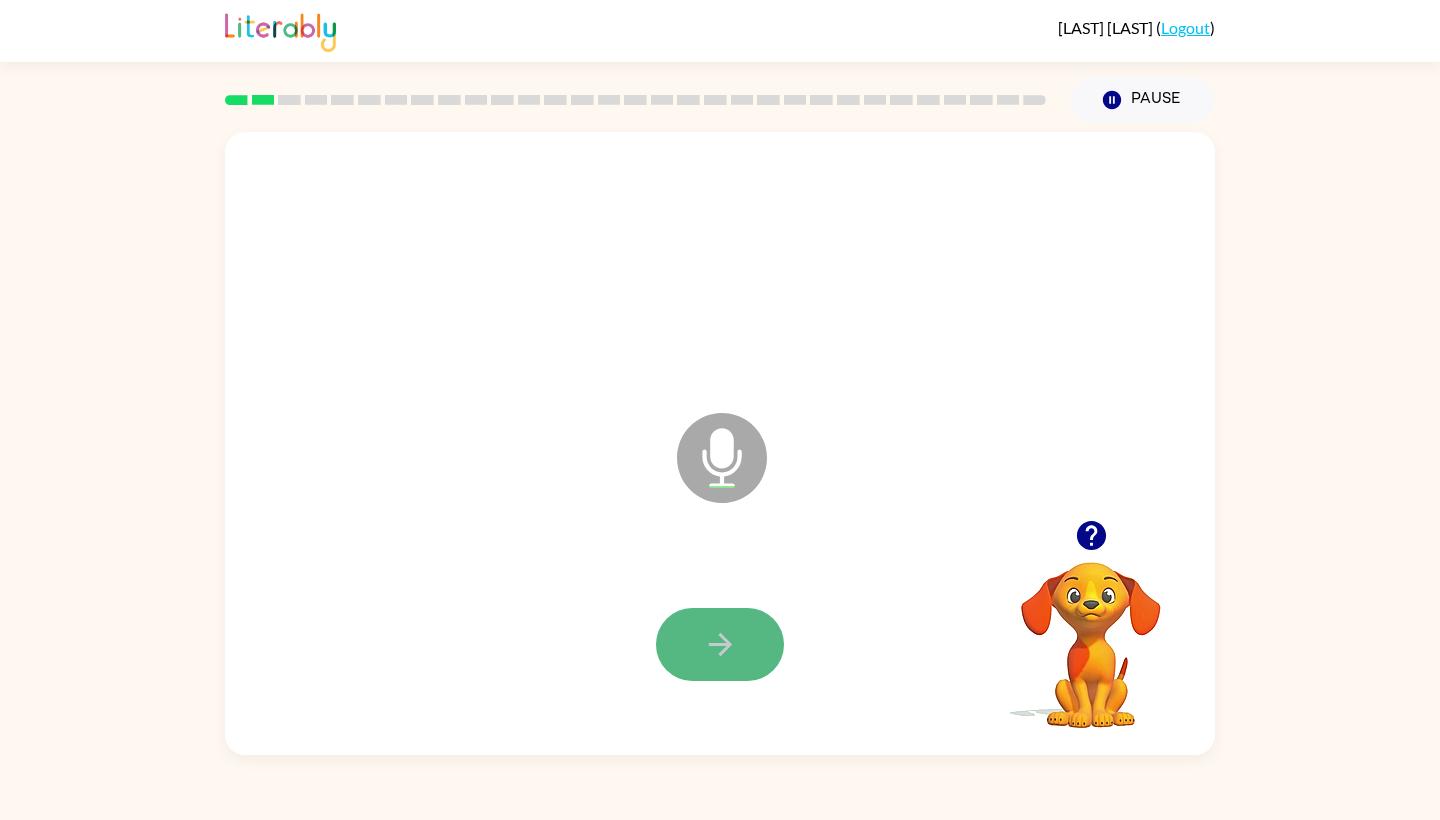 click at bounding box center [720, 644] 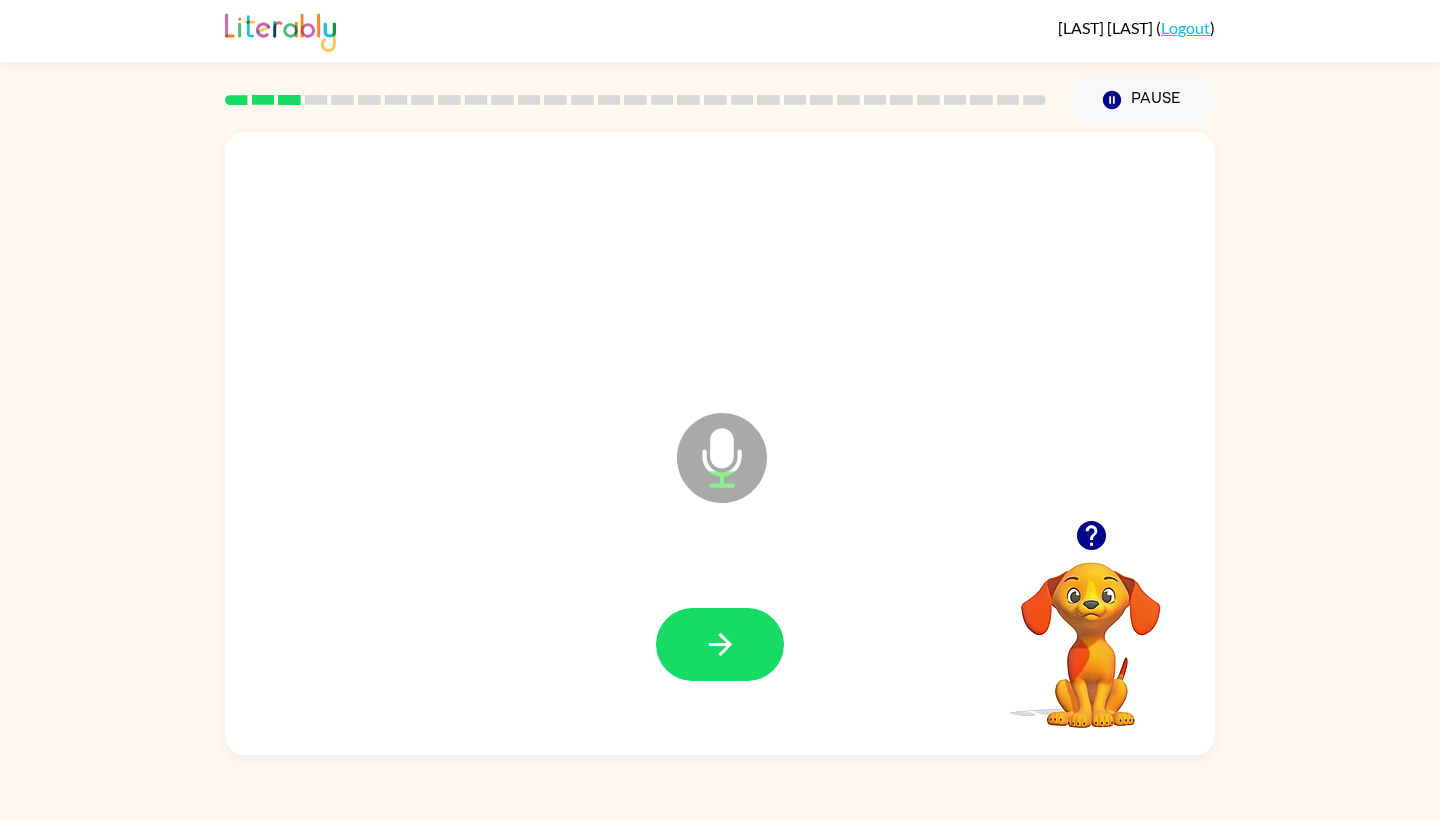 click at bounding box center (722, 458) 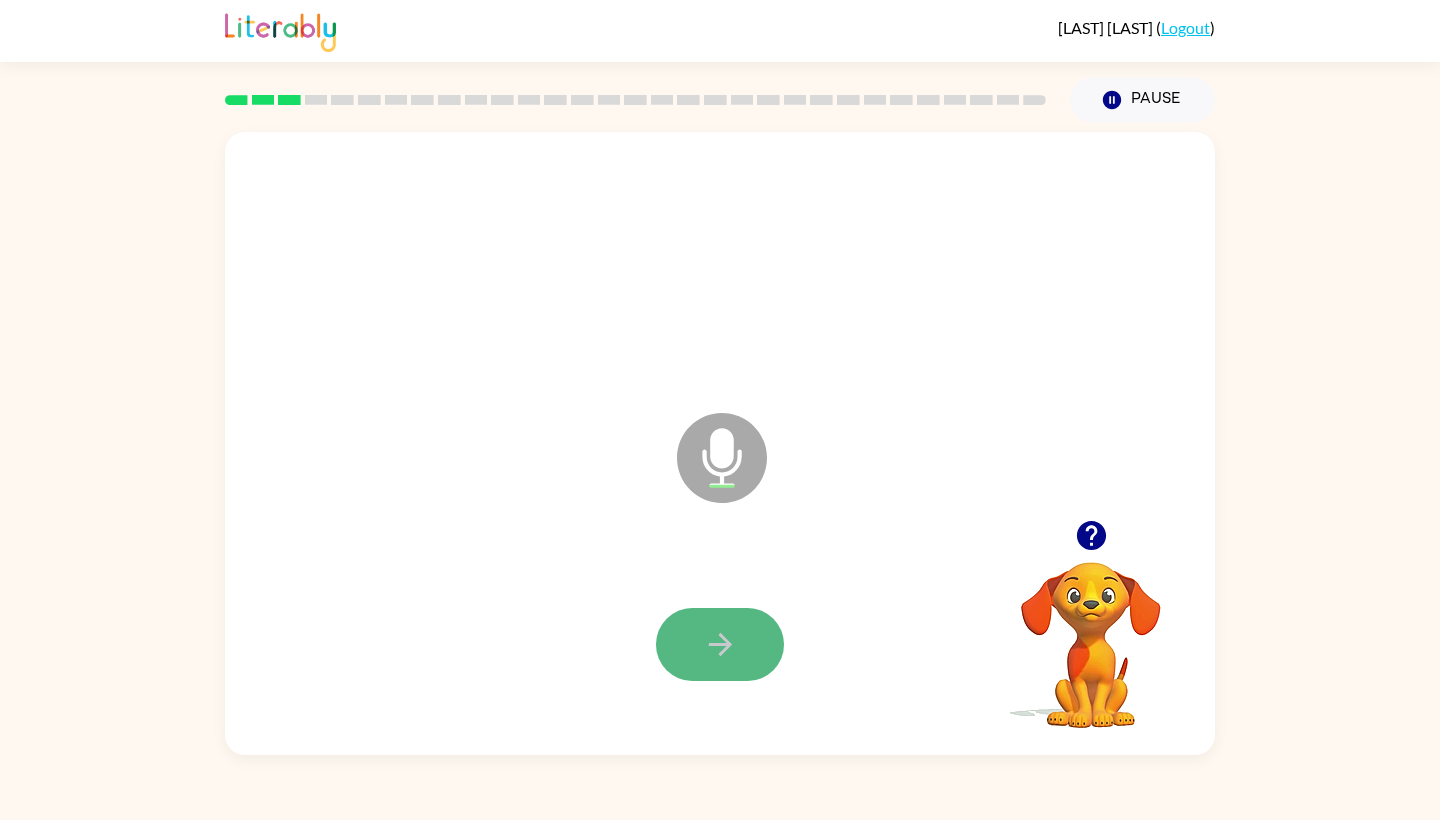 click at bounding box center [720, 644] 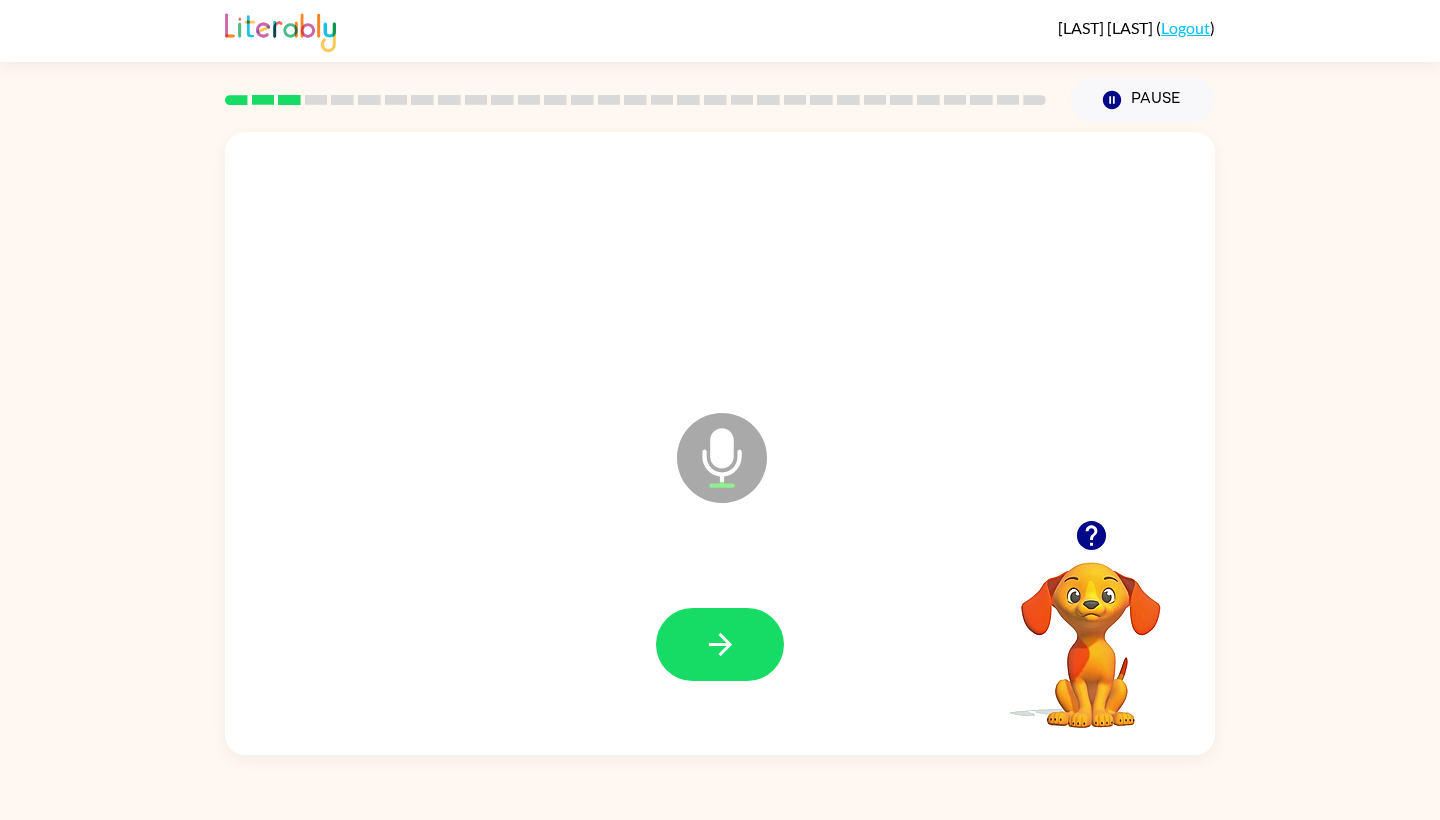 click on "Microphone The Microphone is here when it is your turn to talk" at bounding box center [822, 483] 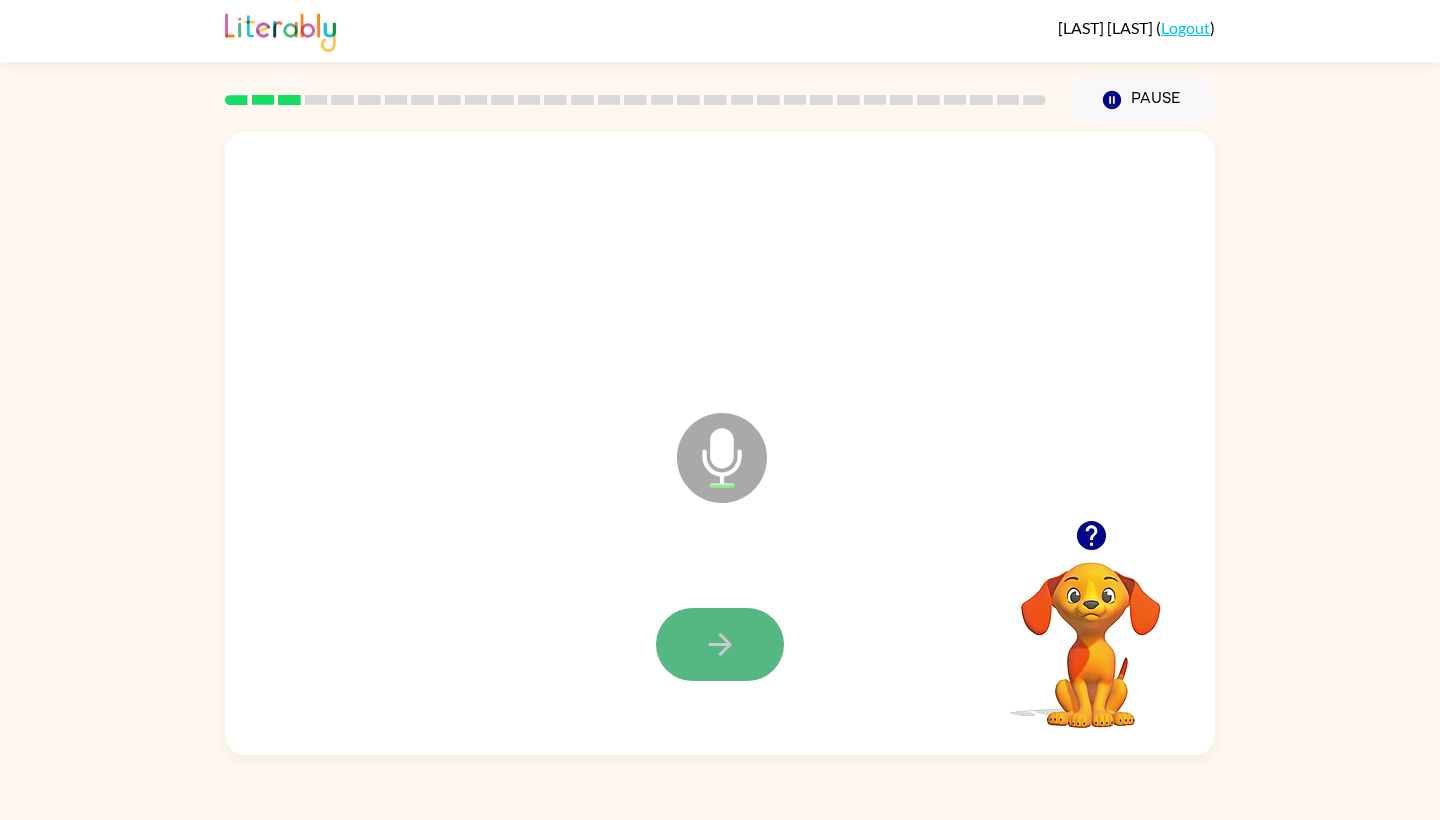 click at bounding box center (720, 644) 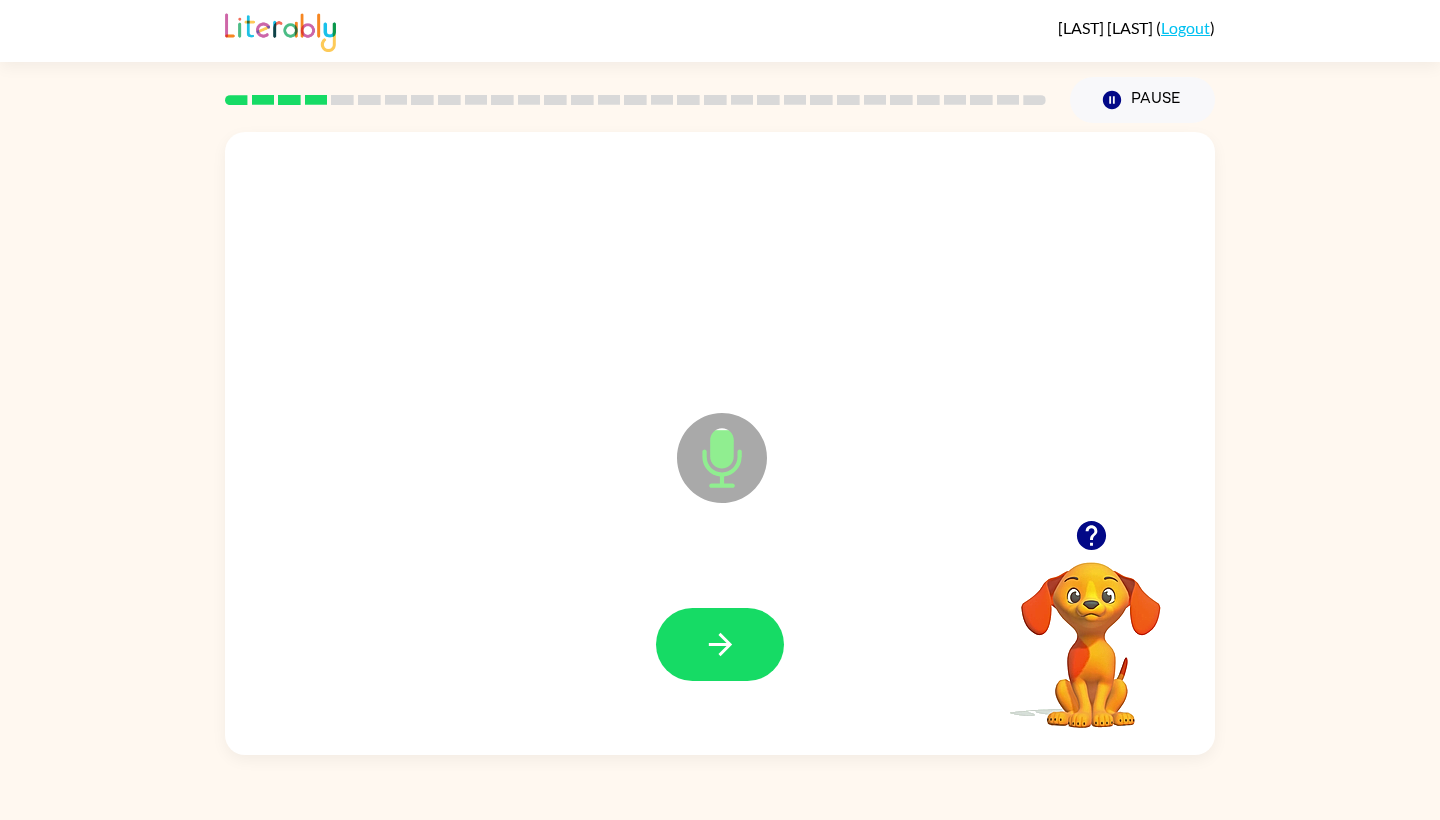 drag, startPoint x: 728, startPoint y: 464, endPoint x: 718, endPoint y: 458, distance: 11.661903 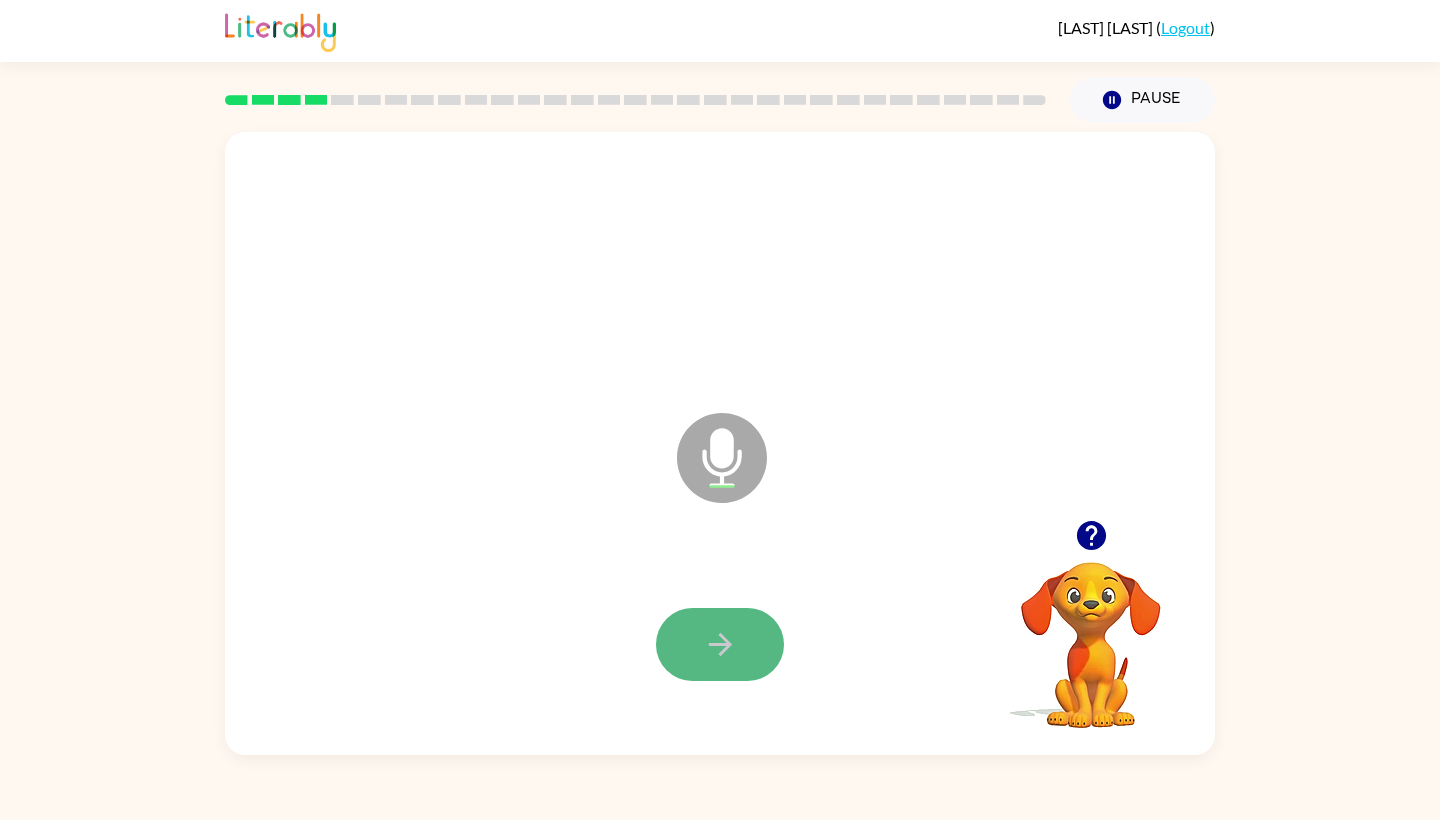 click at bounding box center (720, 644) 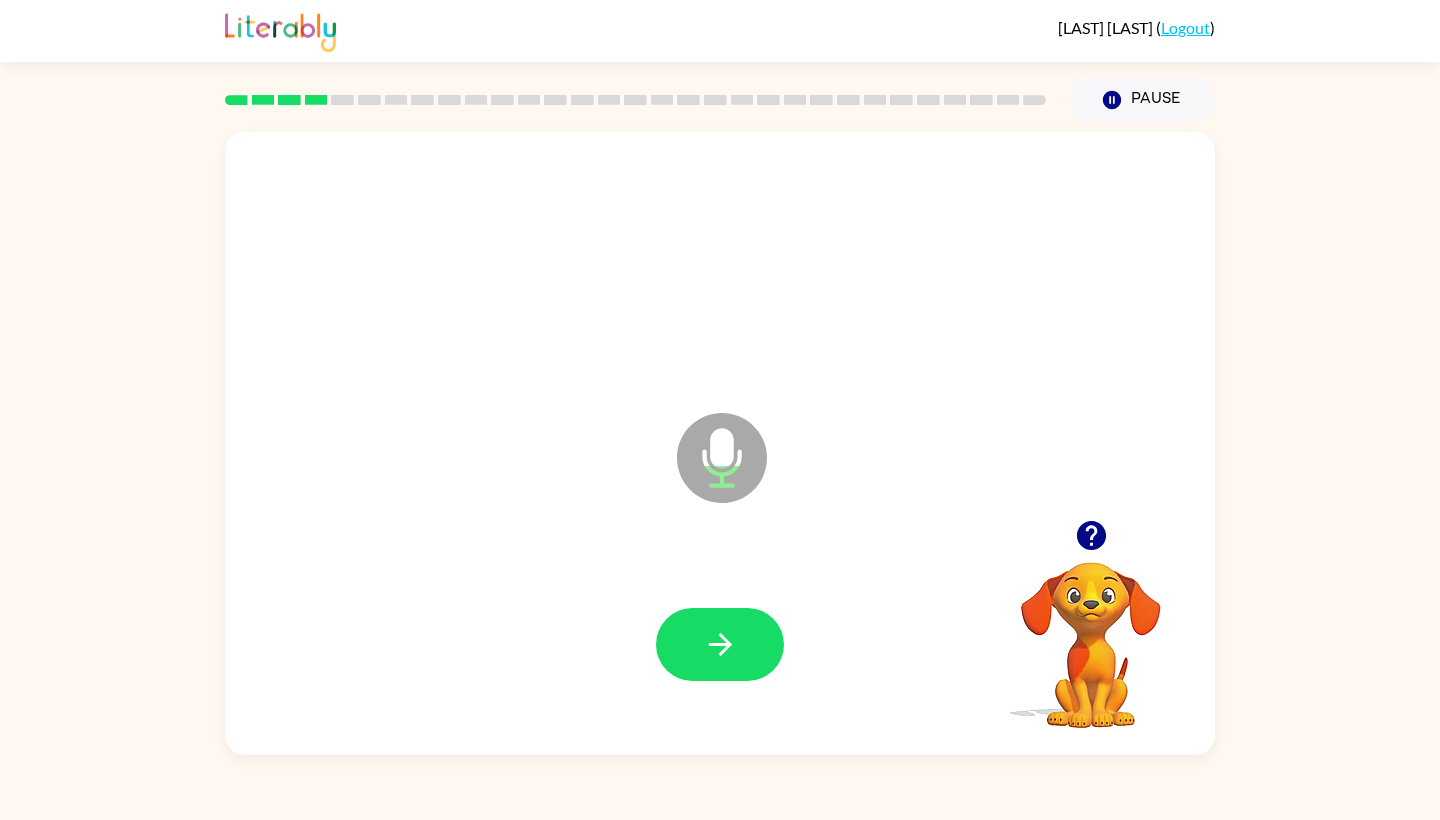 click on "Microphone The Microphone is here when it is your turn to talk" at bounding box center [822, 483] 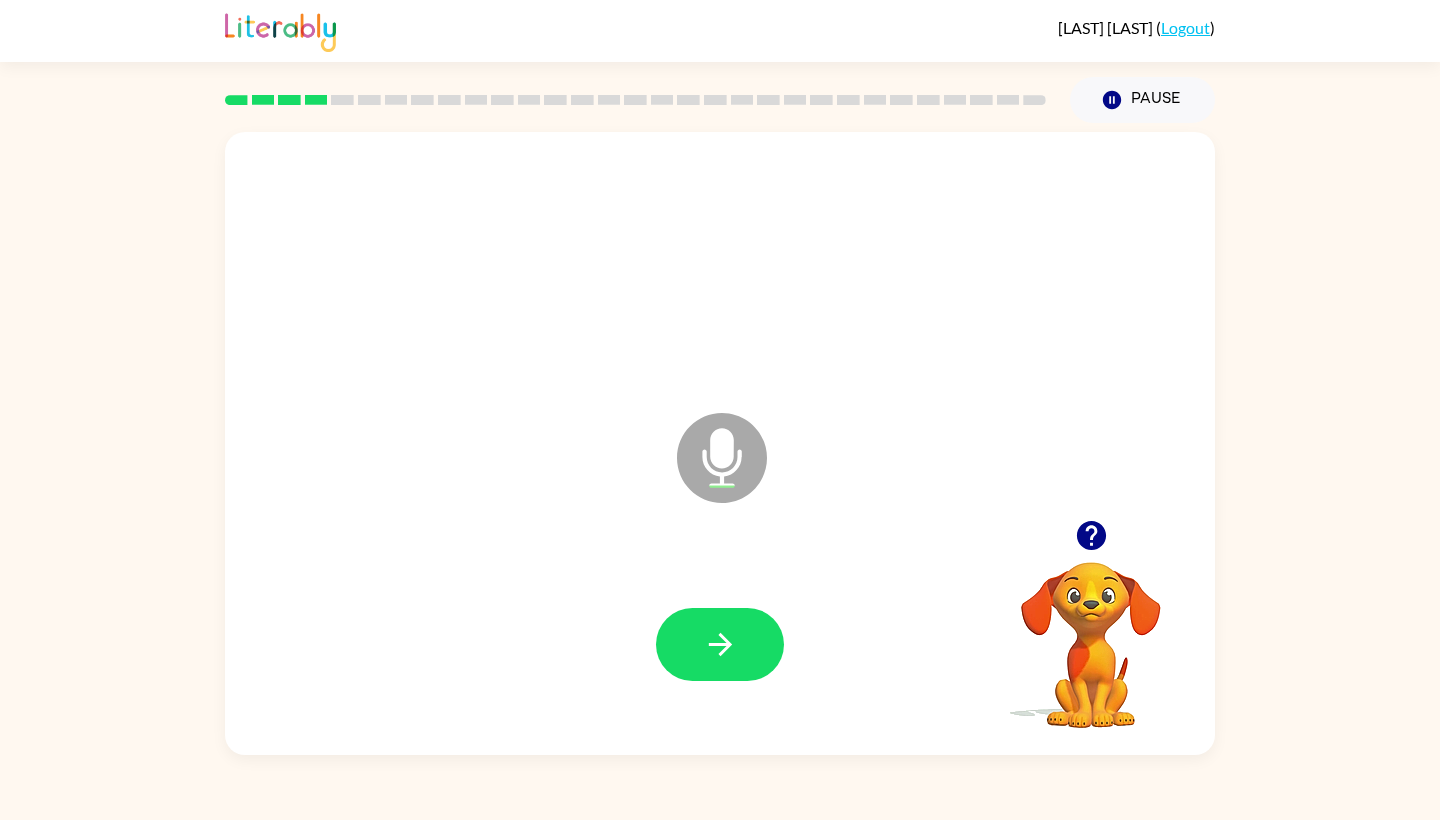 drag, startPoint x: 730, startPoint y: 573, endPoint x: 730, endPoint y: 586, distance: 13 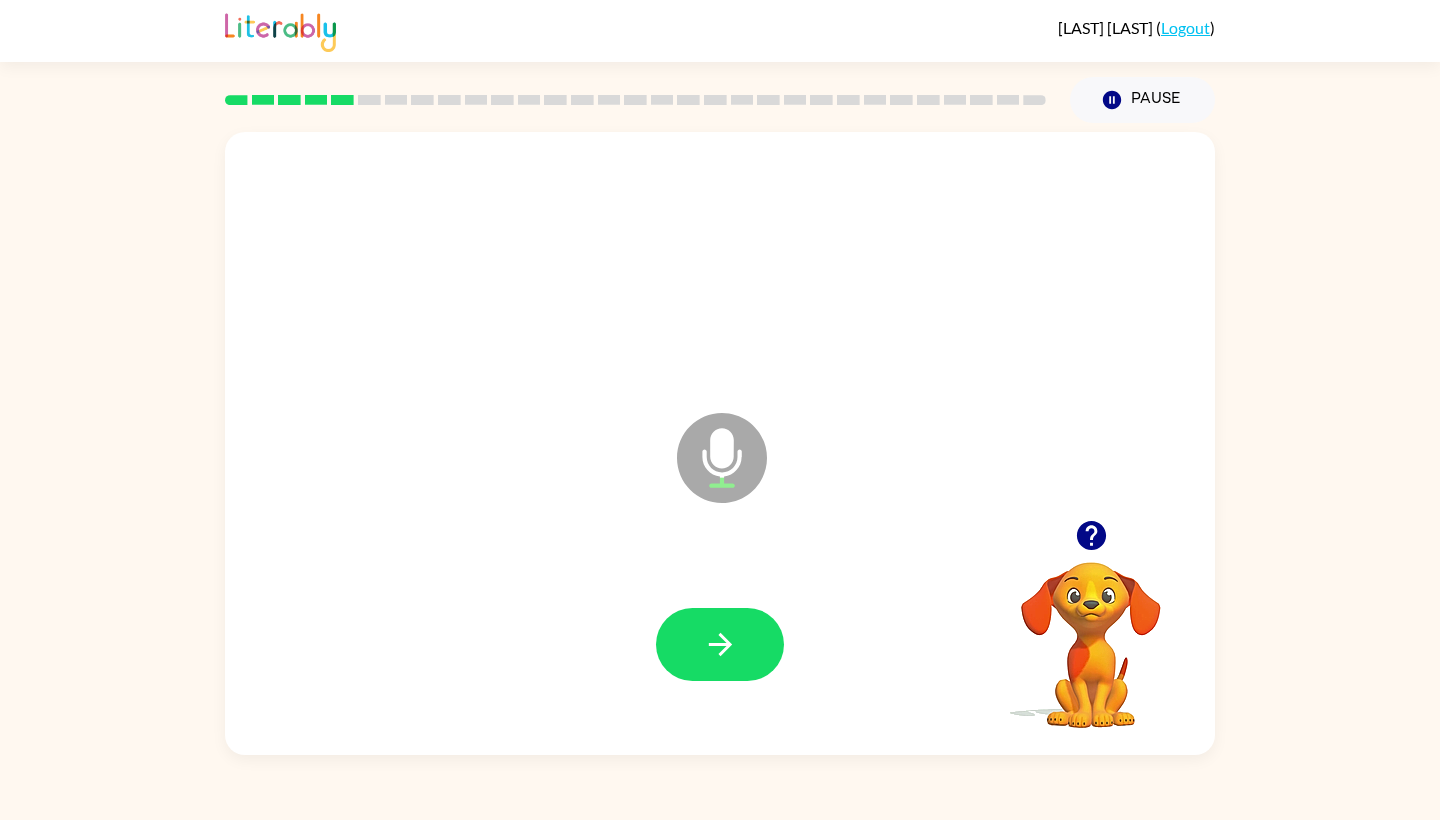 click on "Microphone The Microphone is here when it is your turn to talk" at bounding box center (822, 483) 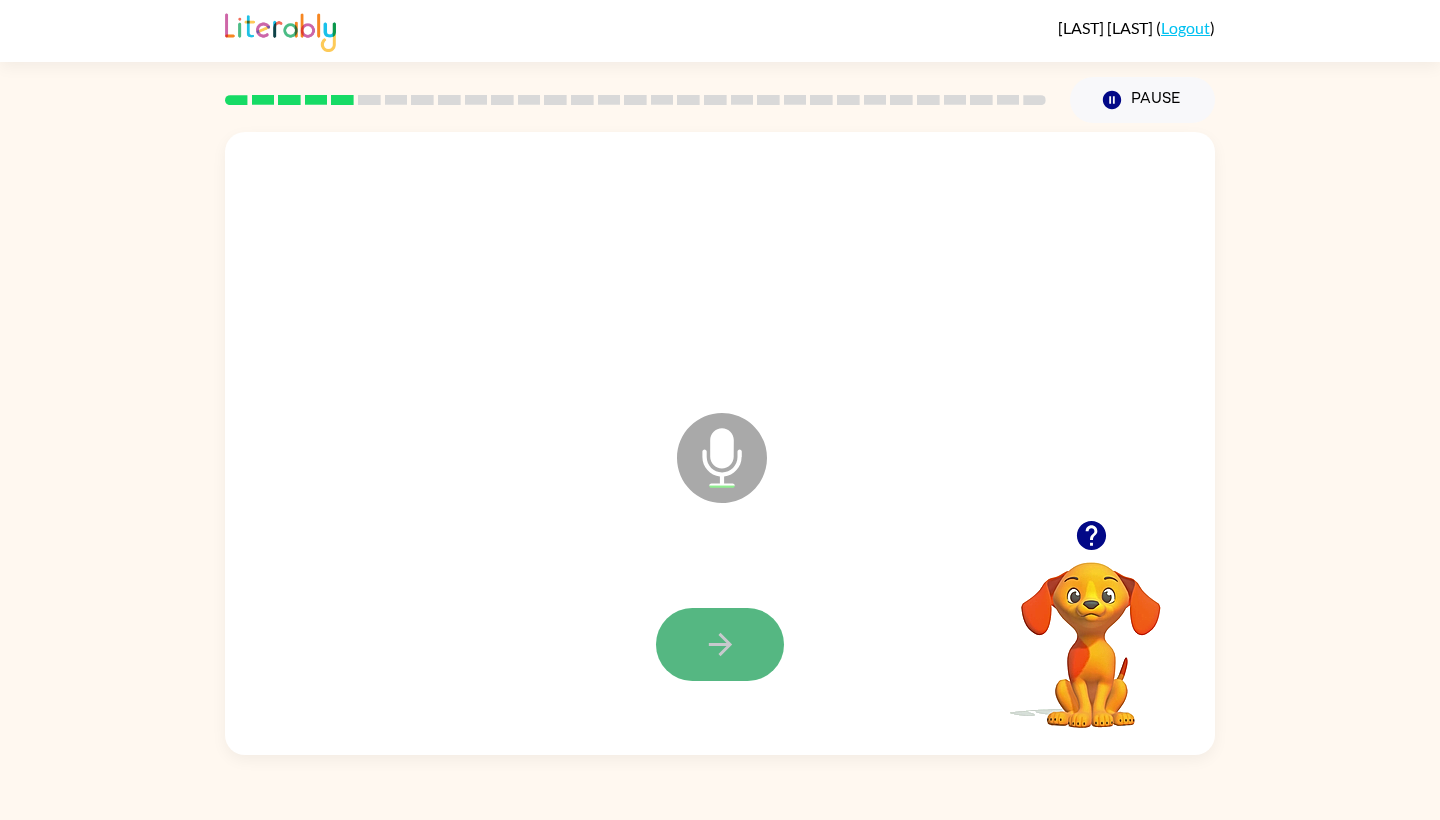 click at bounding box center [720, 644] 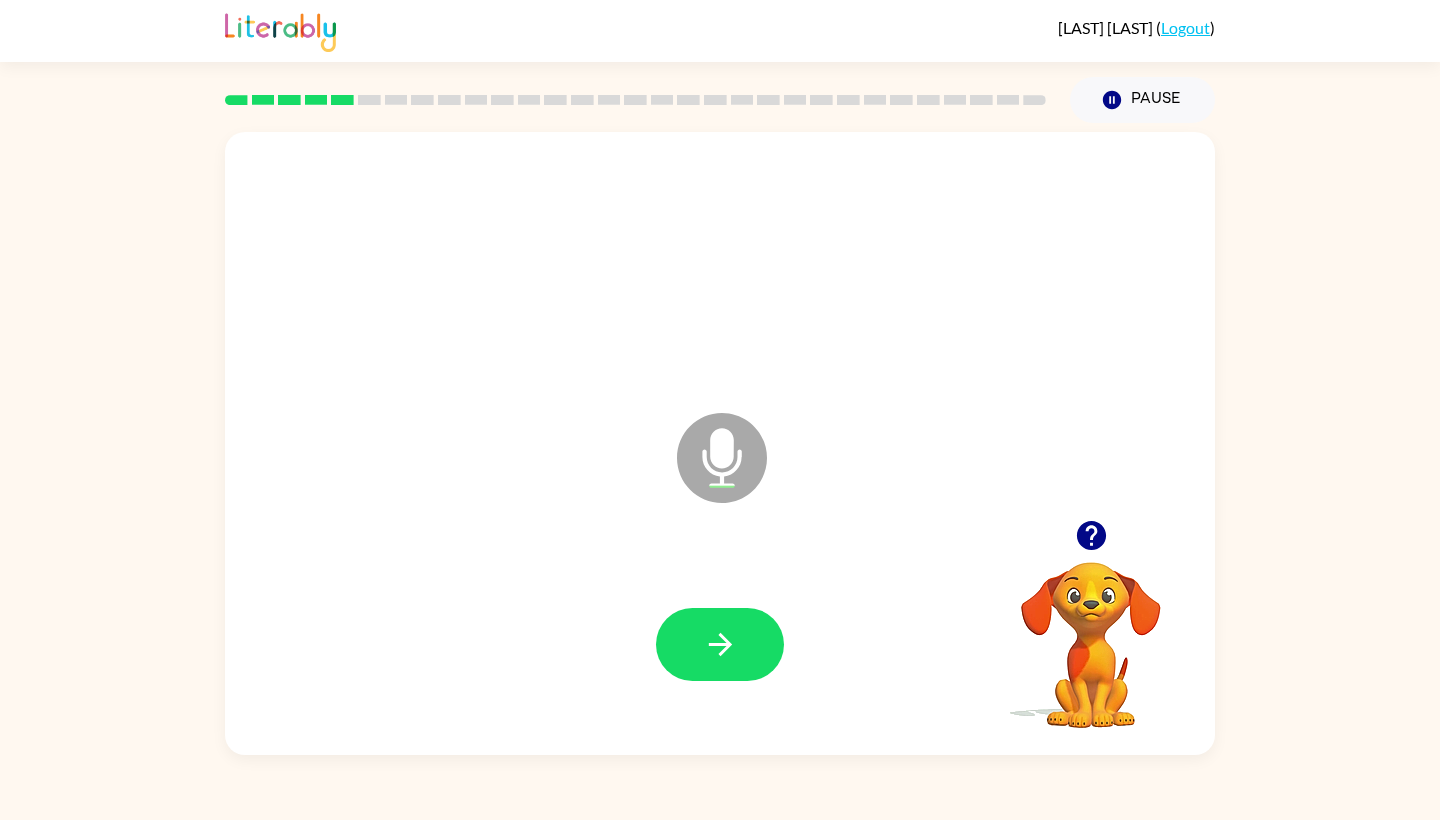 click on "Microphone The Microphone is here when it is your turn to talk" at bounding box center (822, 483) 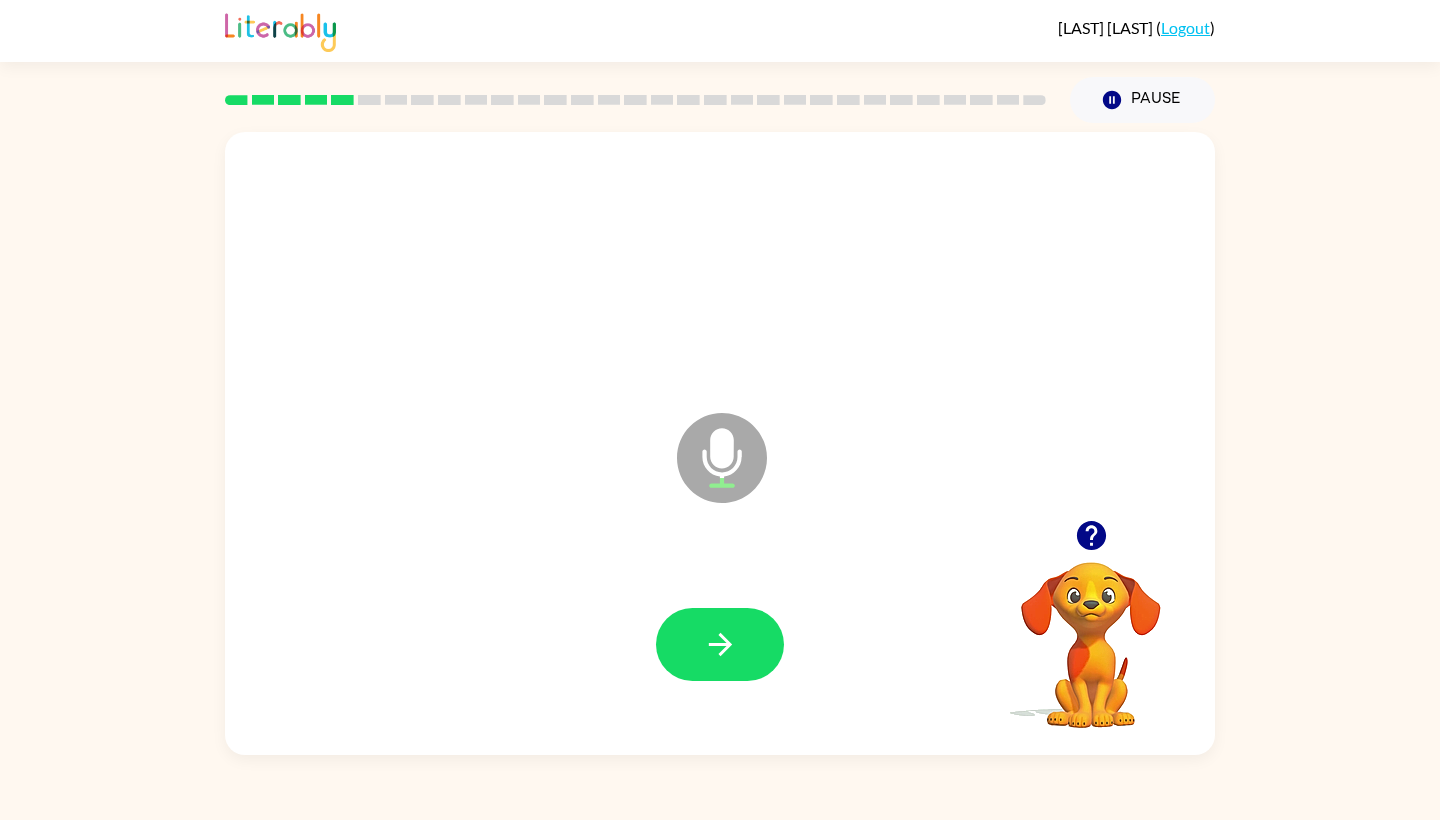 click at bounding box center (722, 458) 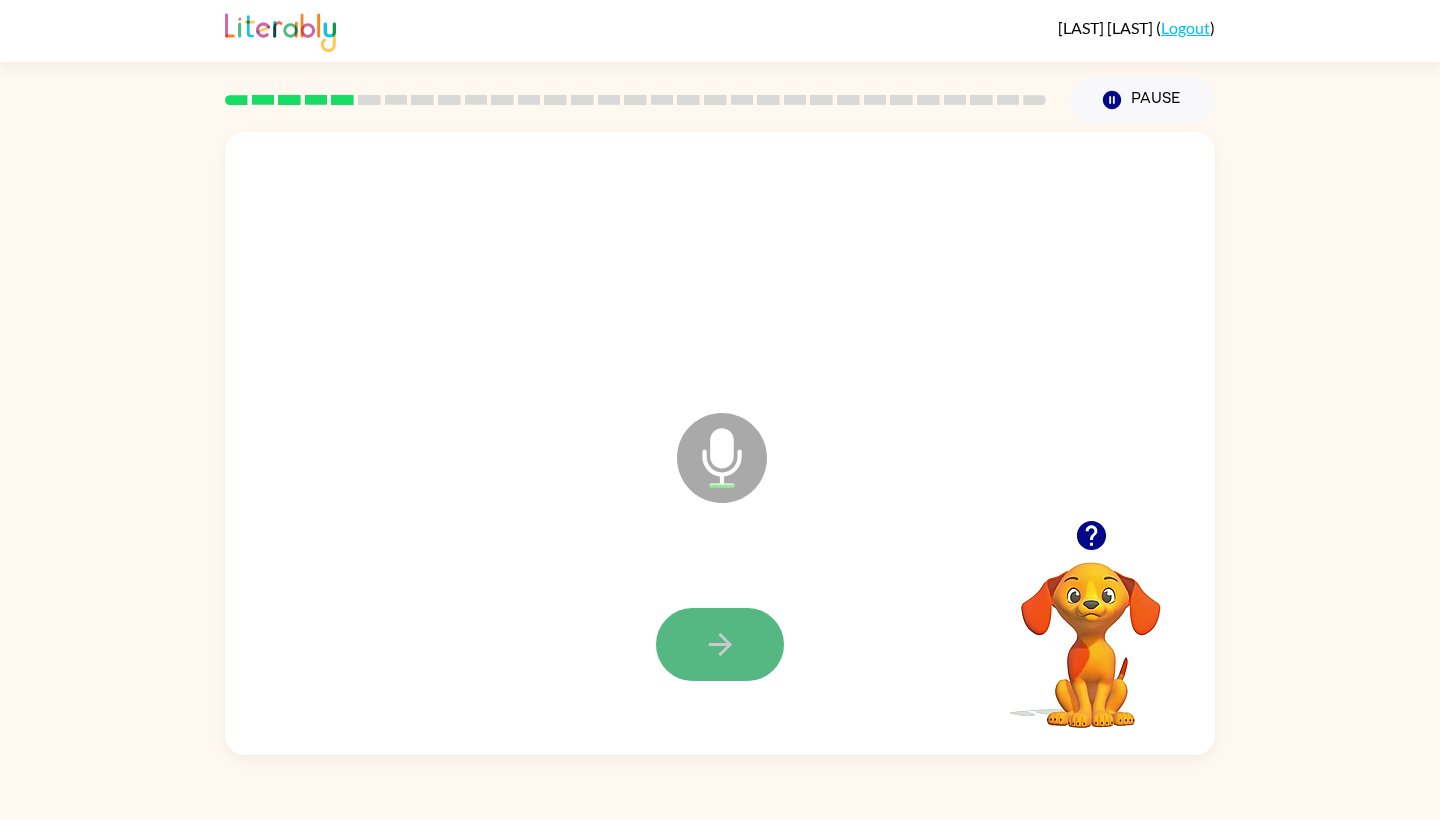 click at bounding box center (720, 644) 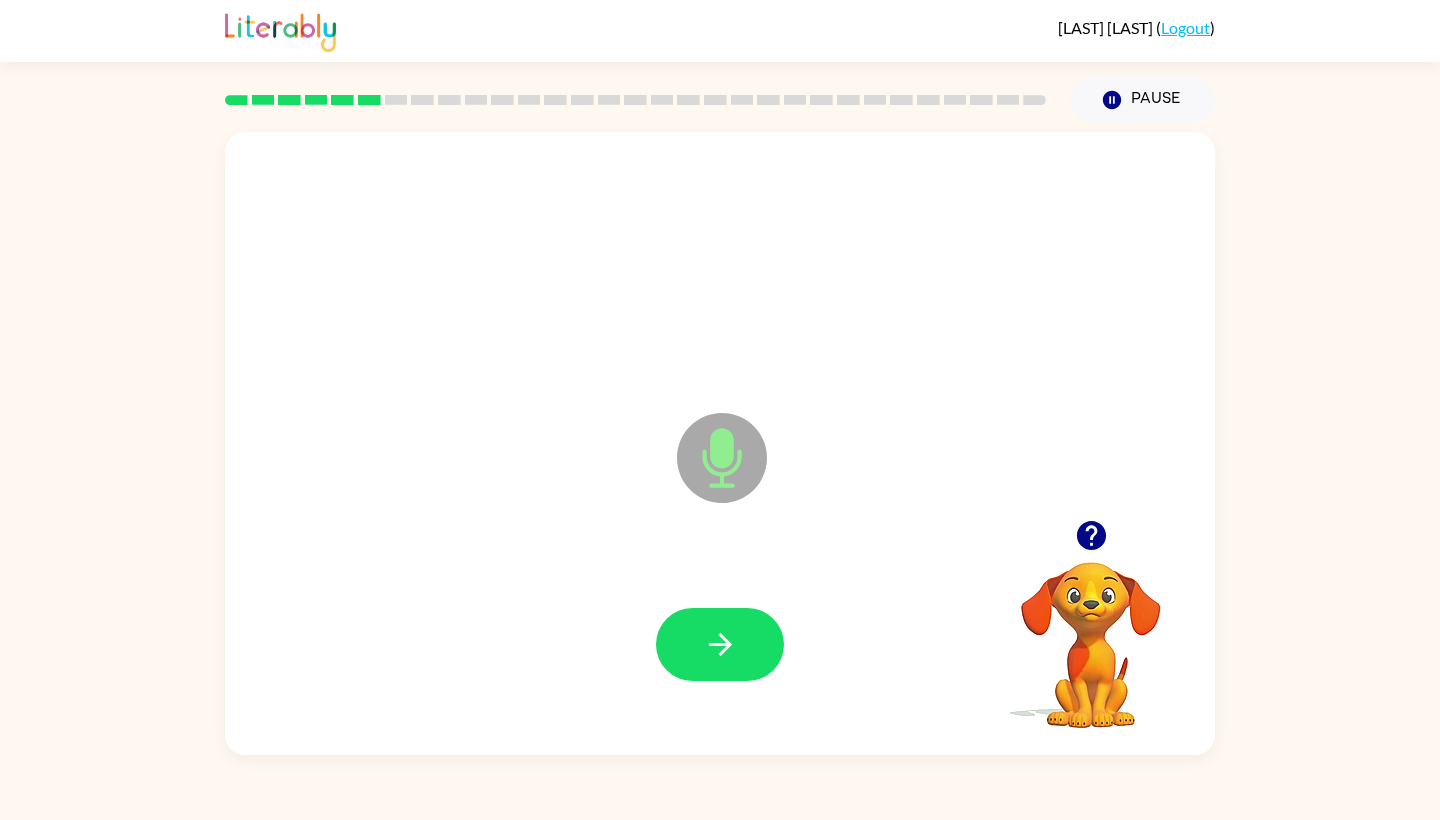 click at bounding box center (722, 458) 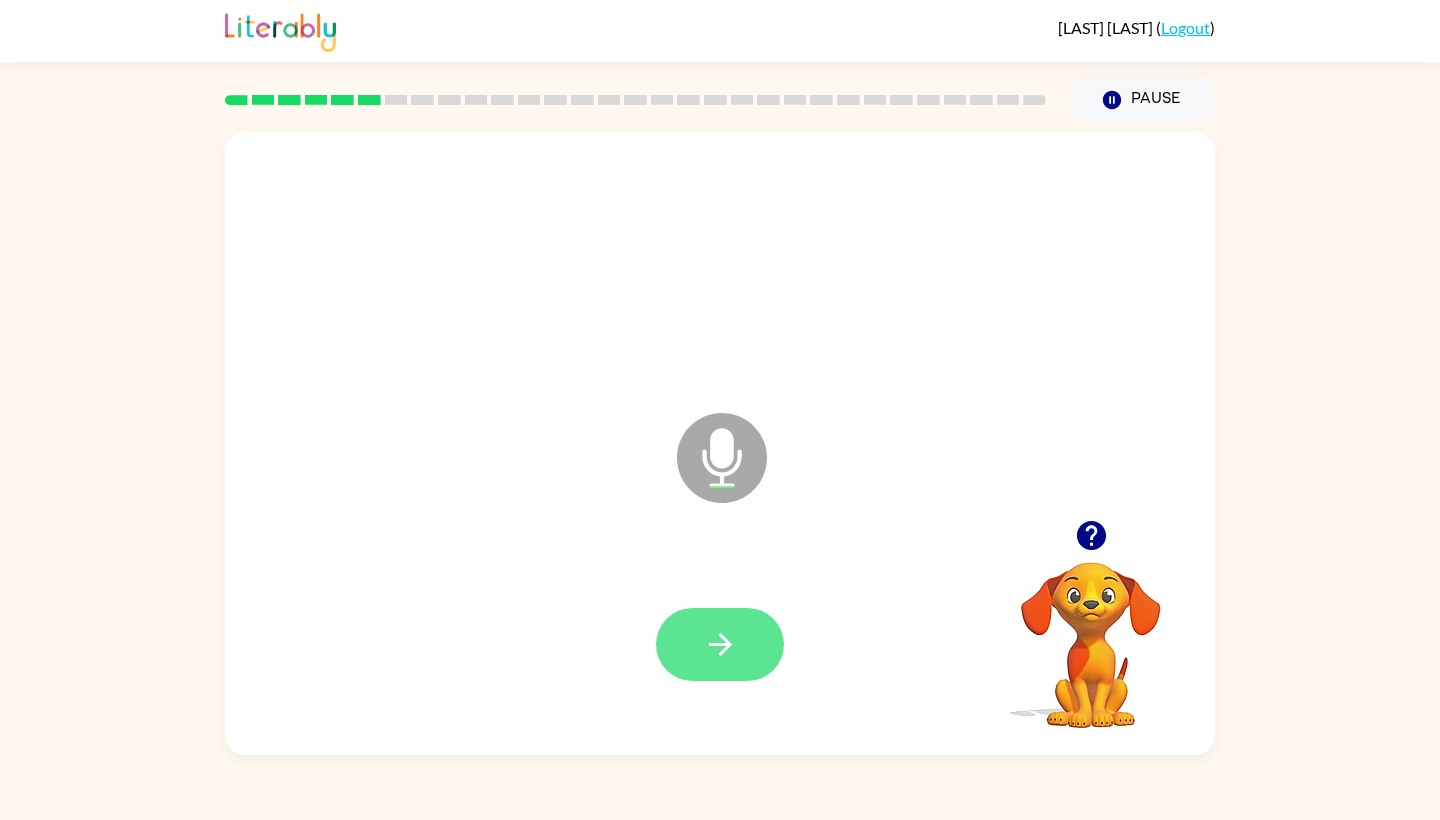 click at bounding box center [720, 644] 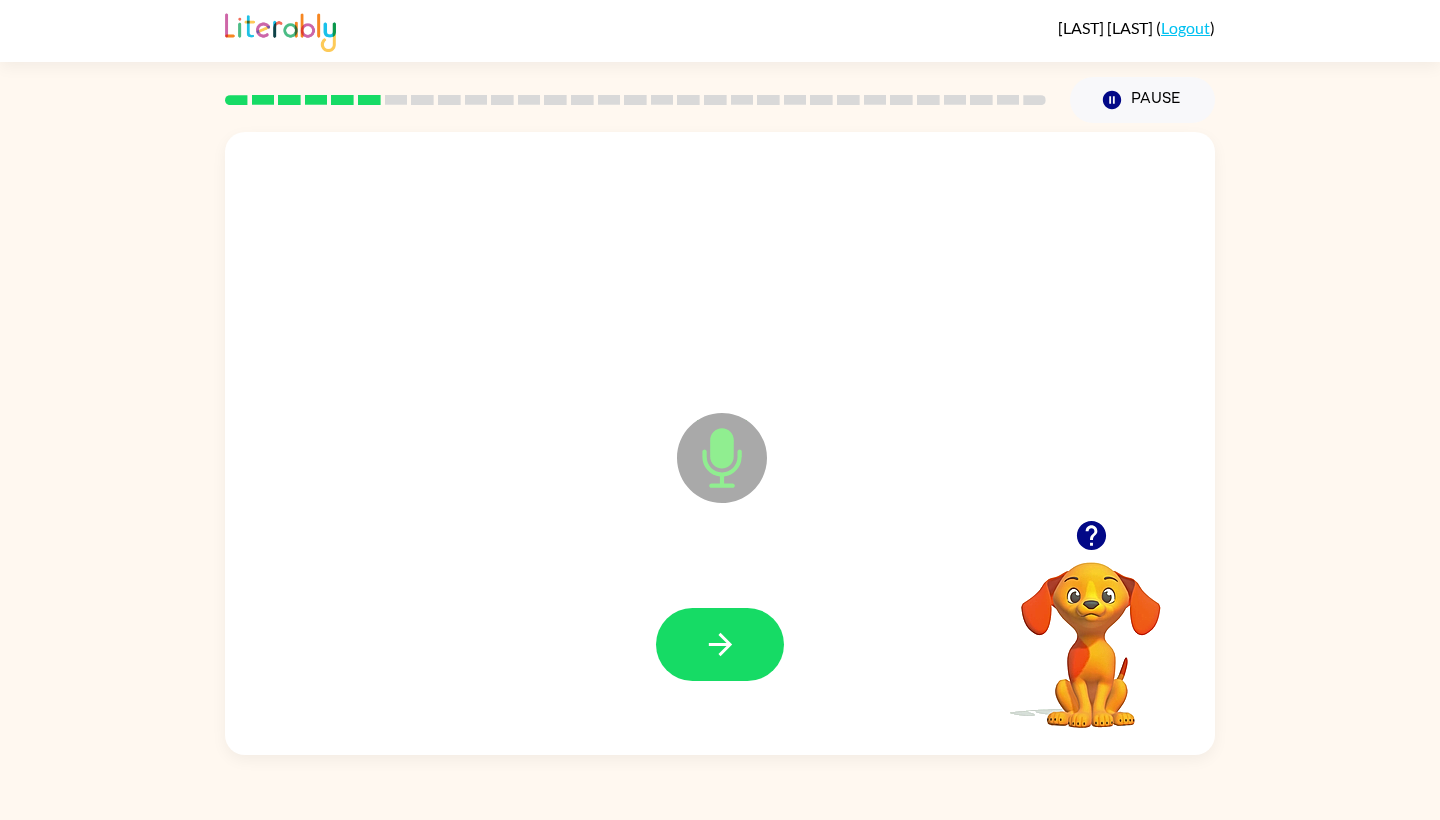 click on "Microphone The Microphone is here when it is your turn to talk" at bounding box center [822, 483] 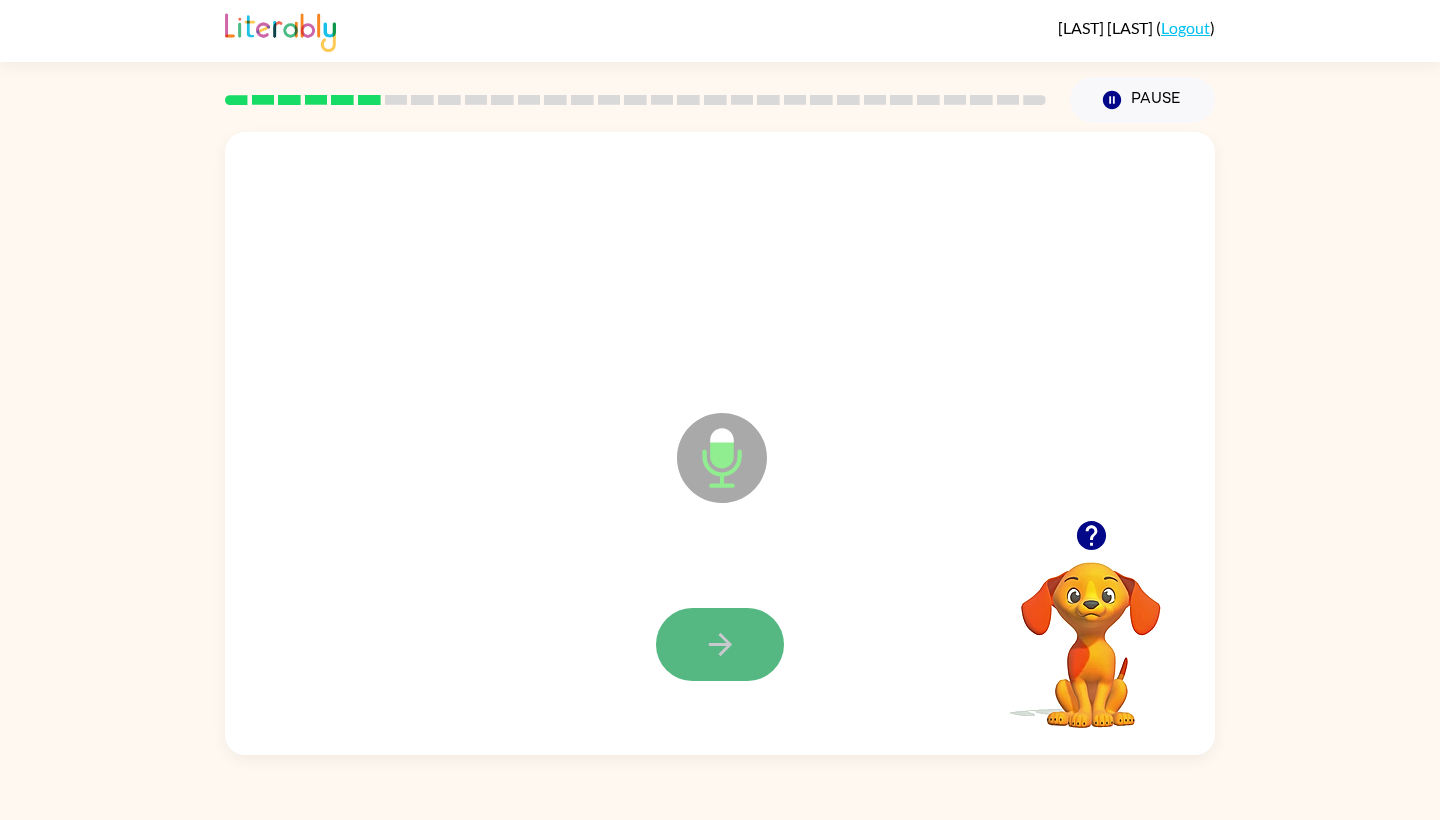 click at bounding box center (720, 644) 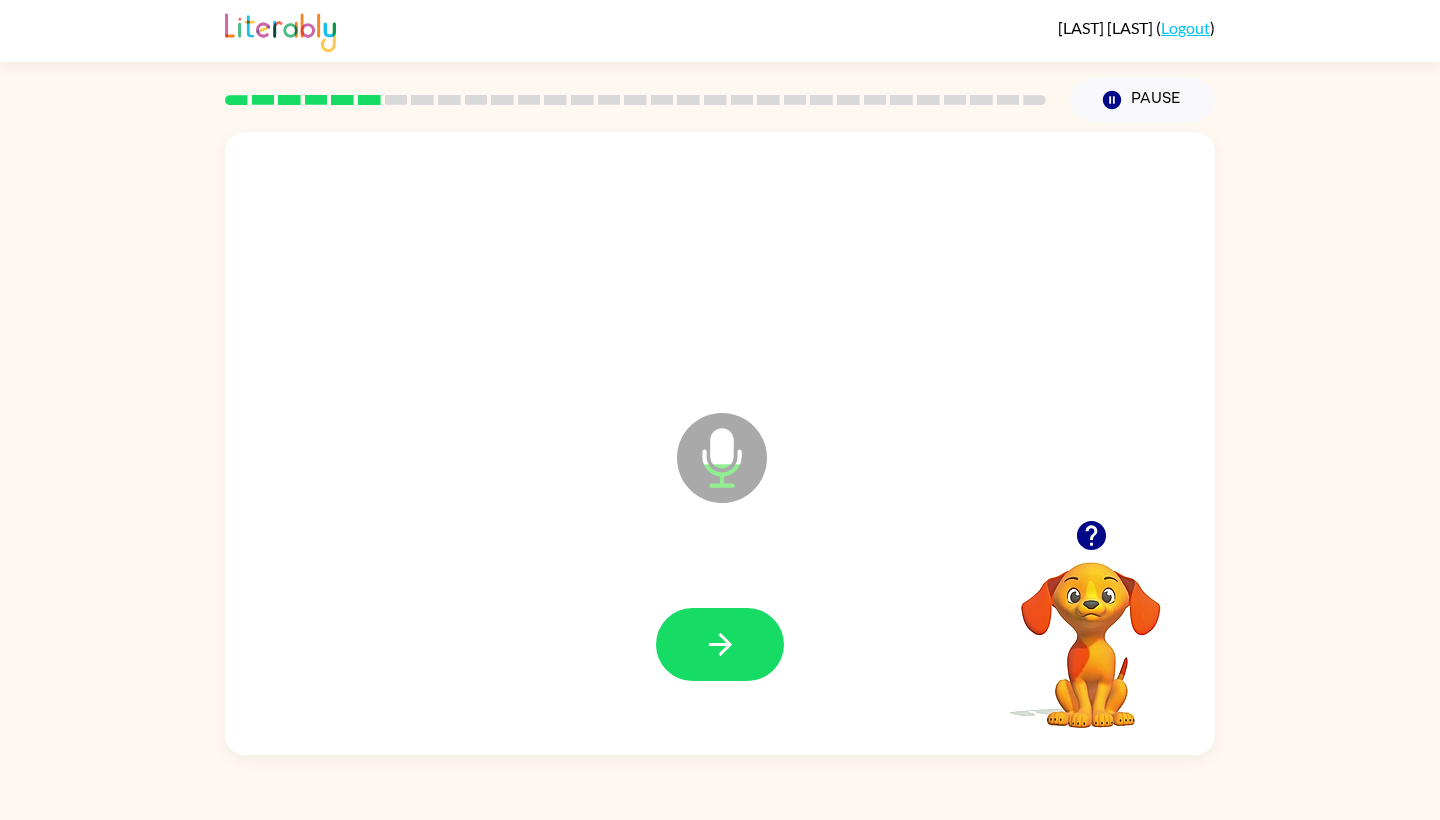 click at bounding box center (722, 458) 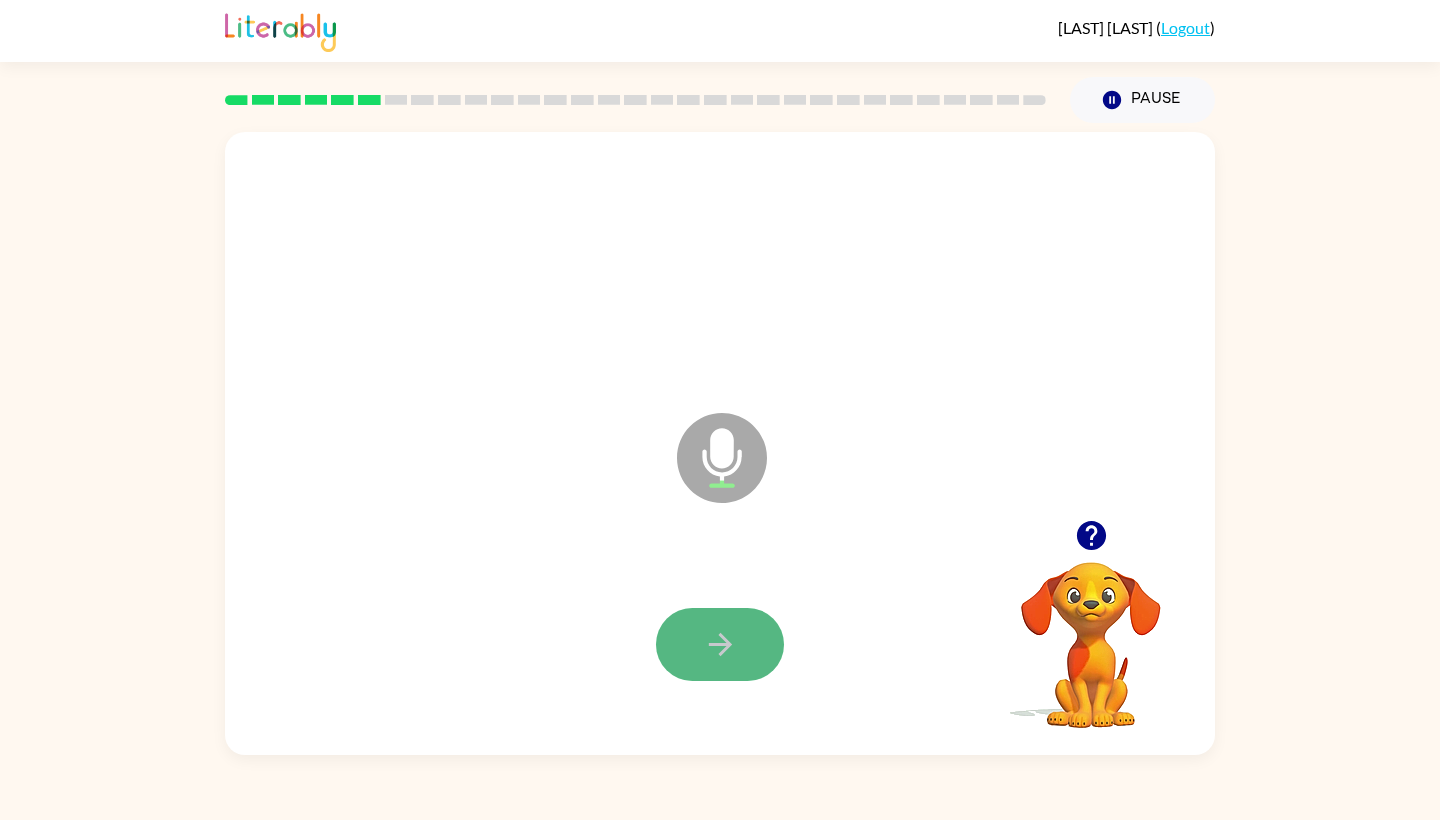 click at bounding box center (720, 644) 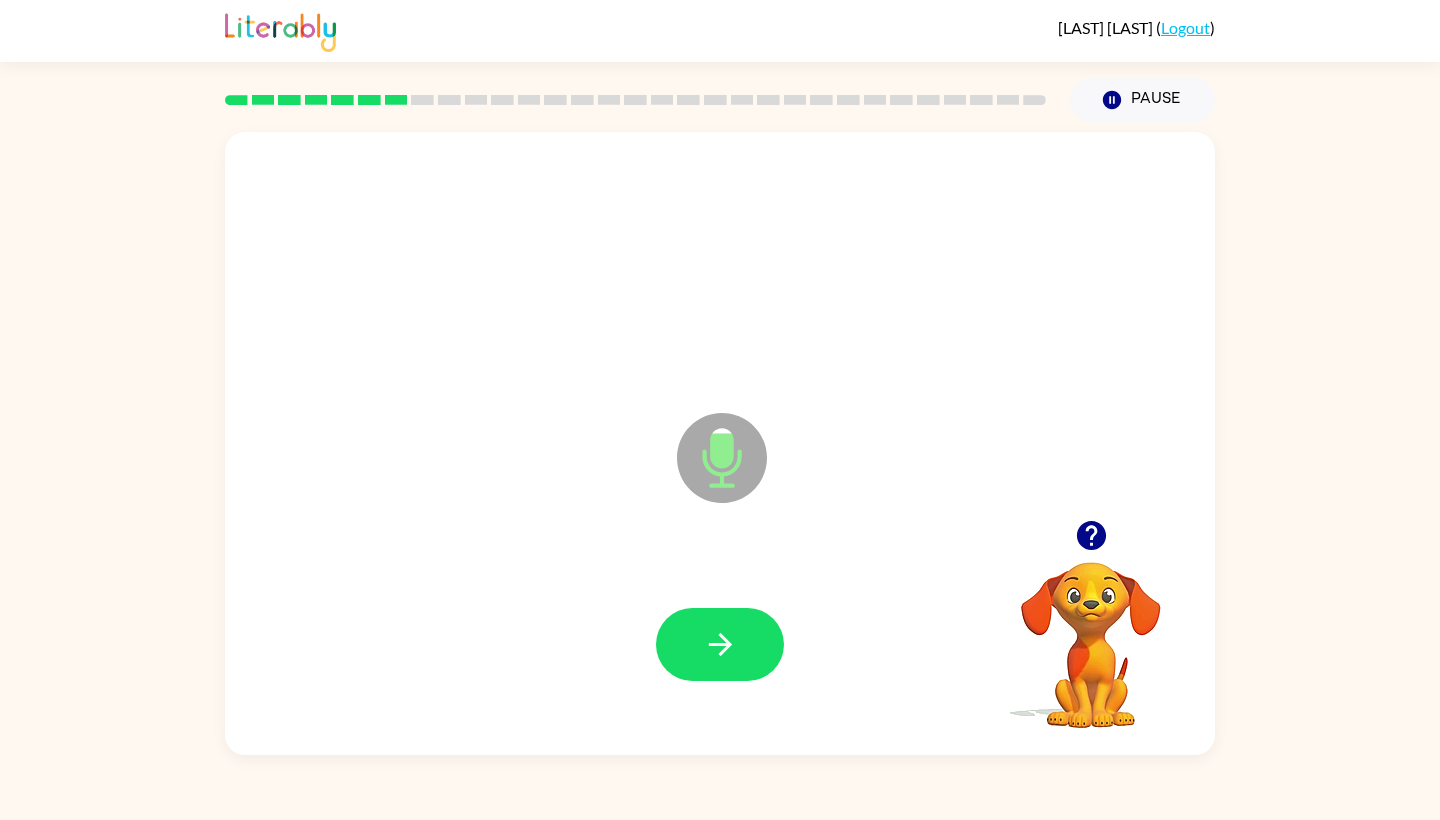 click at bounding box center [722, 458] 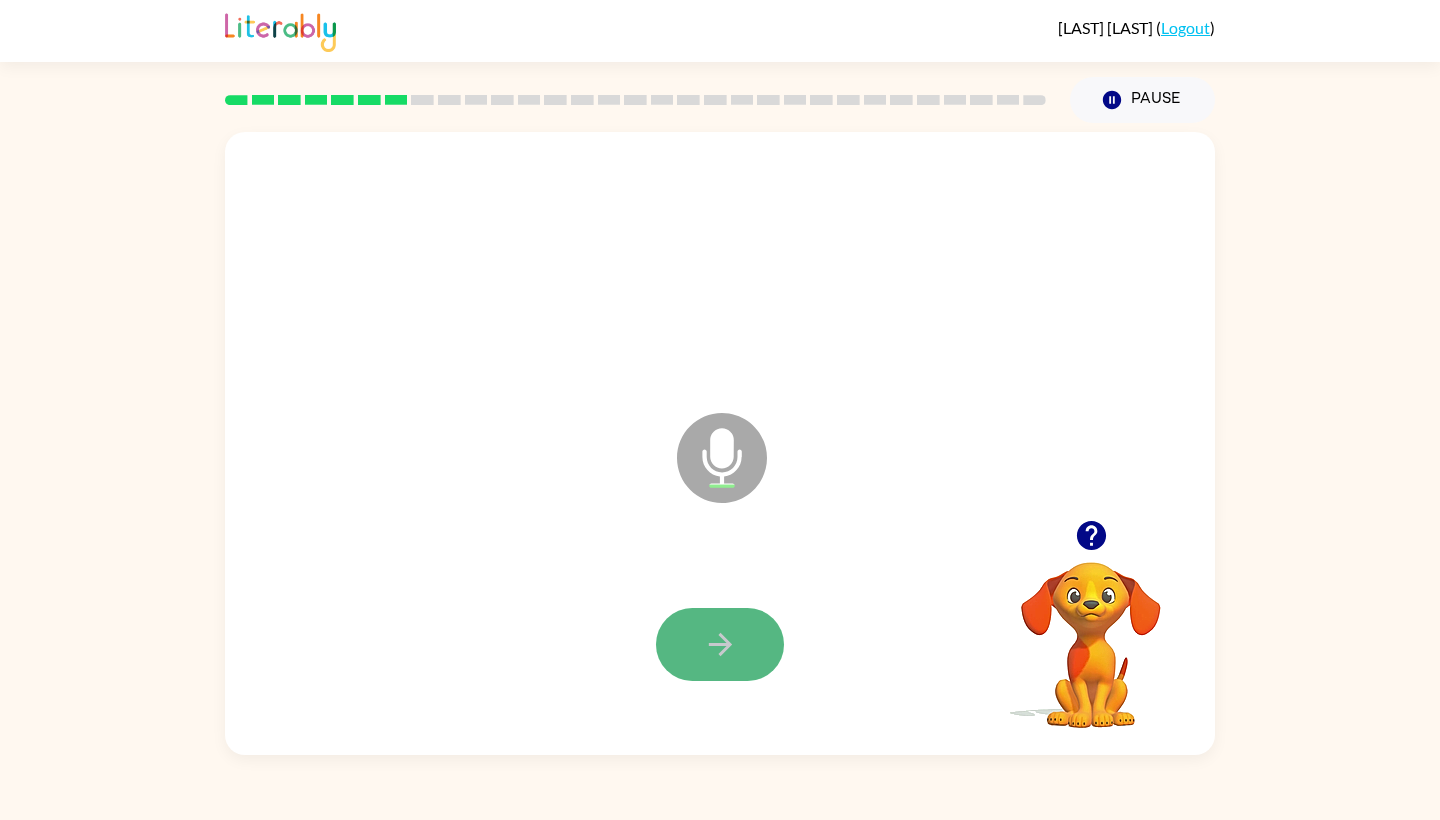 click at bounding box center [720, 644] 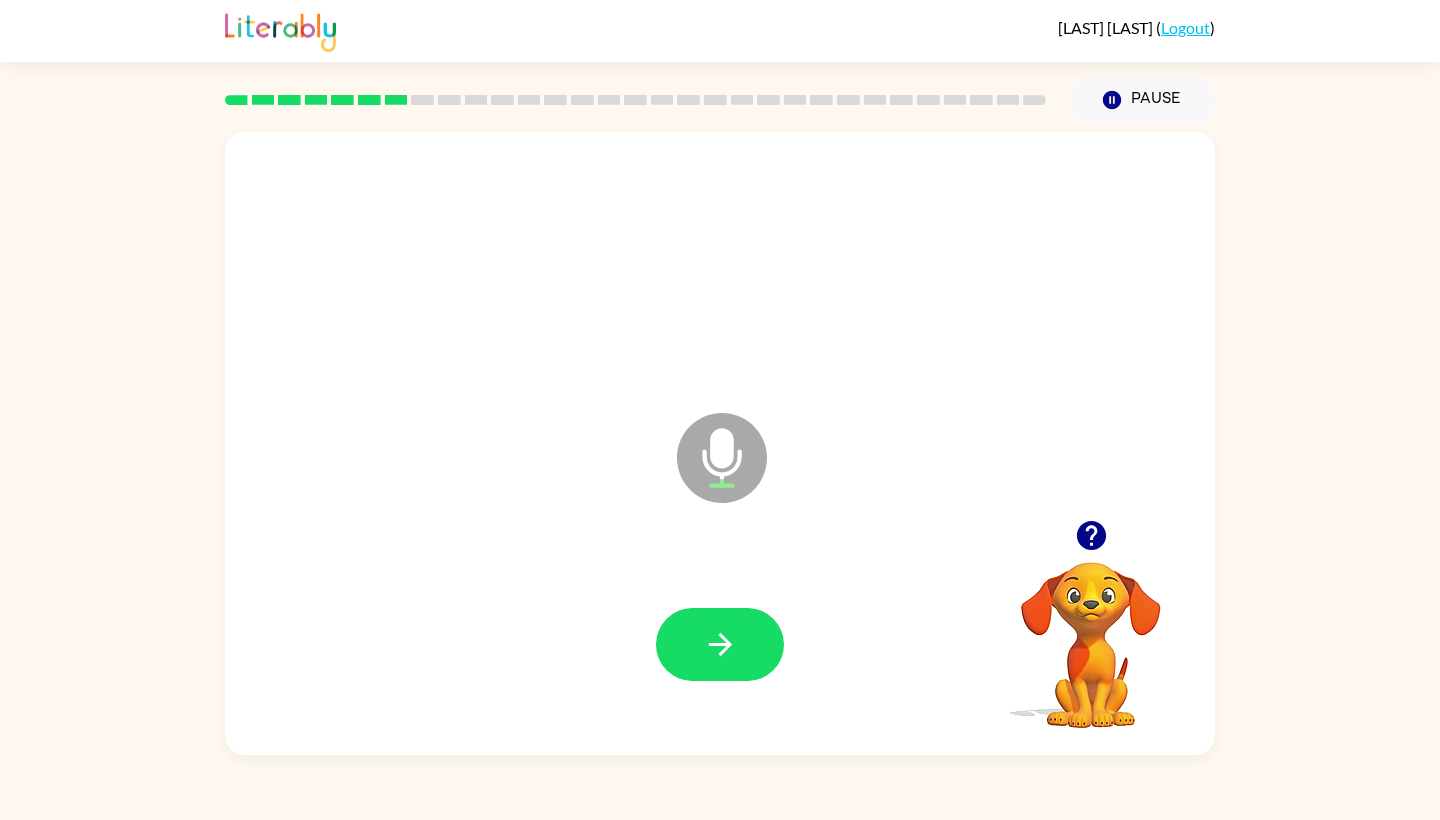 drag, startPoint x: 737, startPoint y: 465, endPoint x: 734, endPoint y: 480, distance: 15.297058 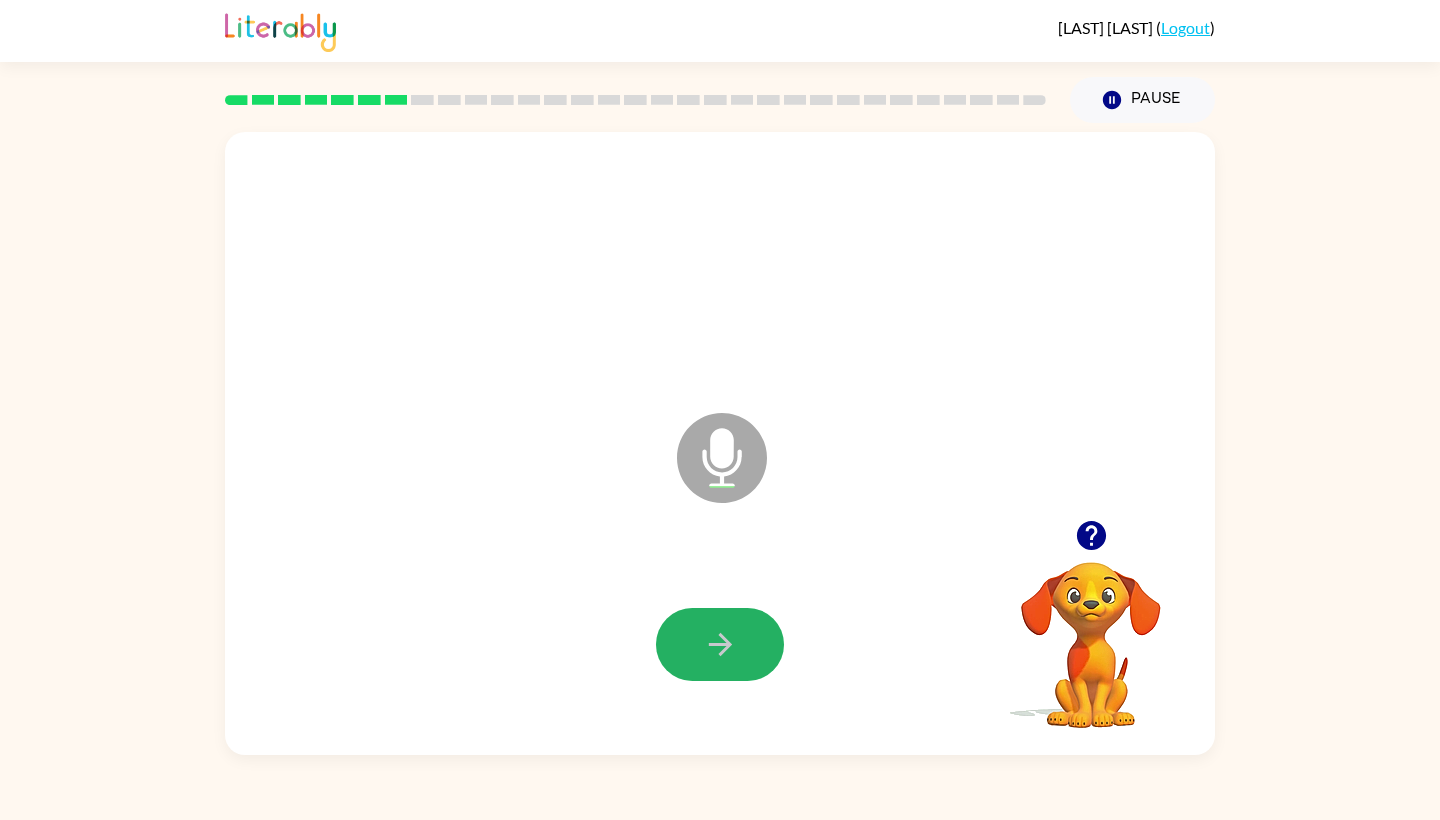 click at bounding box center [720, 644] 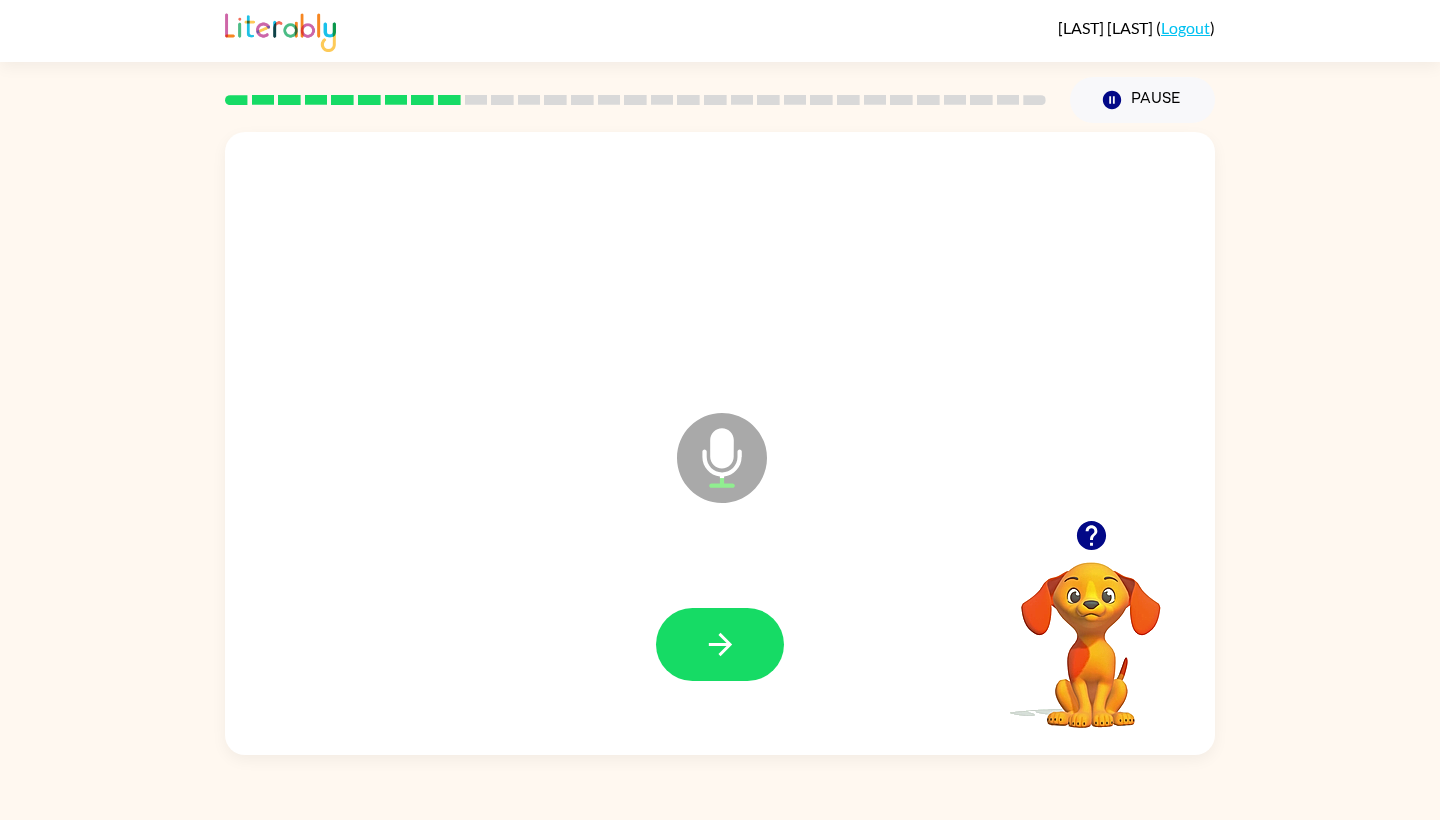 click at bounding box center (722, 458) 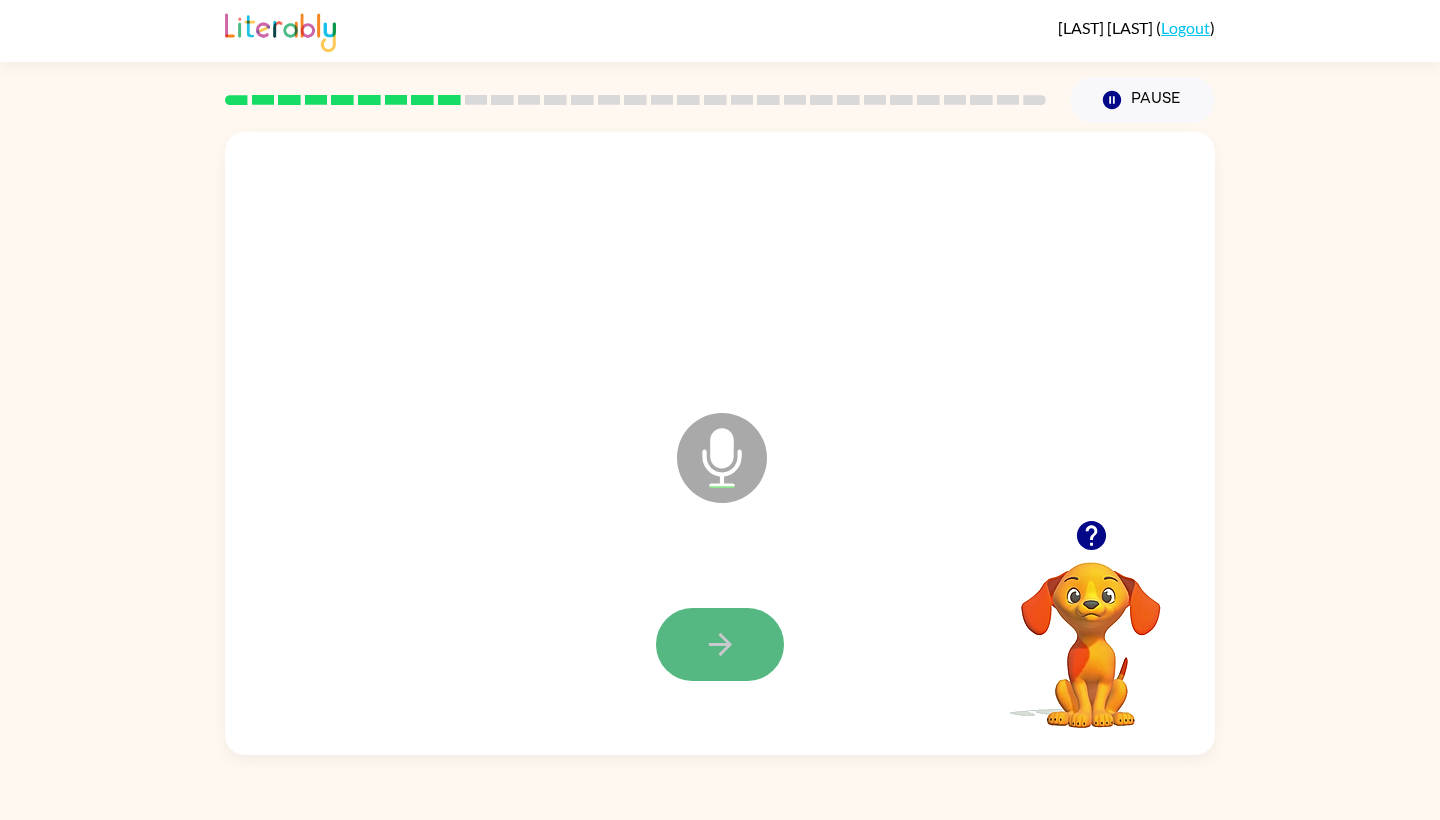 click at bounding box center [720, 644] 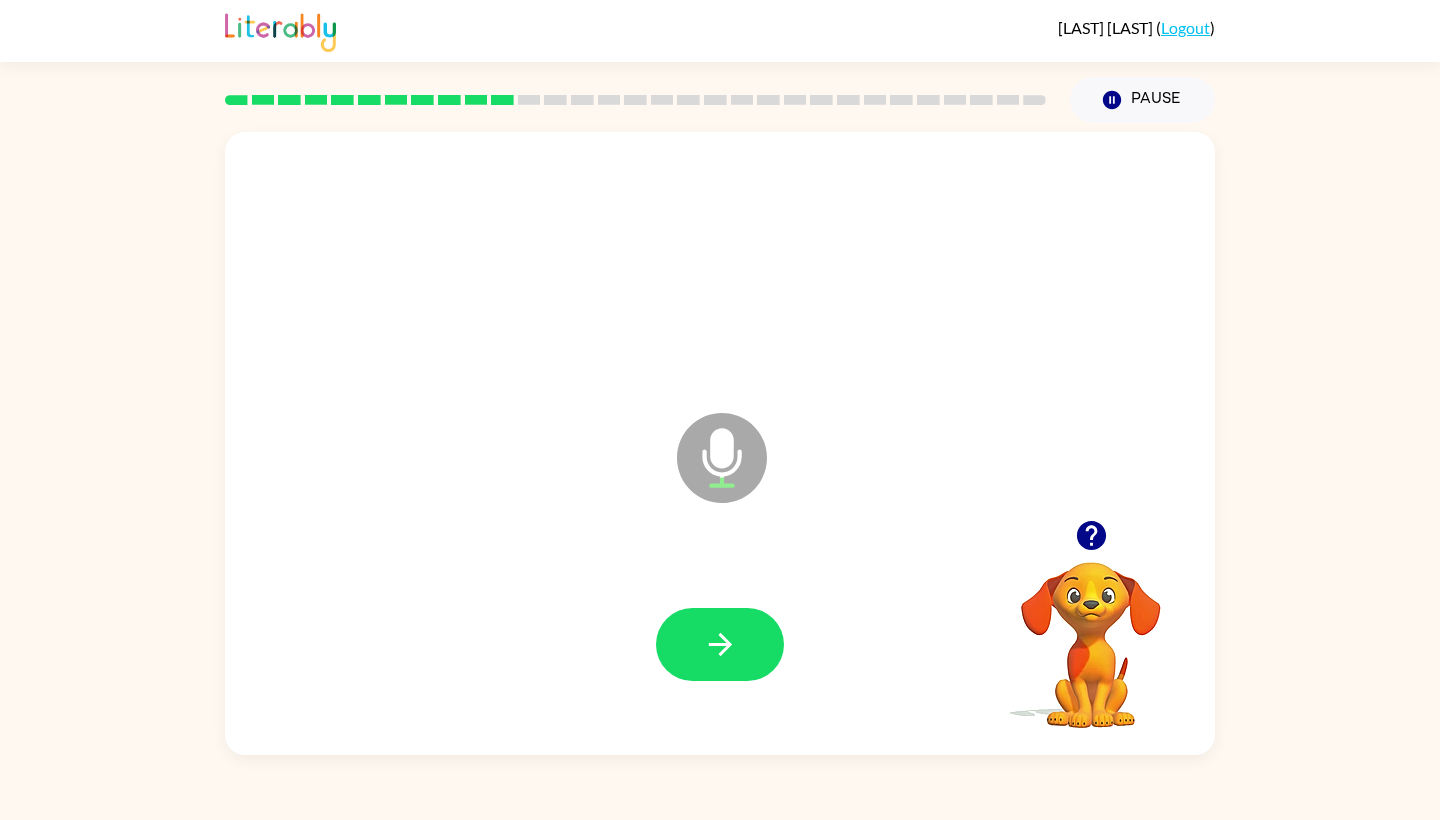 drag, startPoint x: 717, startPoint y: 459, endPoint x: 726, endPoint y: 477, distance: 20.12461 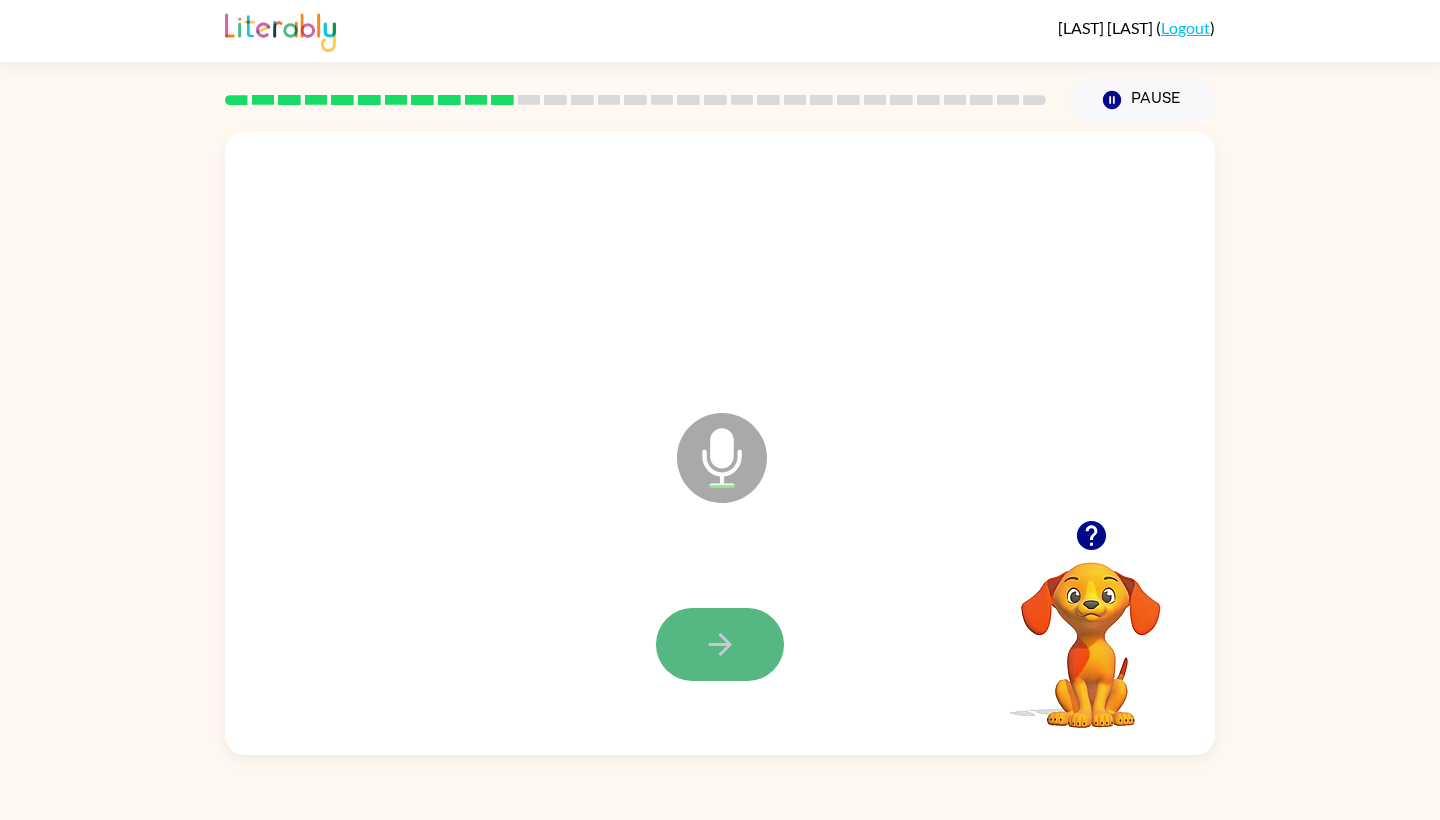 click at bounding box center (720, 644) 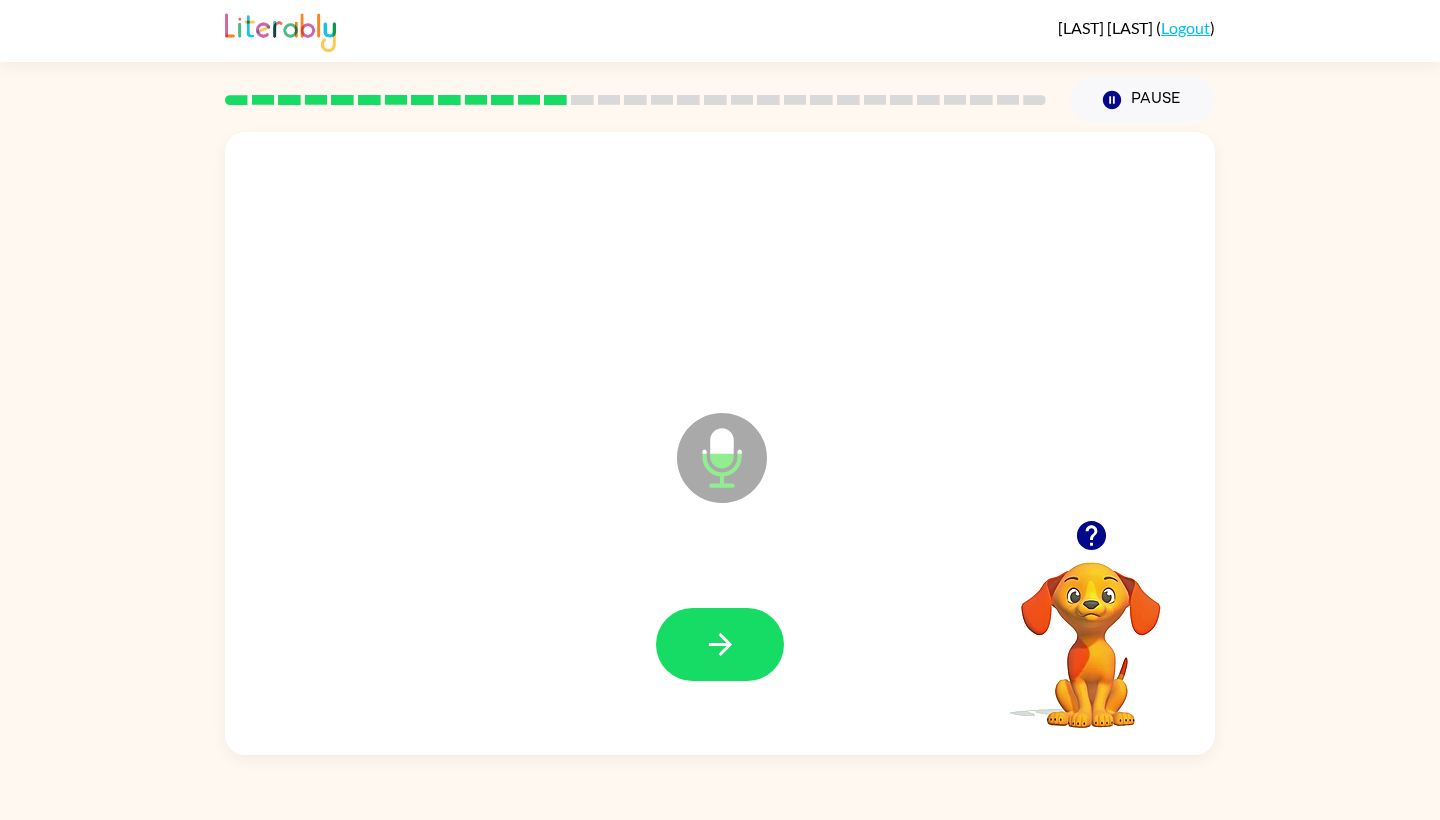 click on "Your browser must support playing .mp4 files to use Literably. Please try using another browser." at bounding box center (1091, 631) 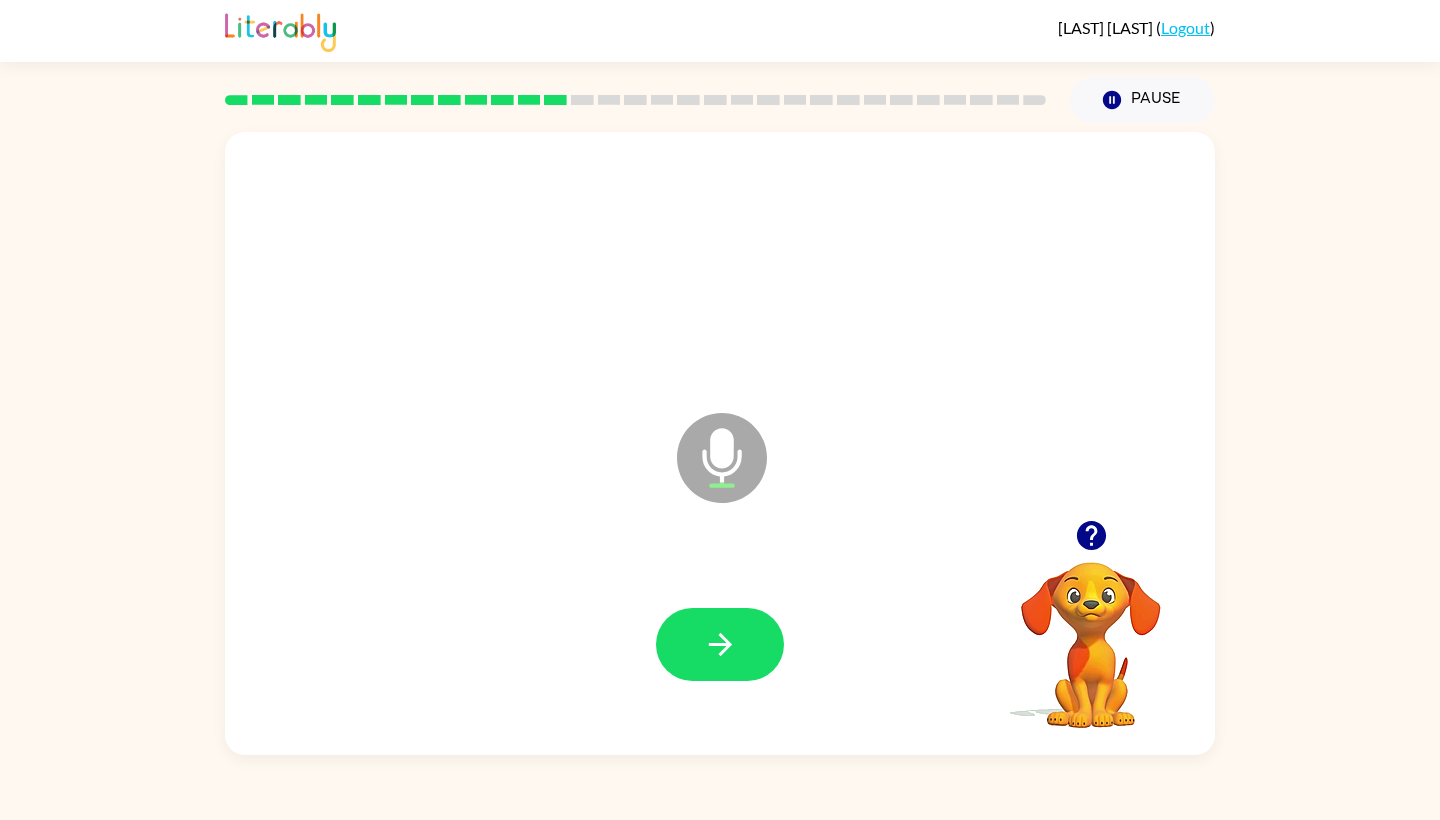 click on "Your browser must support playing .mp4 files to use Literably. Please try using another browser." at bounding box center (1091, 631) 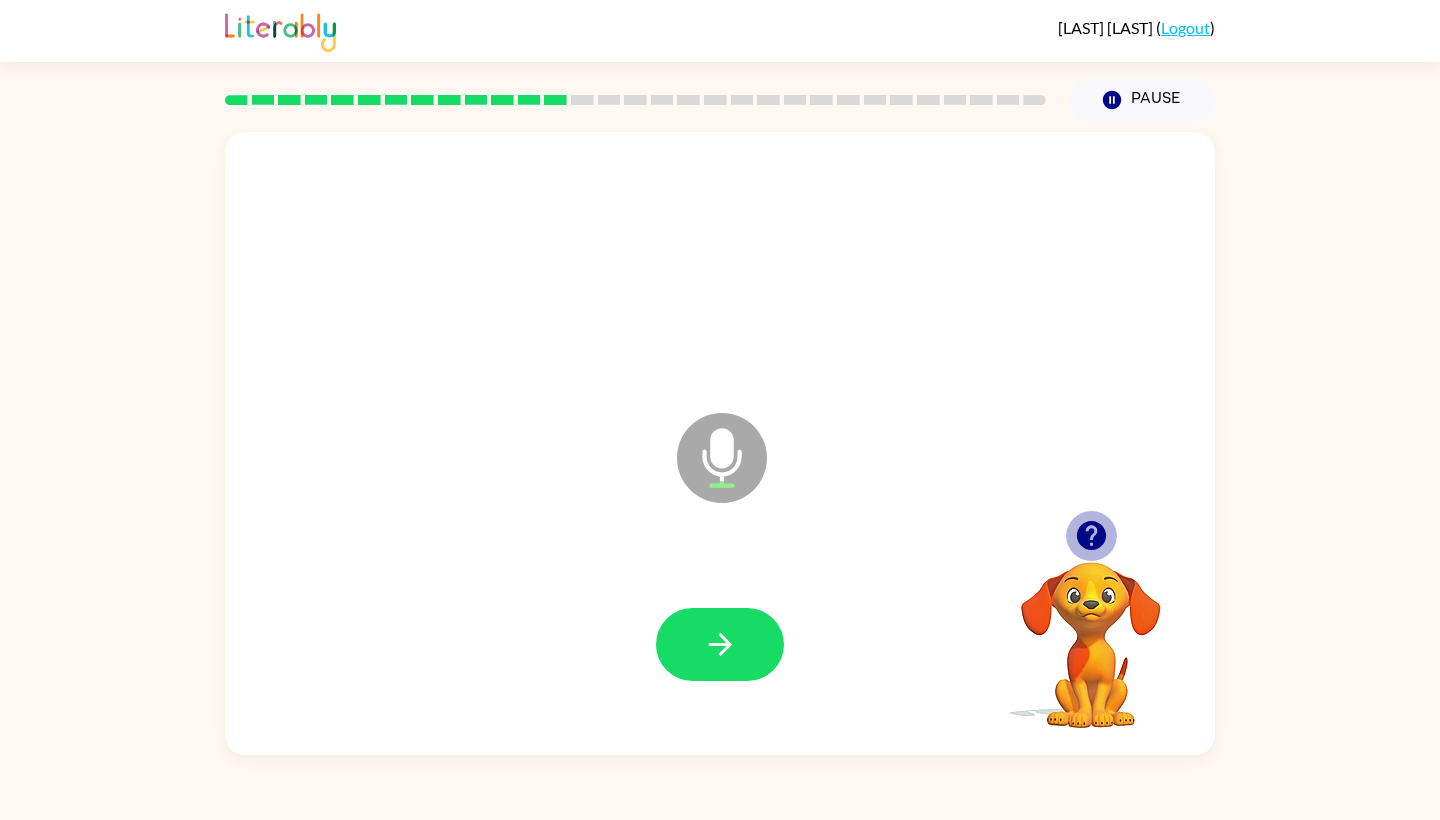 click at bounding box center (1090, 535) 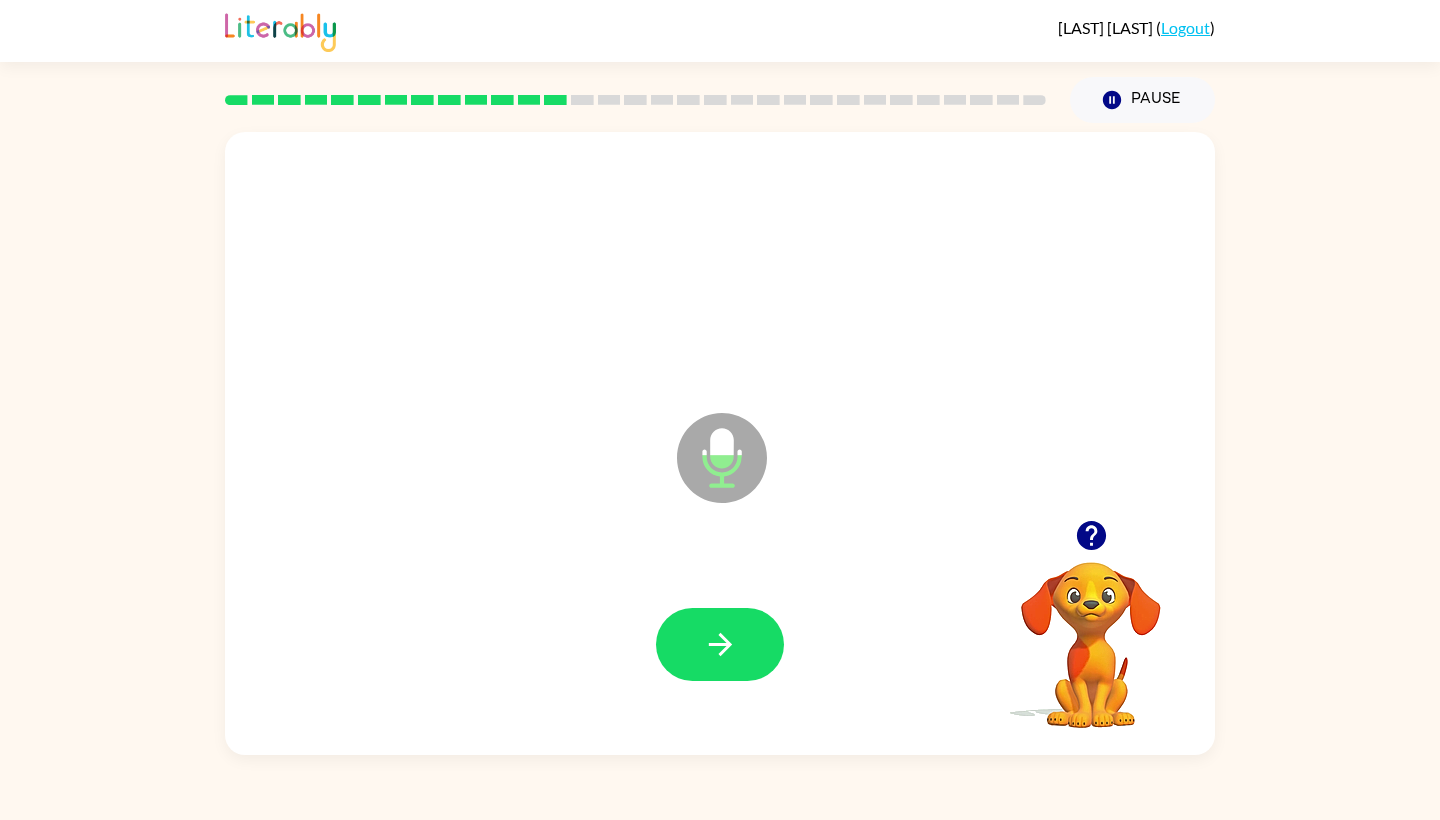 click on "Microphone The Microphone is here when it is your turn to talk" at bounding box center (822, 483) 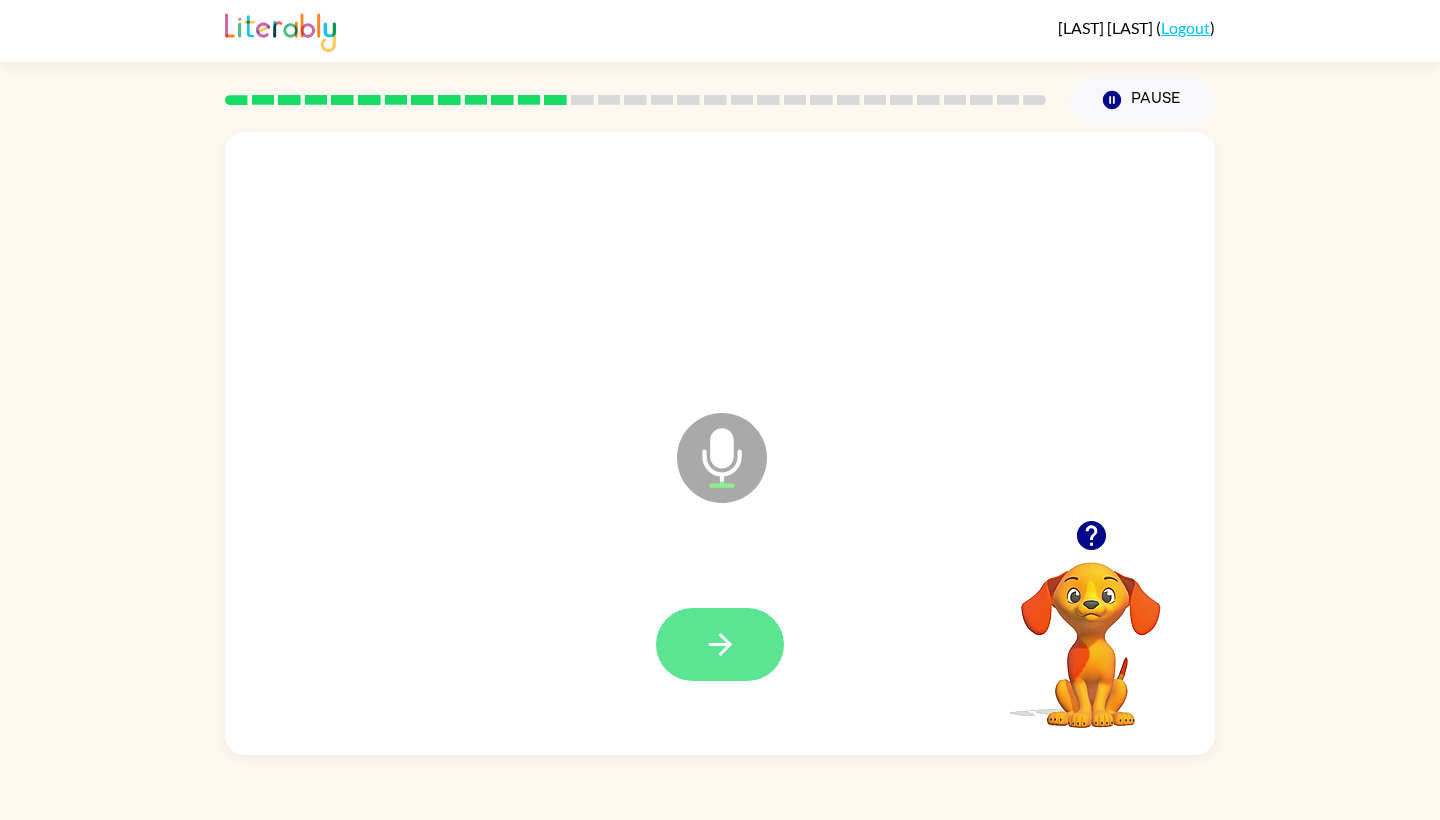 click at bounding box center (720, 644) 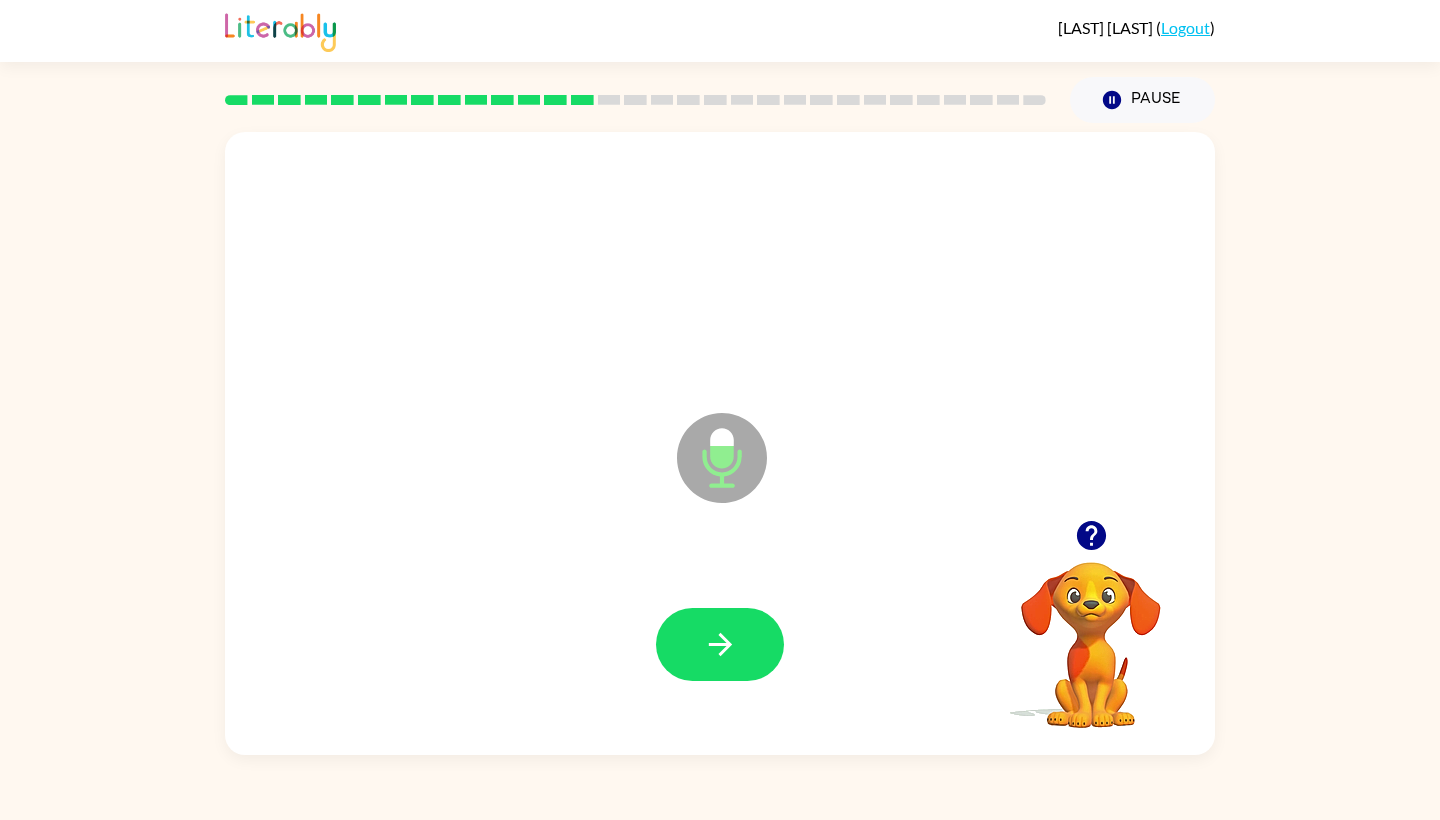 click on "Microphone The Microphone is here when it is your turn to talk" at bounding box center [822, 483] 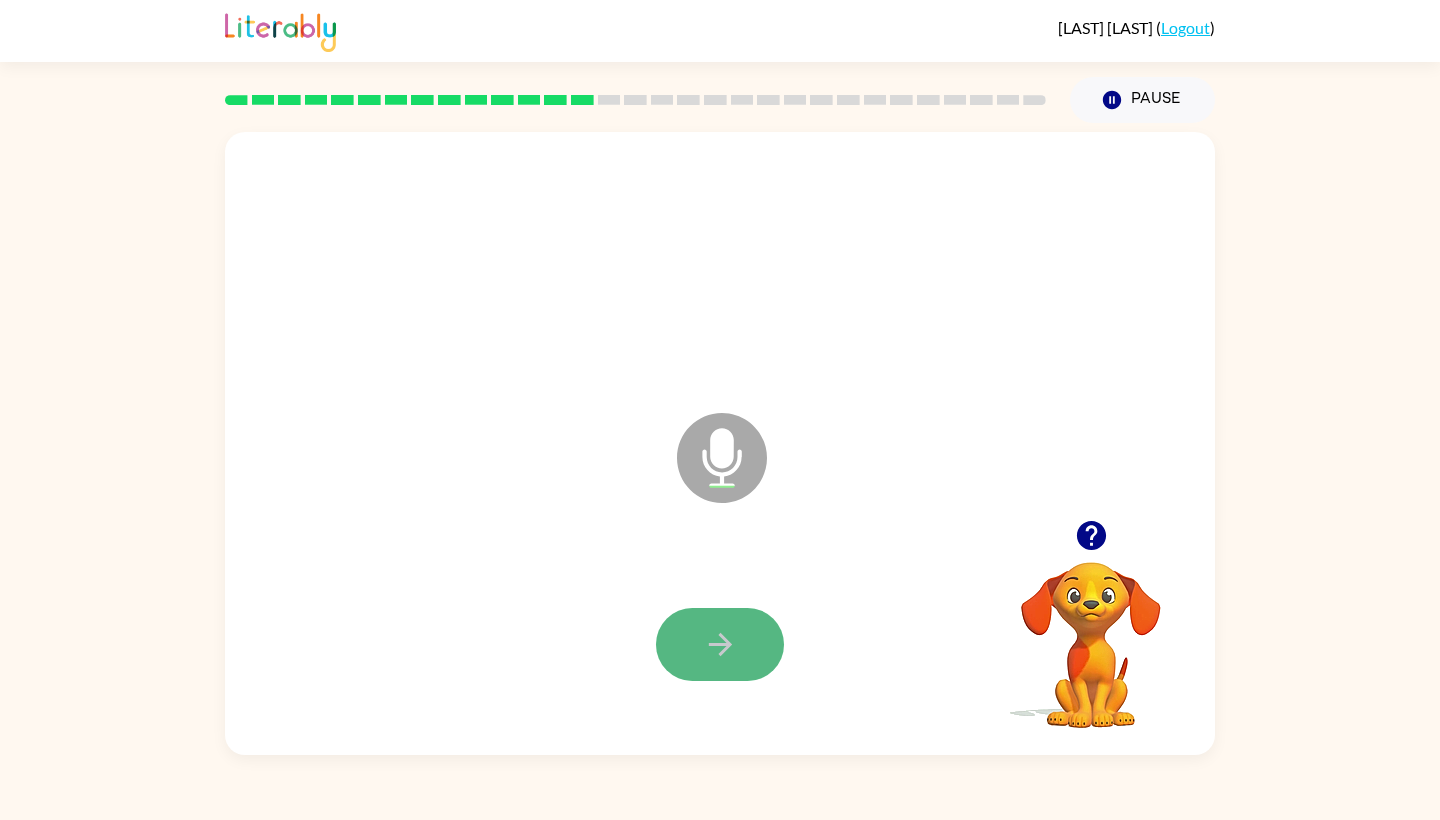 click at bounding box center [720, 644] 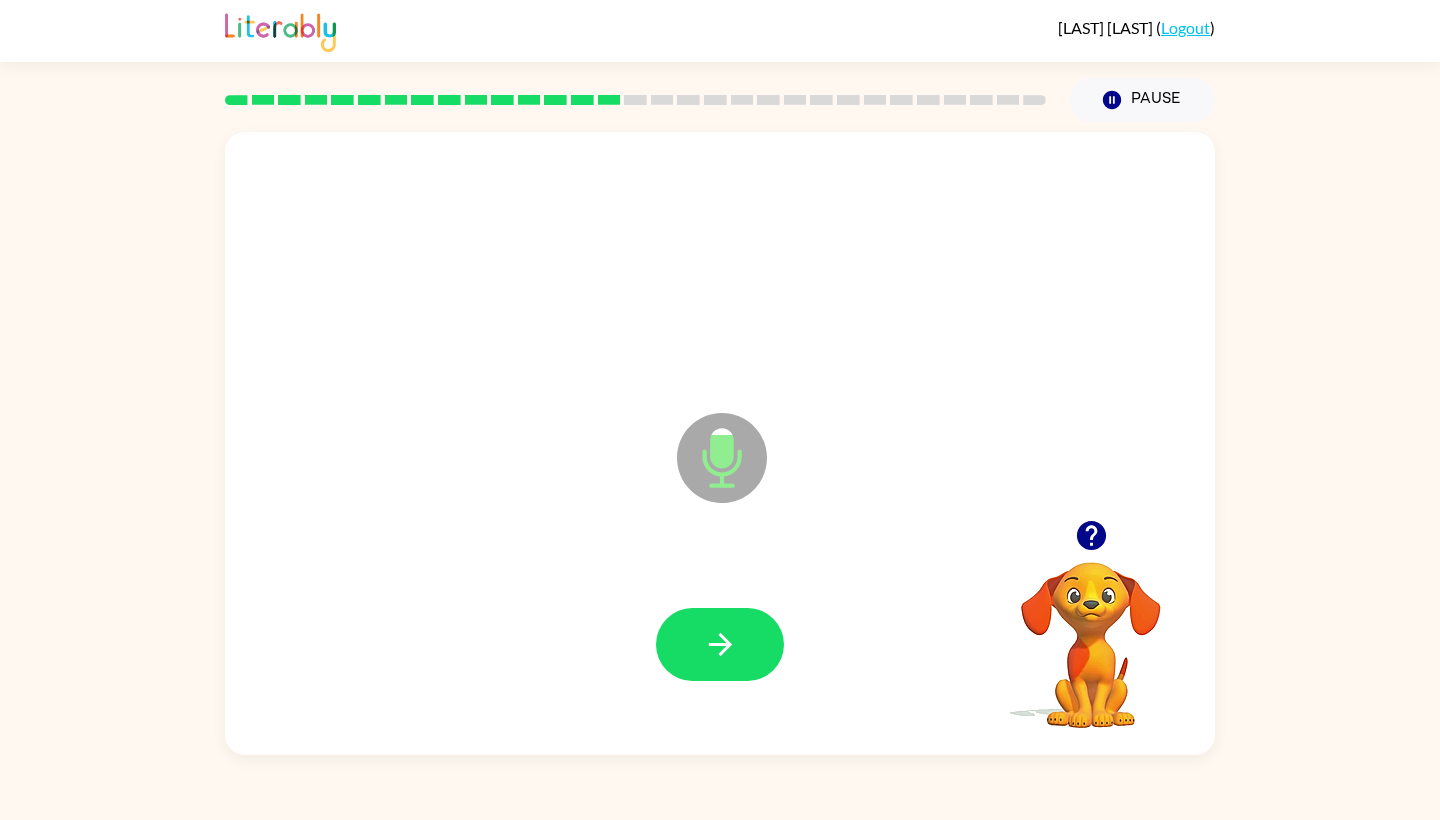 click on "Microphone The Microphone is here when it is your turn to talk" at bounding box center [822, 483] 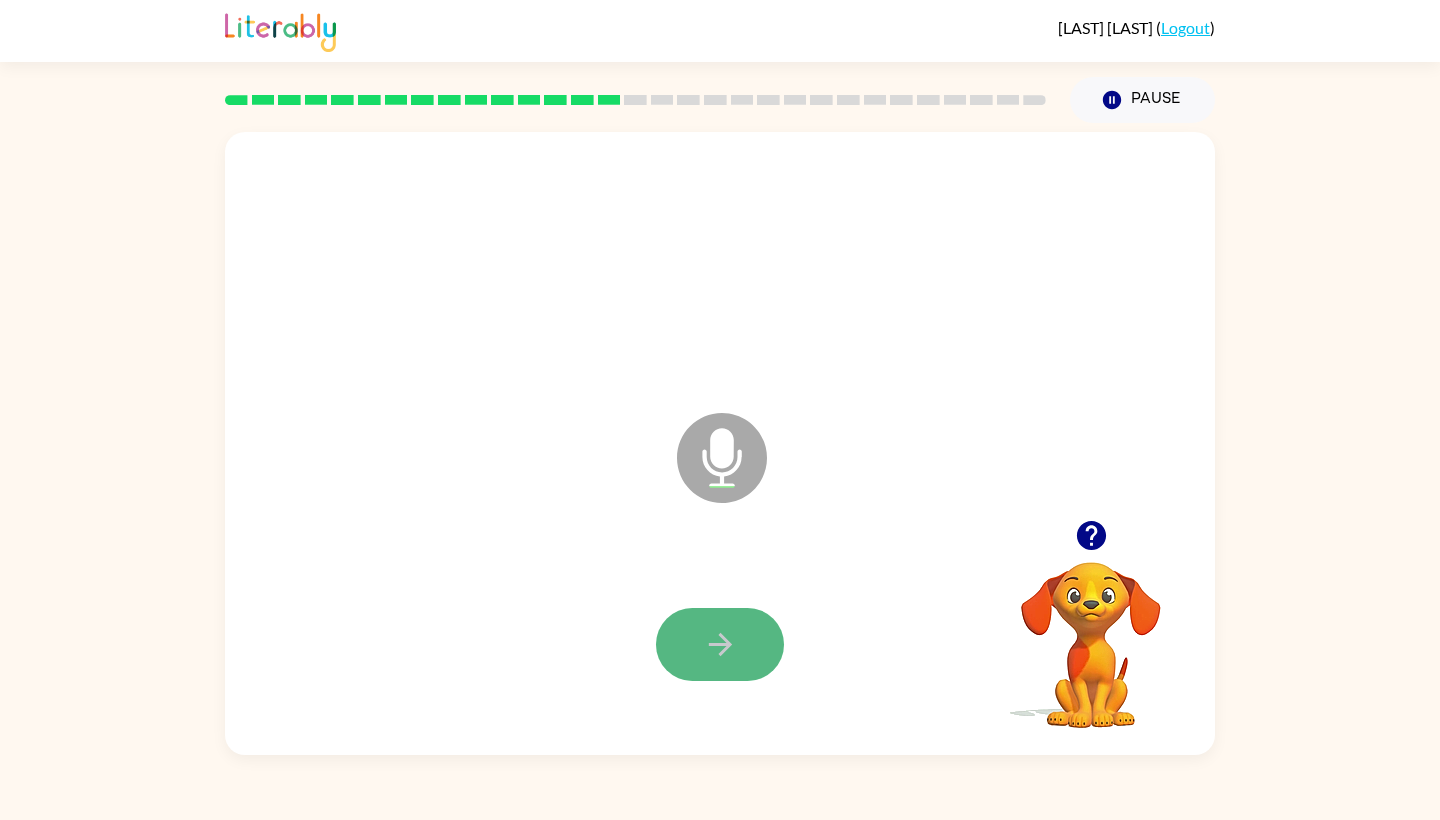 click at bounding box center [720, 644] 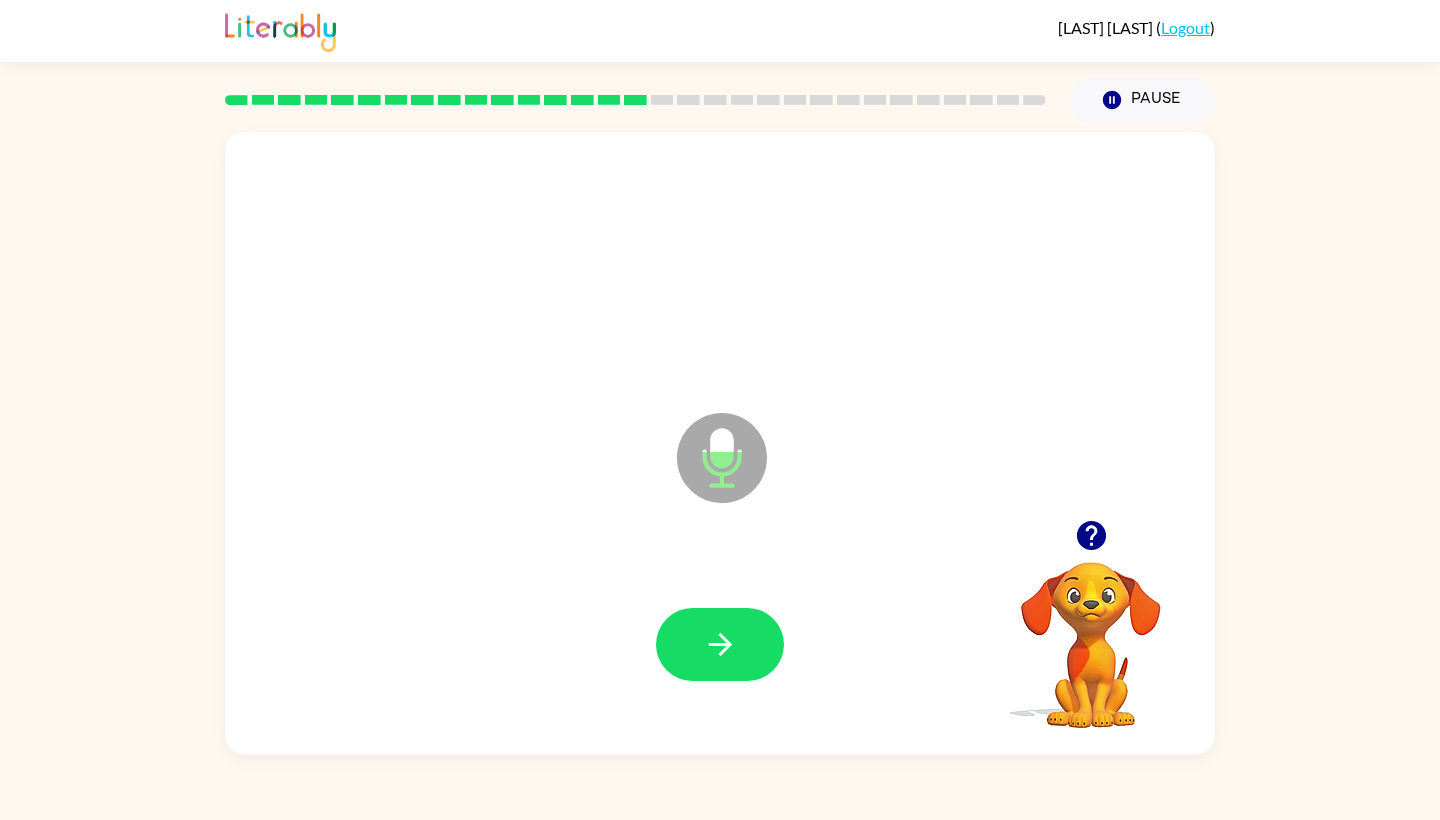 click on "Microphone The Microphone is here when it is your turn to talk" at bounding box center (822, 483) 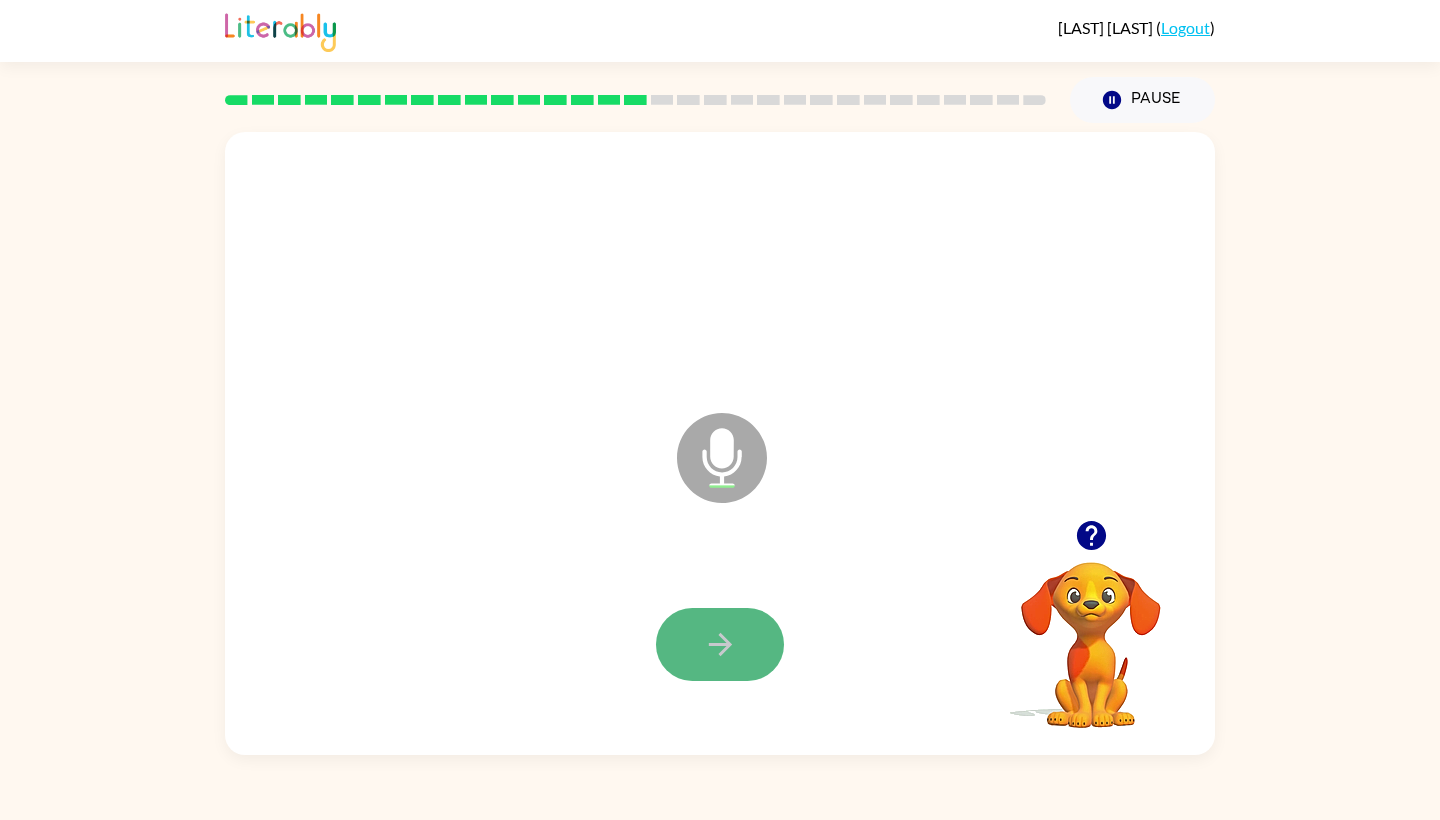 click at bounding box center [720, 644] 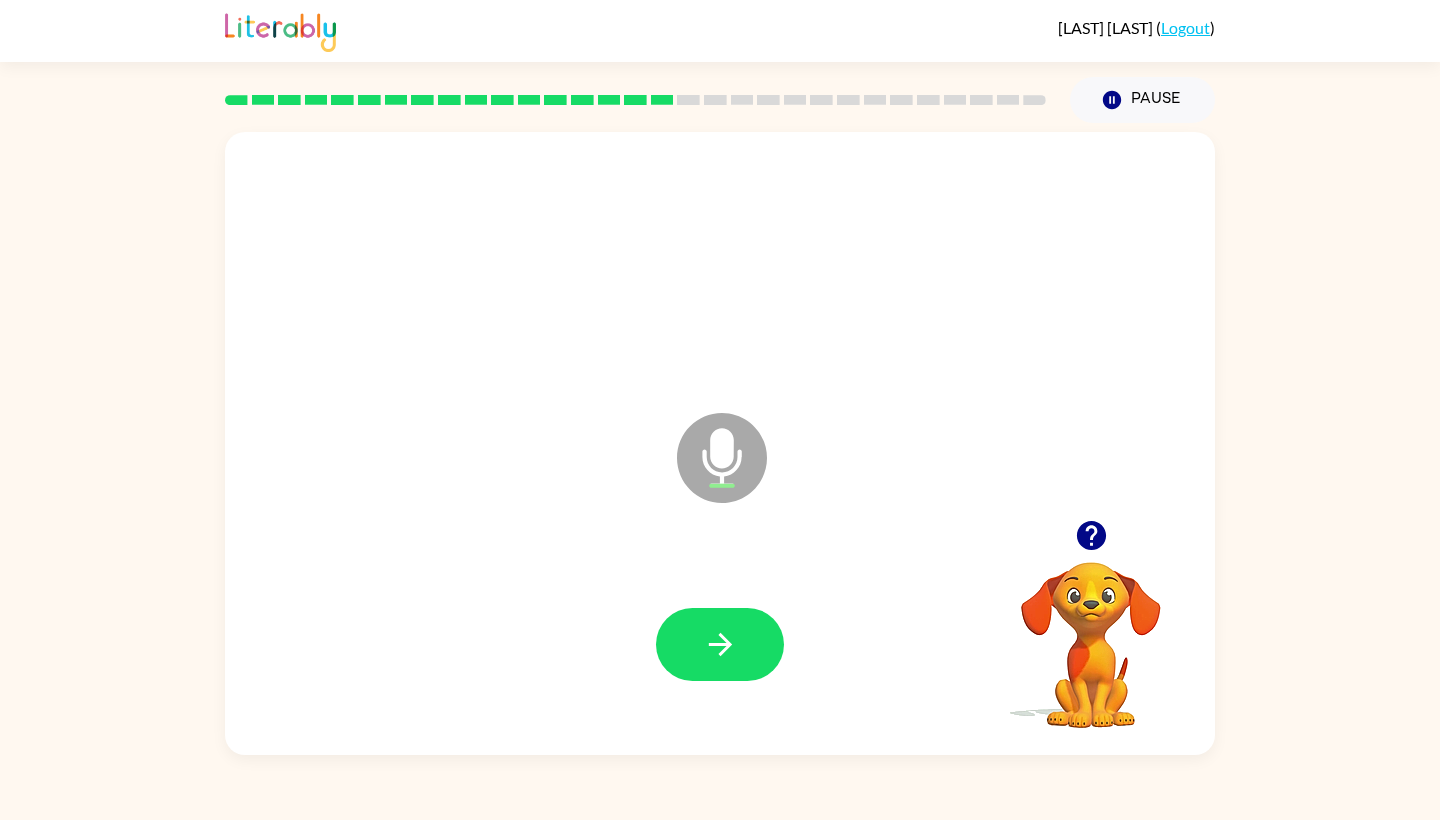click at bounding box center (722, 458) 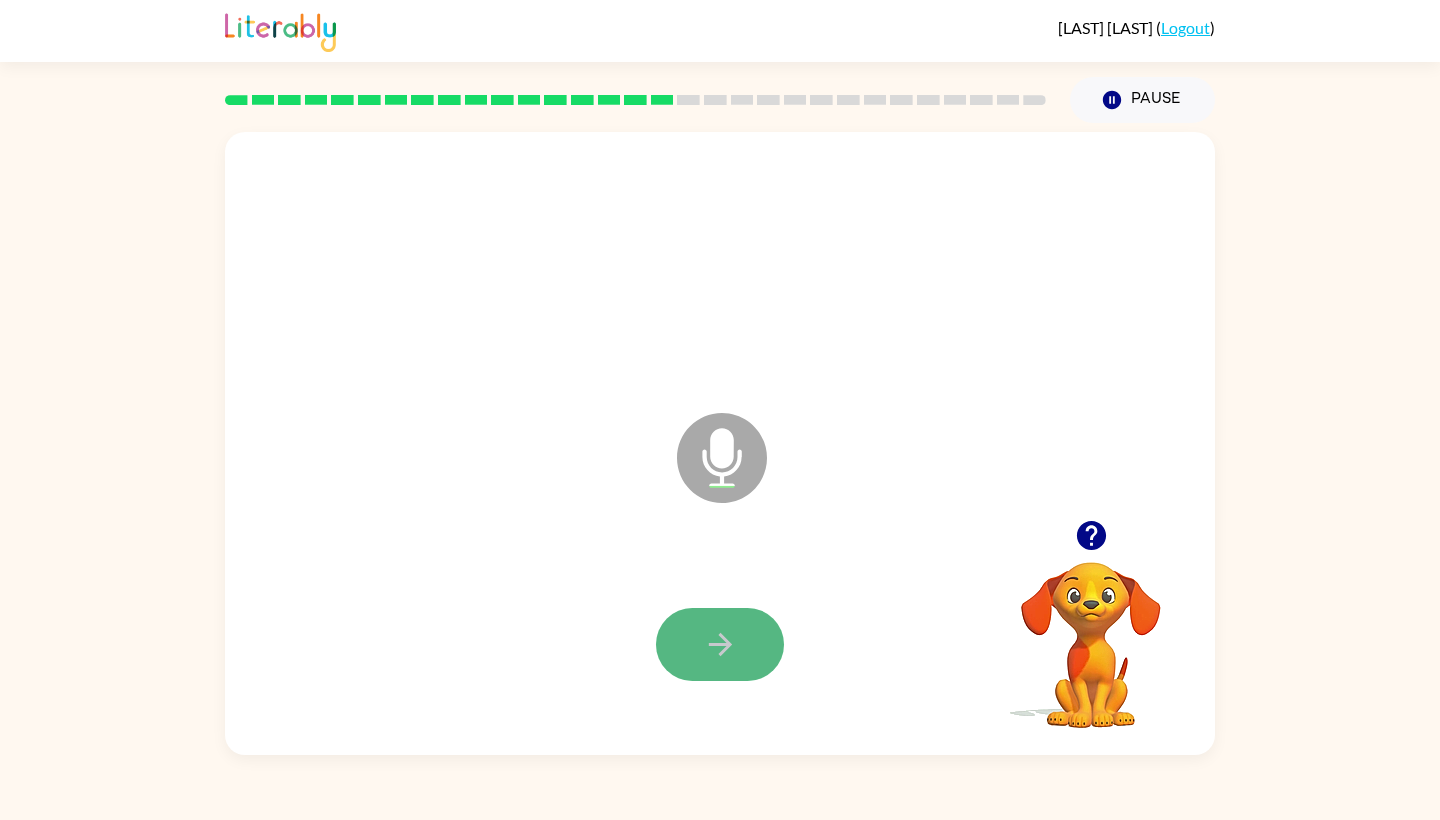 click at bounding box center [720, 644] 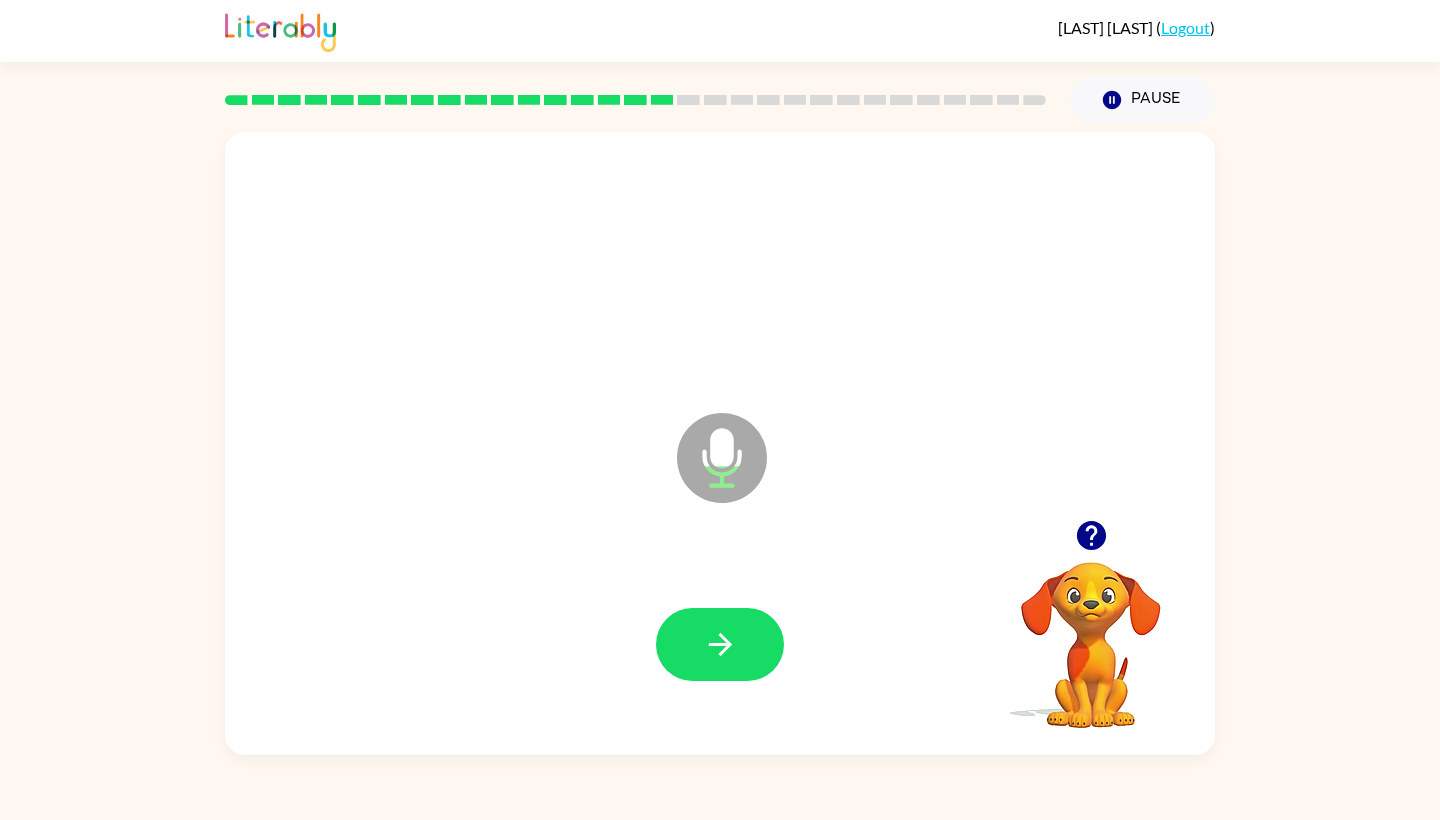 click on "Microphone The Microphone is here when it is your turn to talk" at bounding box center (822, 483) 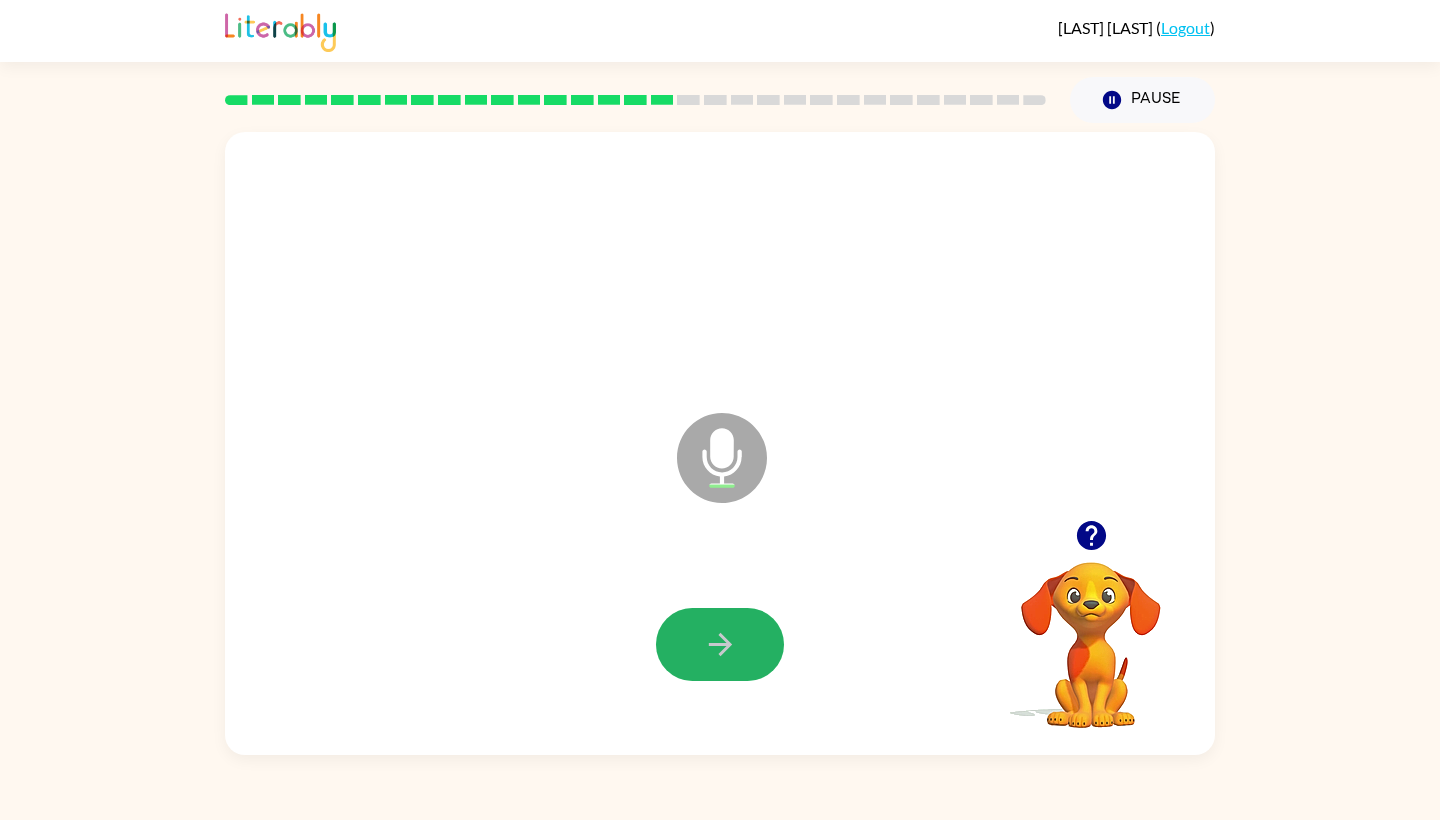 click at bounding box center (720, 644) 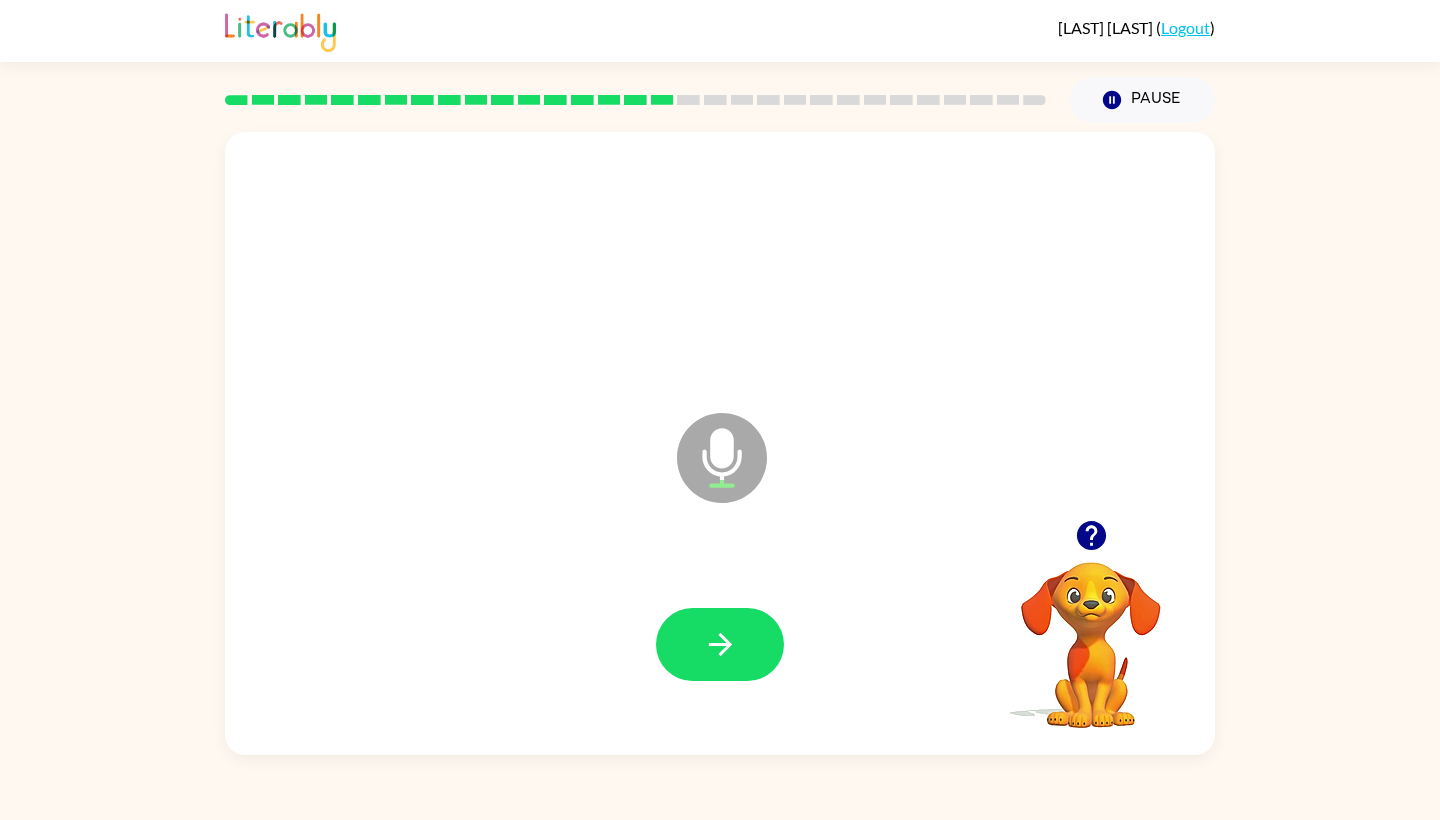 click on "Microphone The Microphone is here when it is your turn to talk" at bounding box center [822, 483] 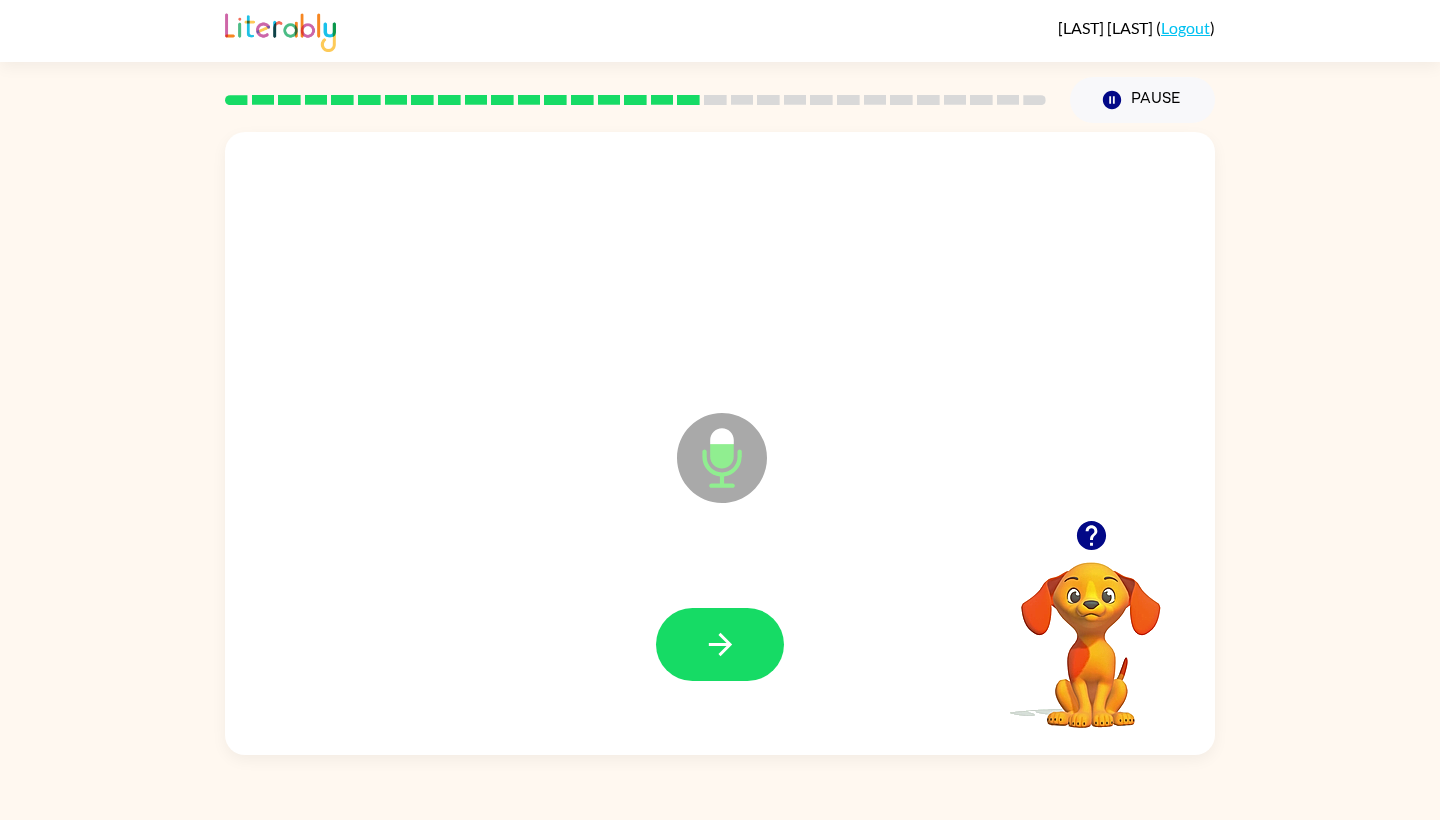 click on "Microphone The Microphone is here when it is your turn to talk" at bounding box center [822, 483] 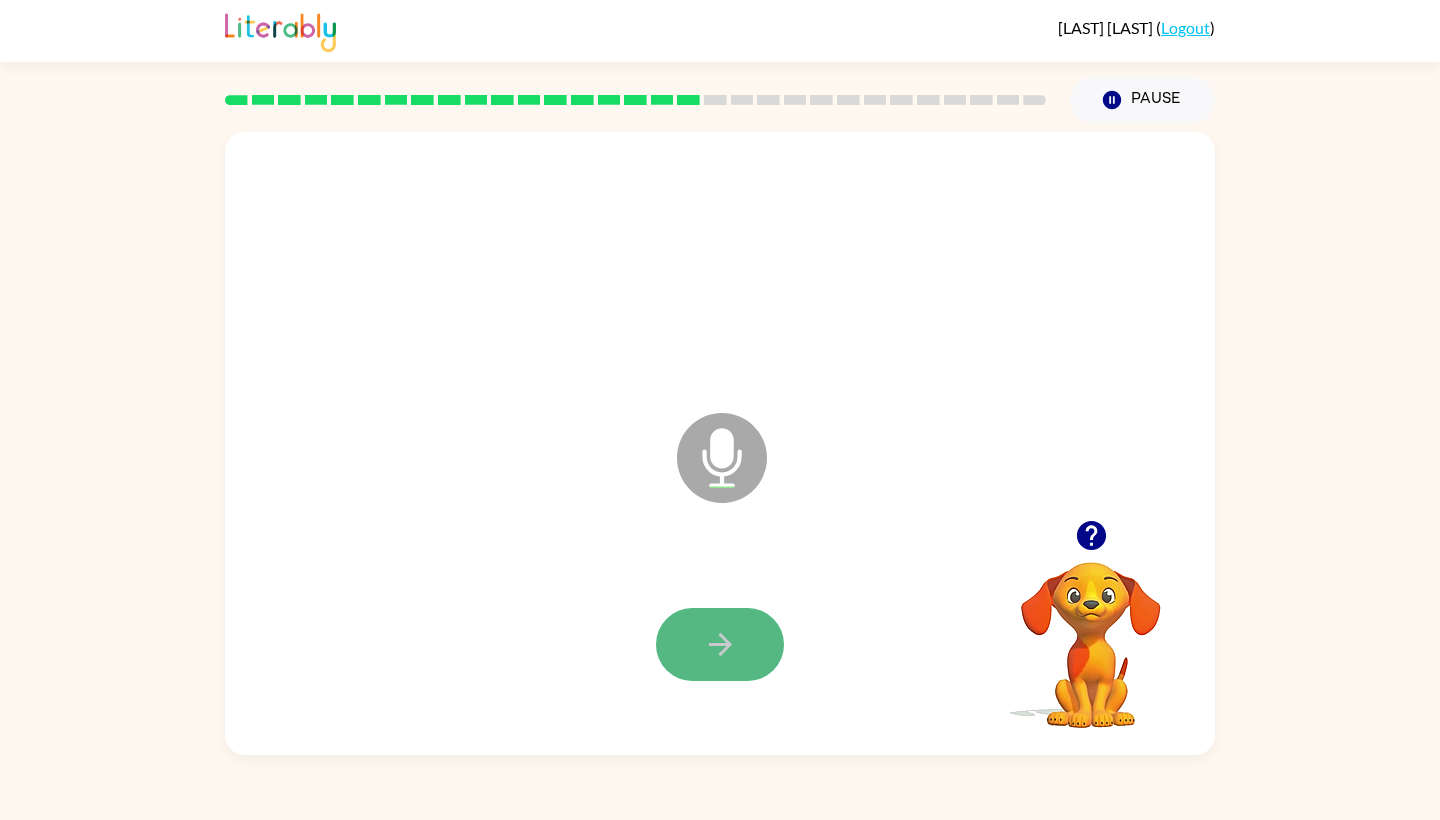 click at bounding box center [720, 644] 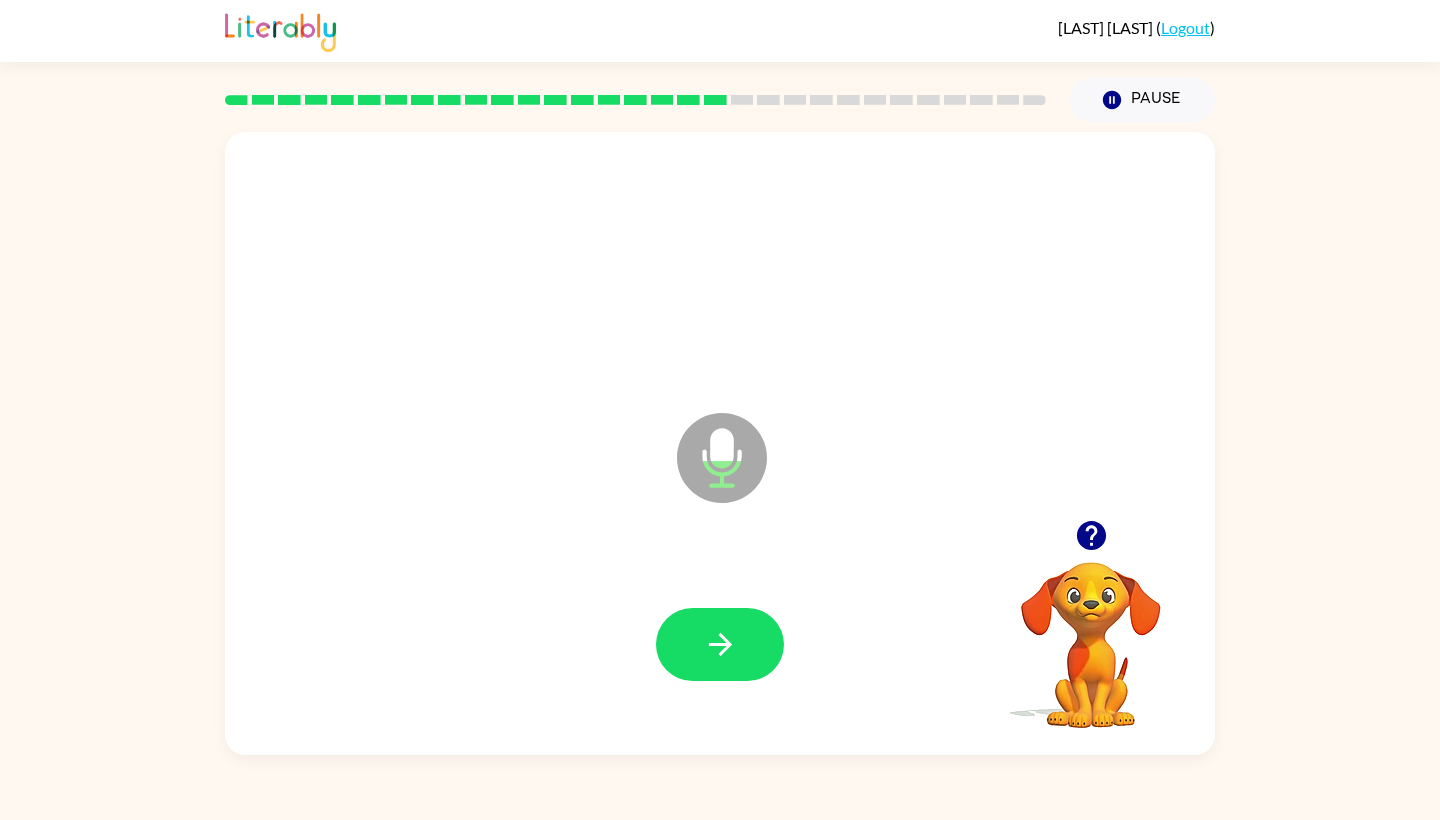 click on "Microphone The Microphone is here when it is your turn to talk" at bounding box center (822, 483) 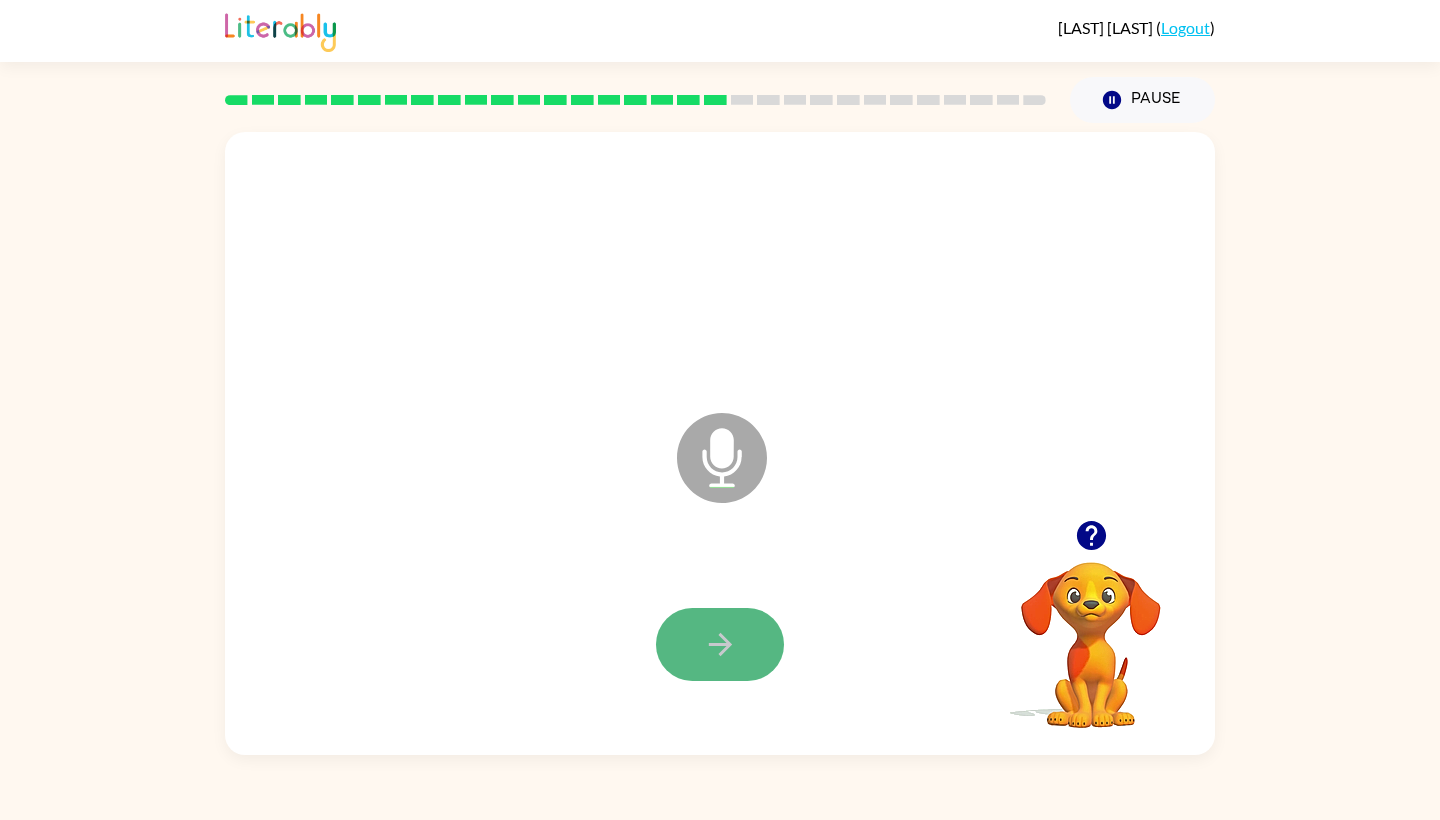 click at bounding box center (720, 644) 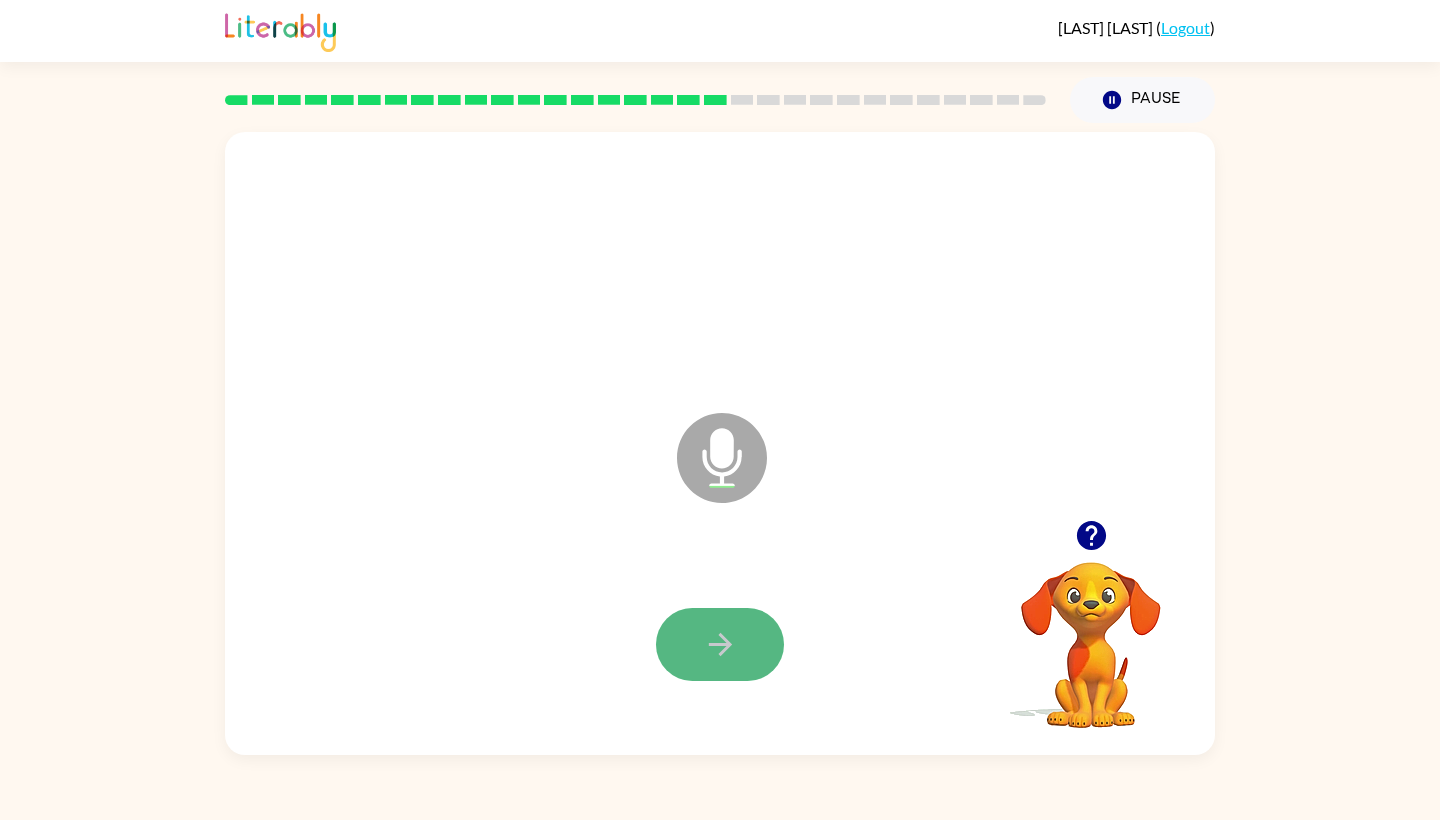 click at bounding box center [720, 644] 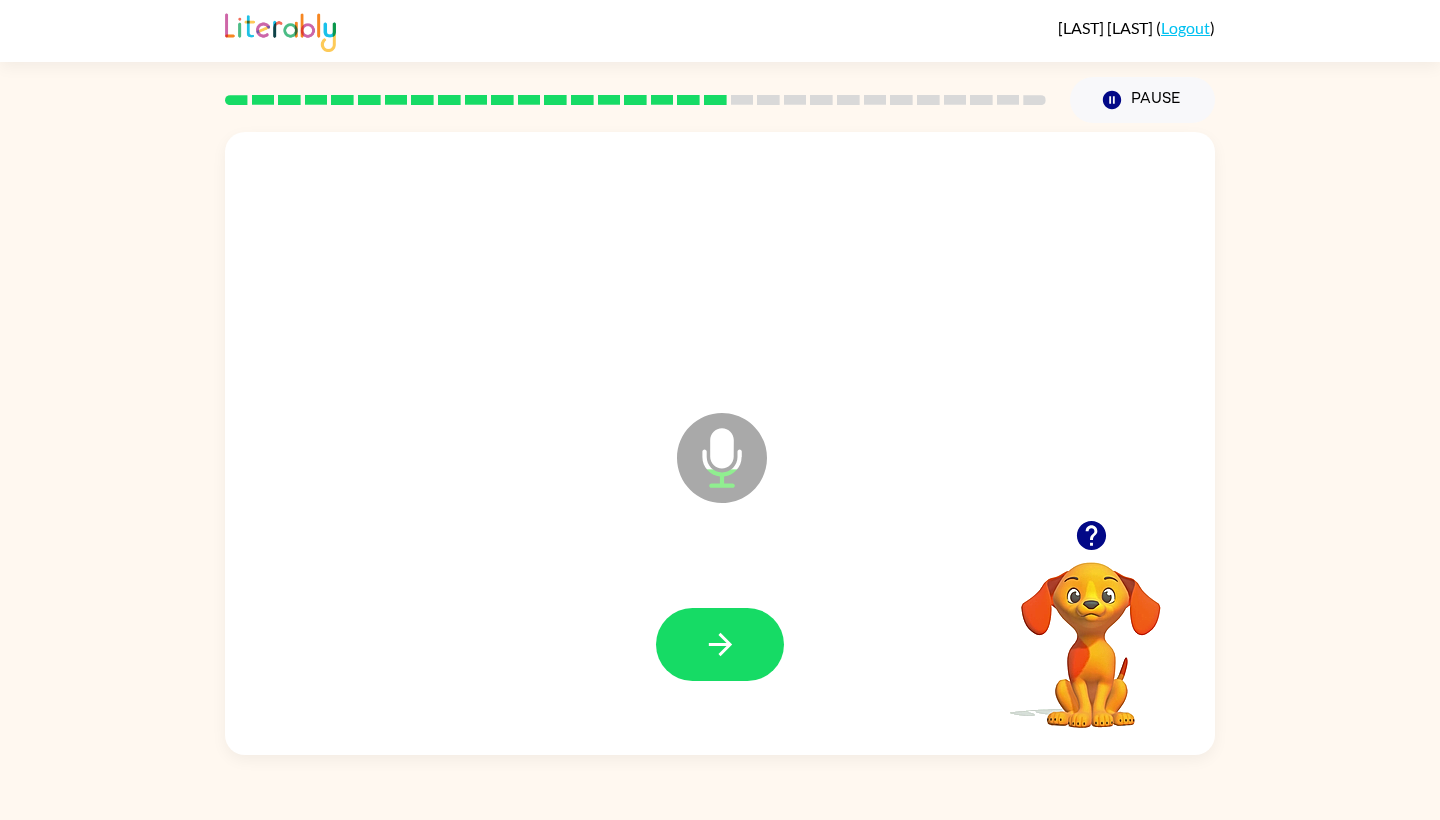 drag, startPoint x: 723, startPoint y: 430, endPoint x: 728, endPoint y: 476, distance: 46.270943 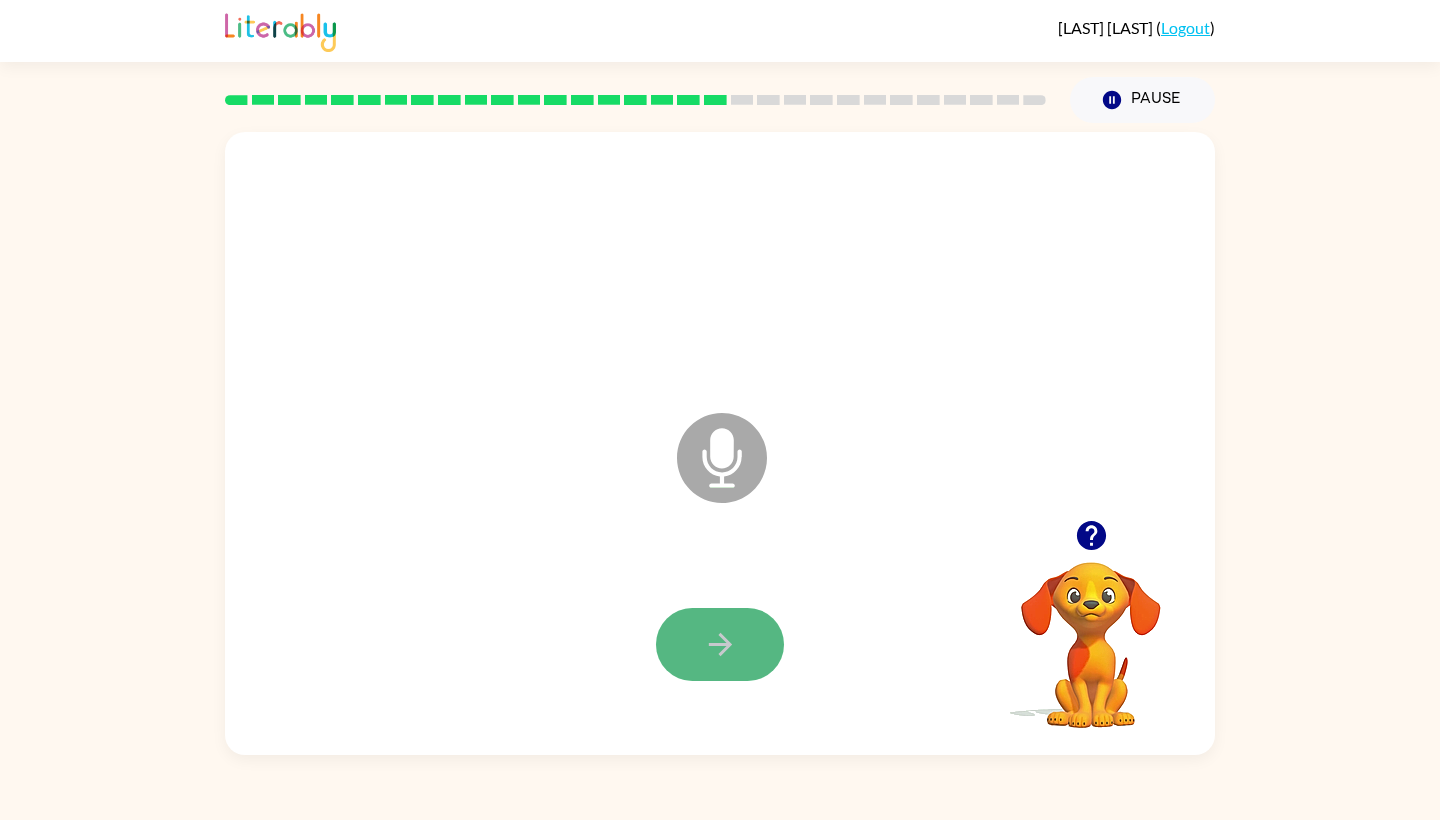 click at bounding box center (720, 644) 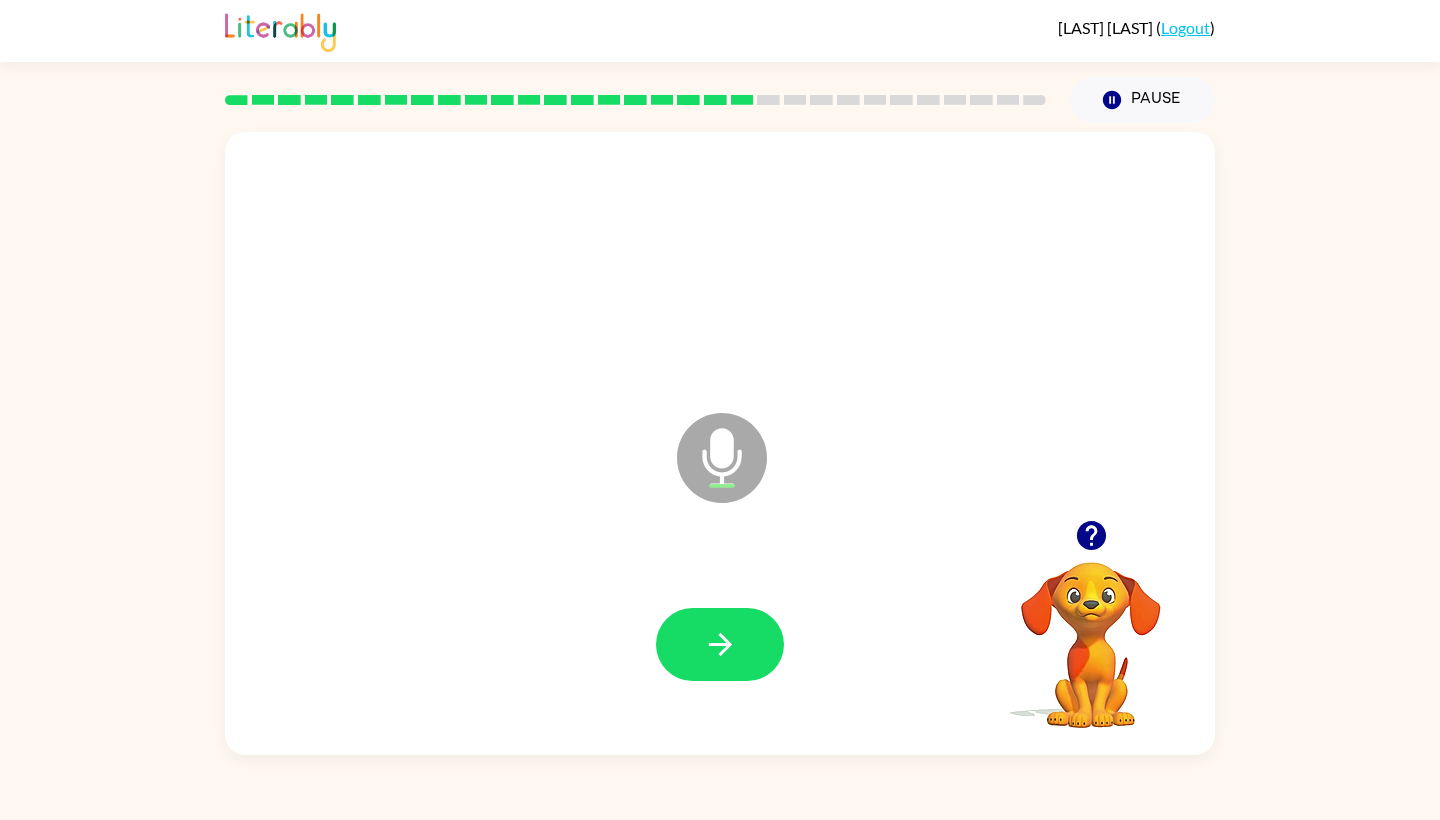 click at bounding box center [722, 458] 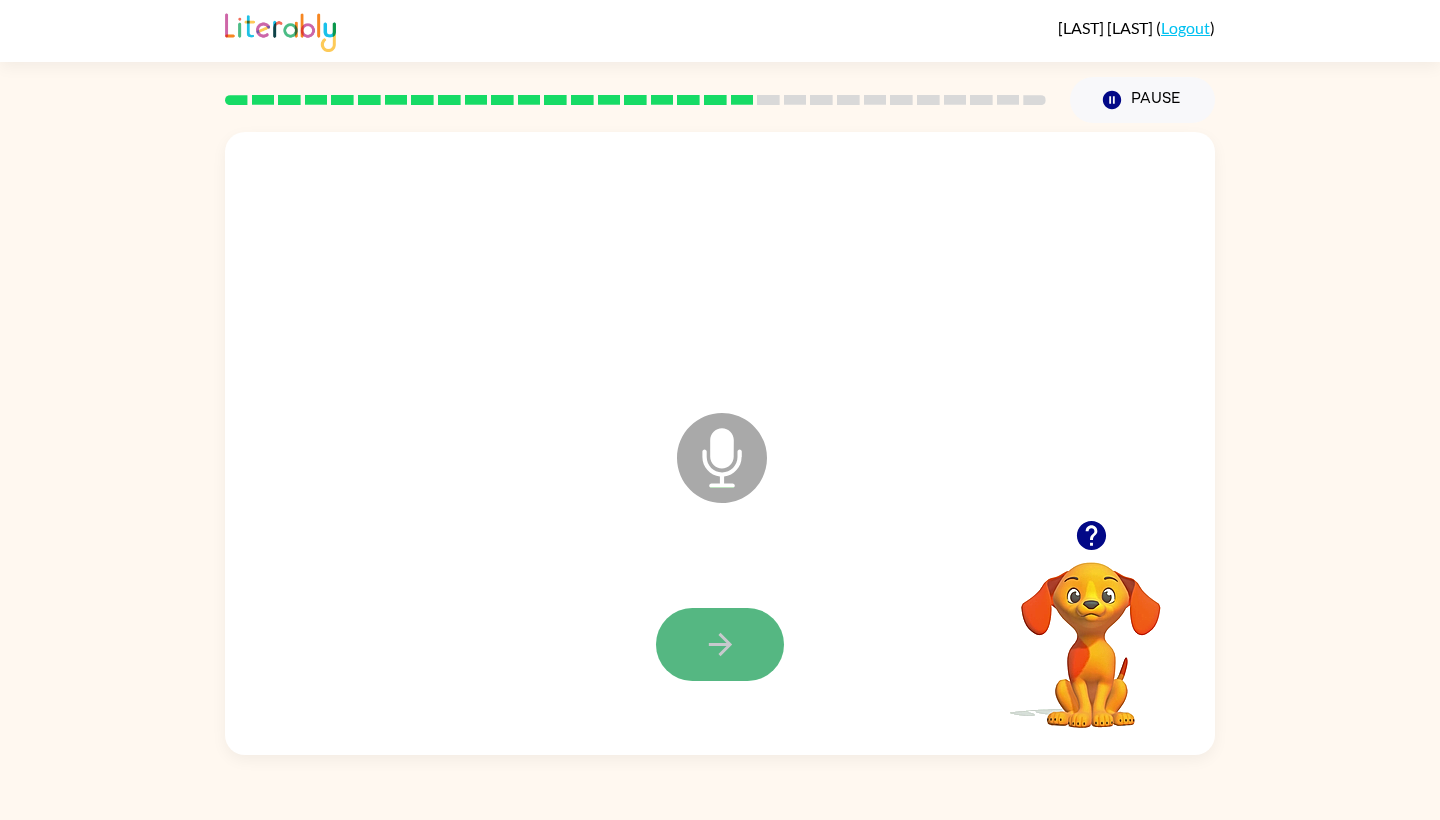 click at bounding box center (720, 644) 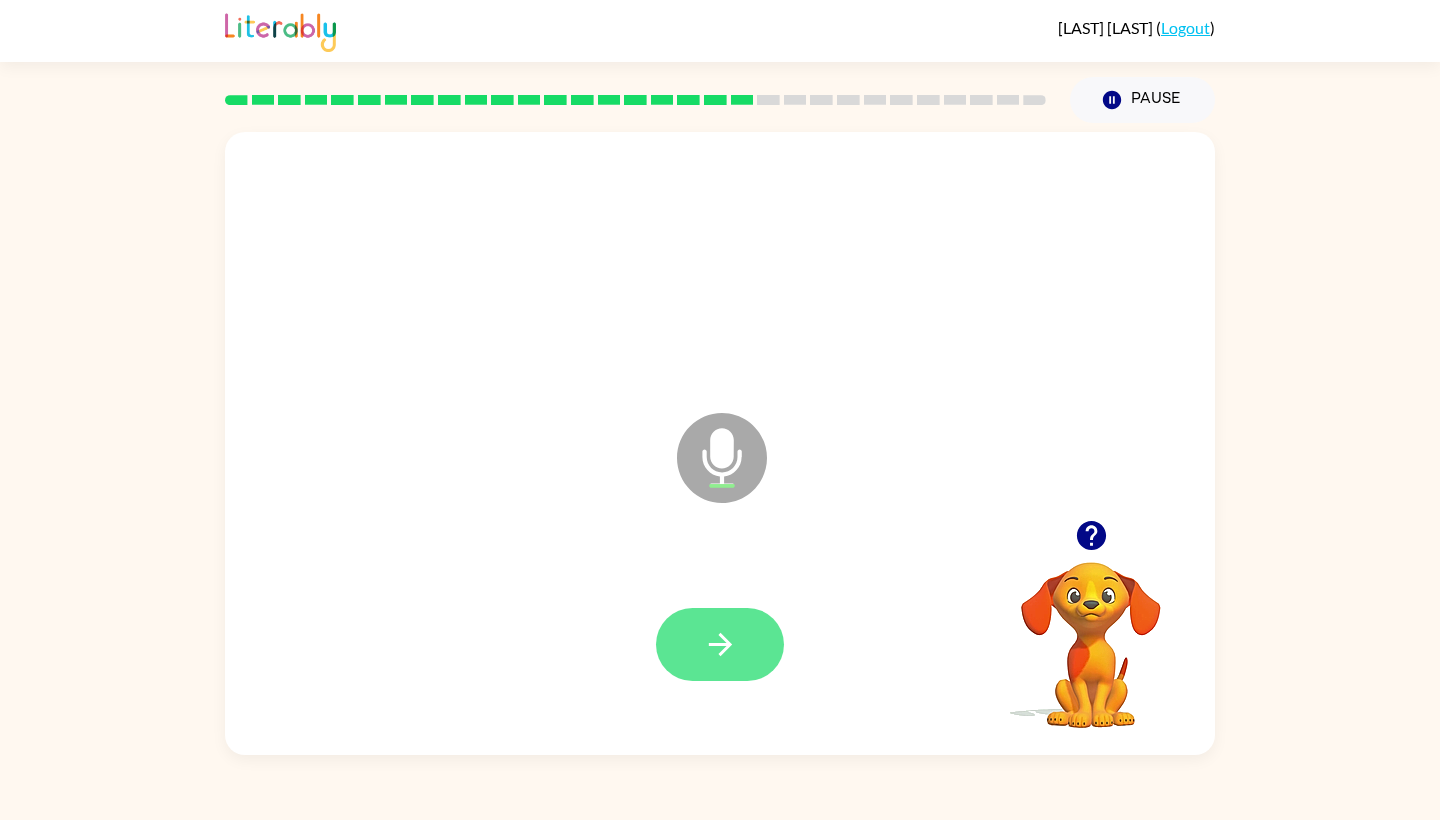 drag, startPoint x: 743, startPoint y: 484, endPoint x: 751, endPoint y: 672, distance: 188.17014 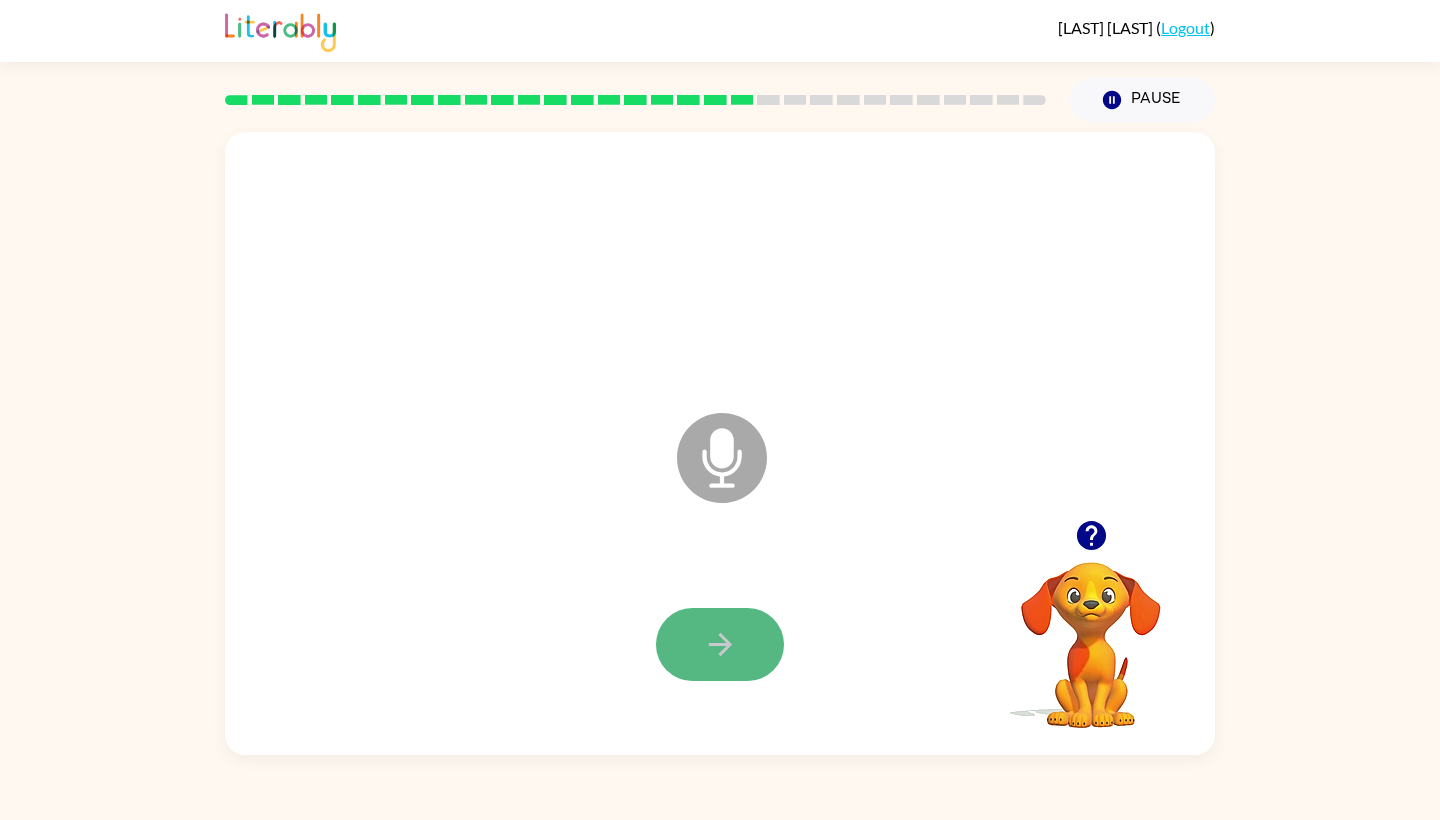 click at bounding box center [720, 644] 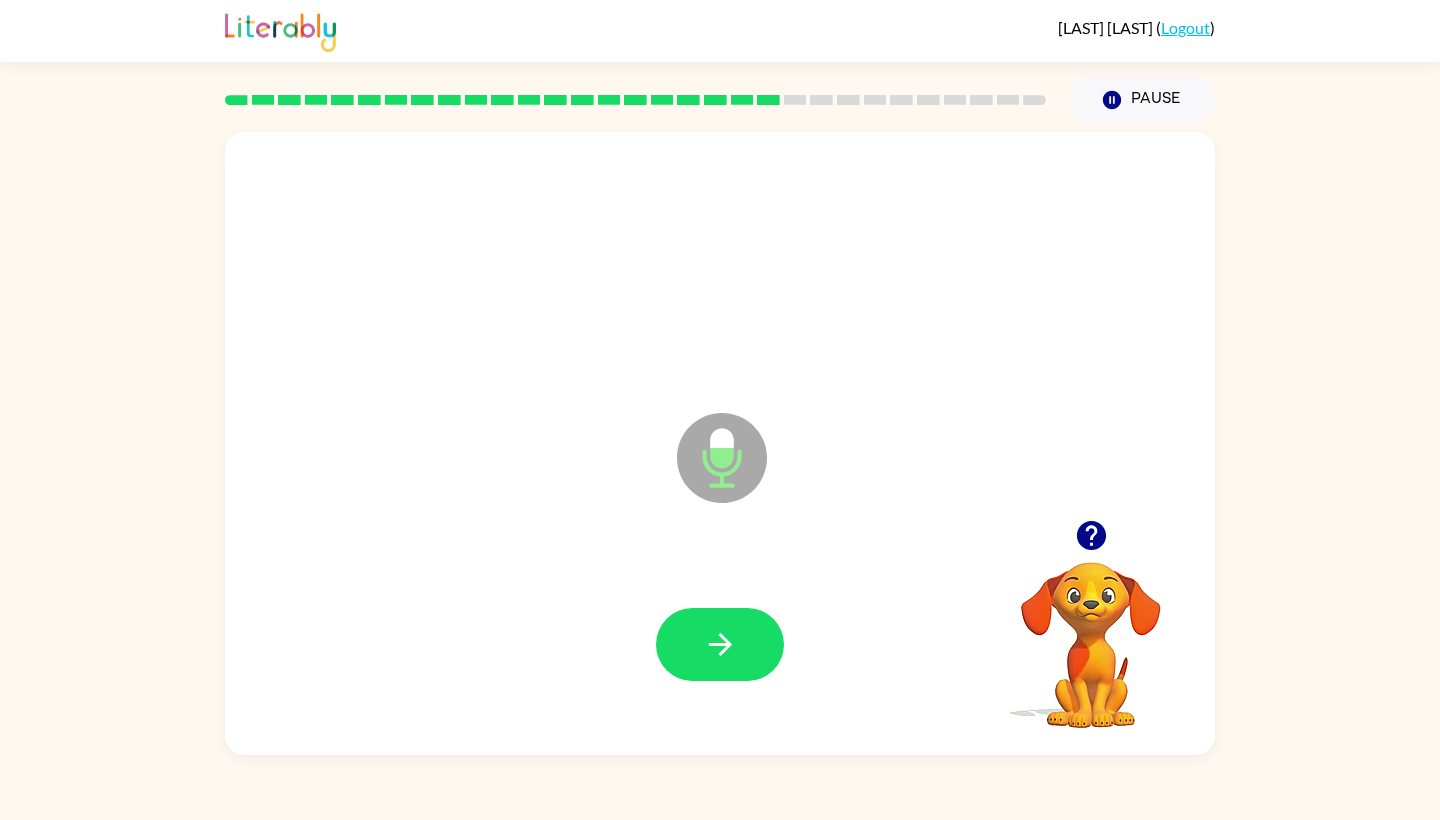 click at bounding box center [722, 458] 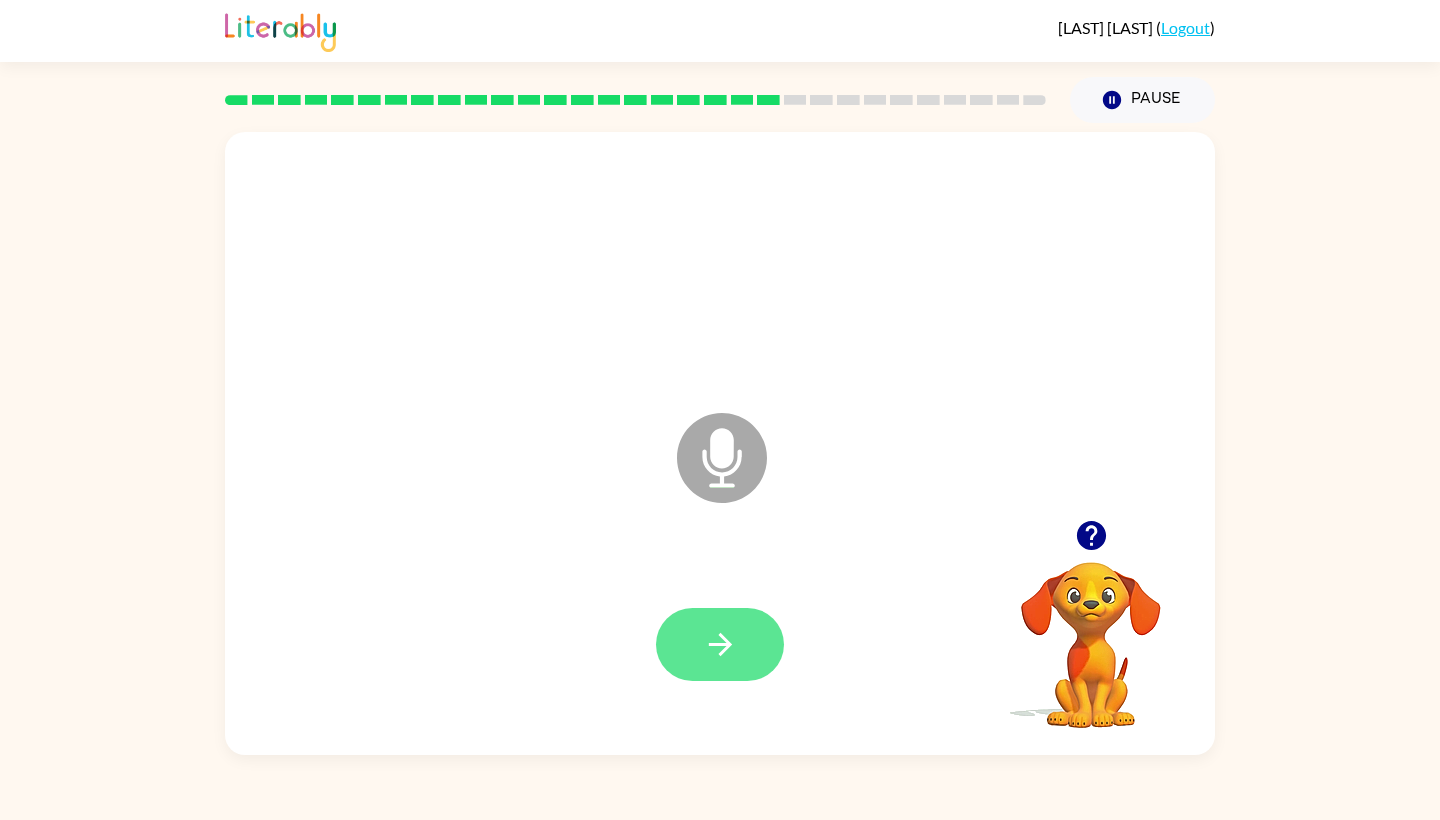 click at bounding box center (720, 644) 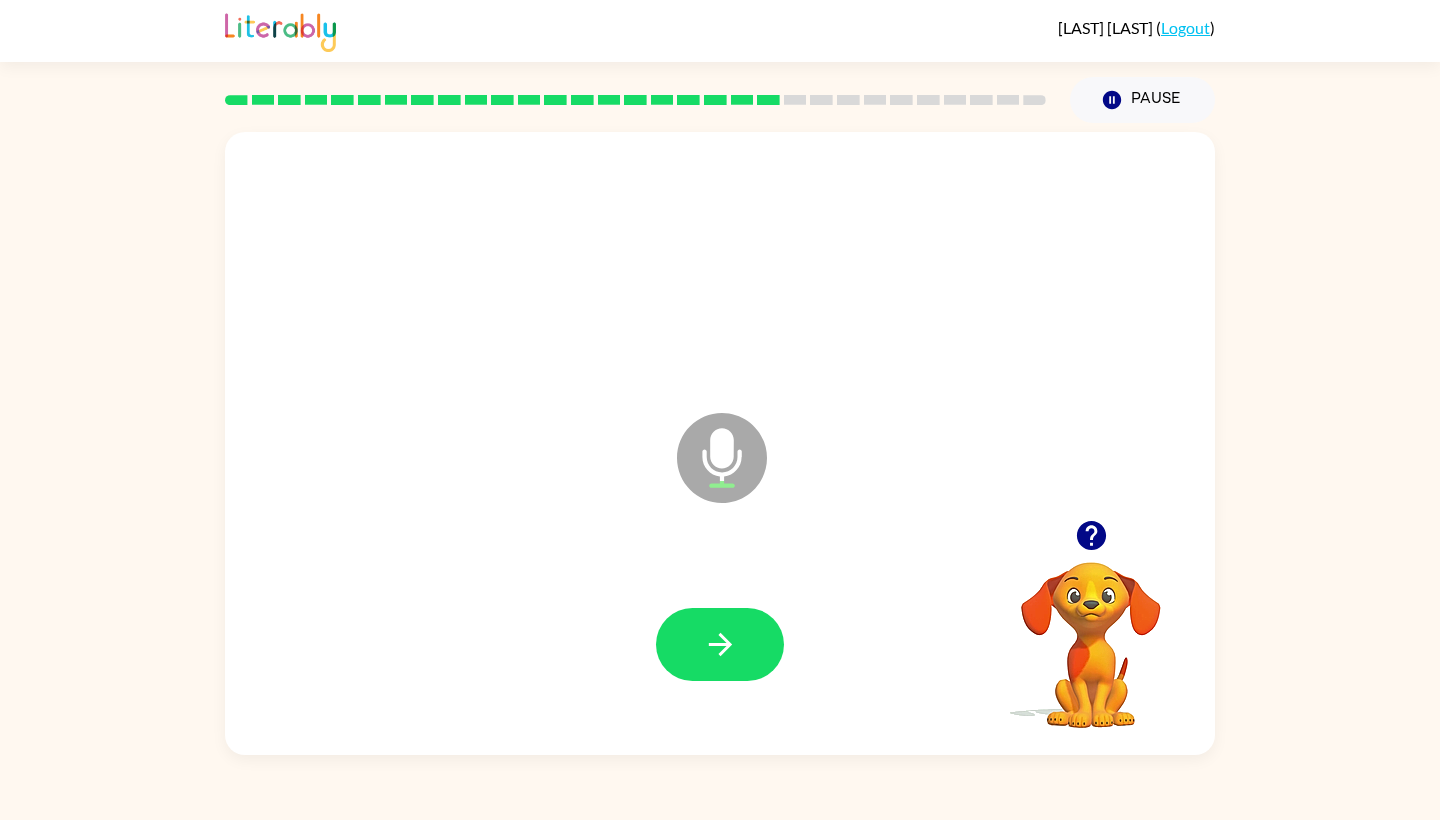click on "Microphone The Microphone is here when it is your turn to talk" at bounding box center [822, 483] 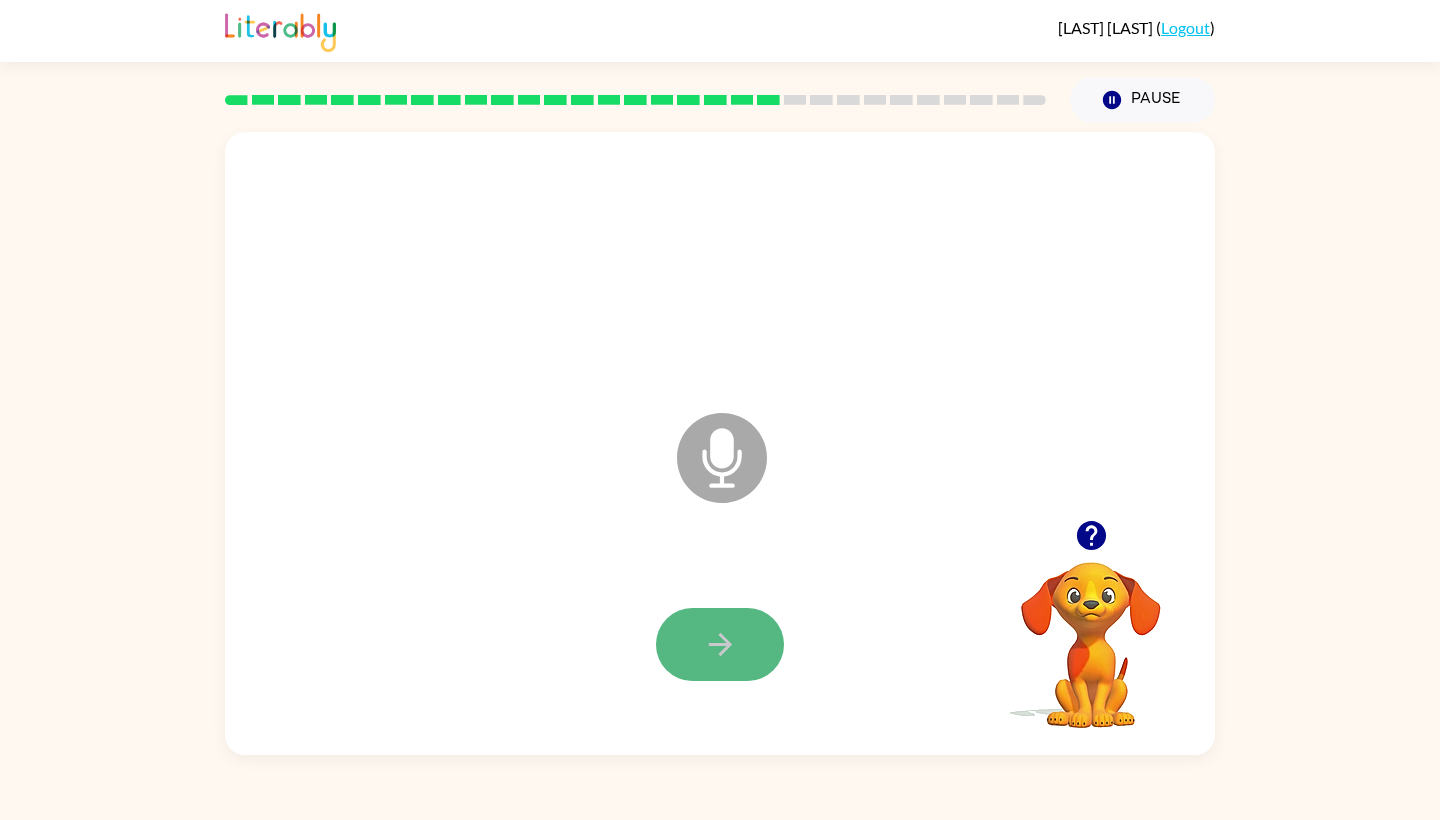 click at bounding box center [720, 644] 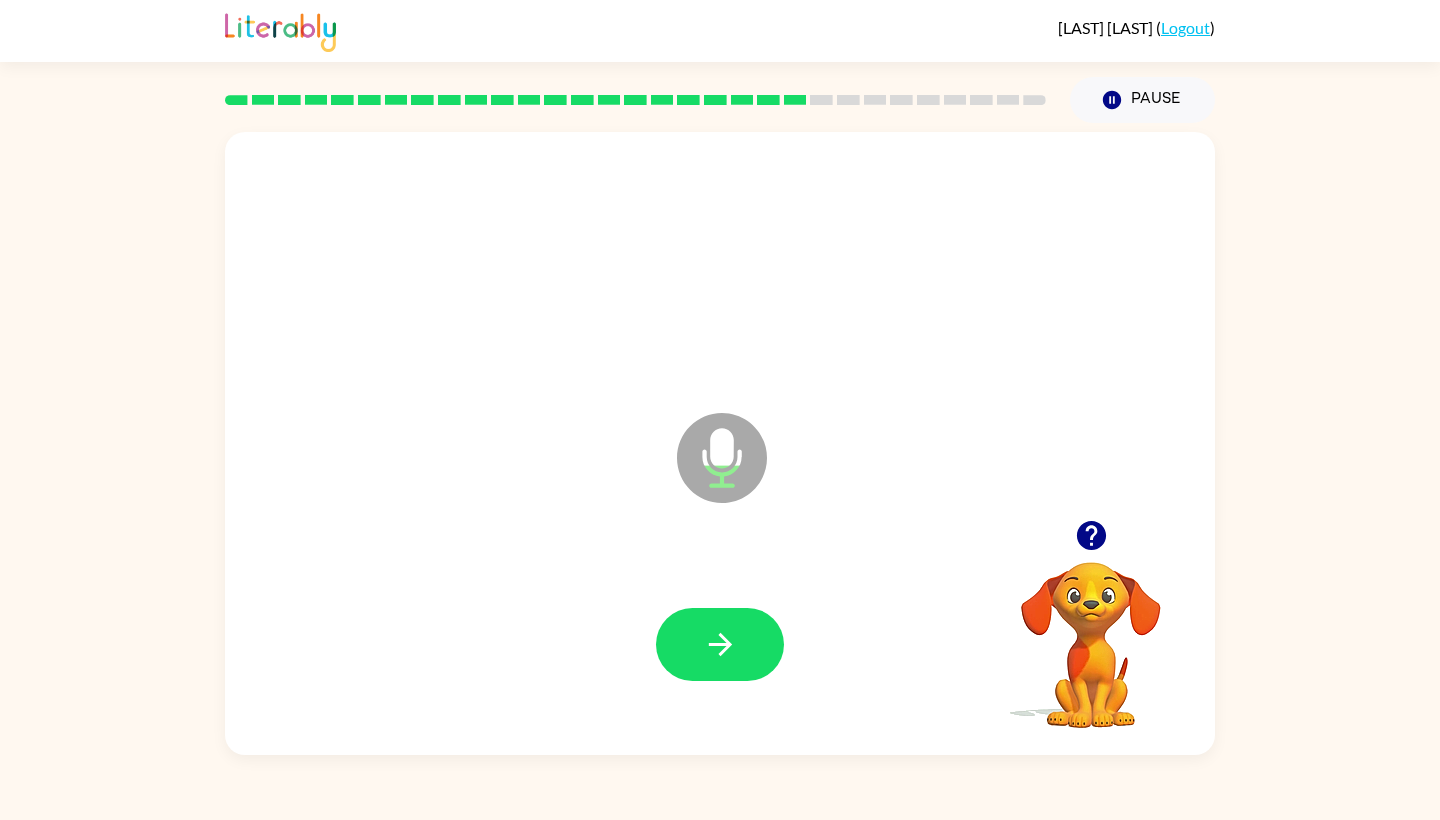 click on "Microphone The Microphone is here when it is your turn to talk" at bounding box center (822, 483) 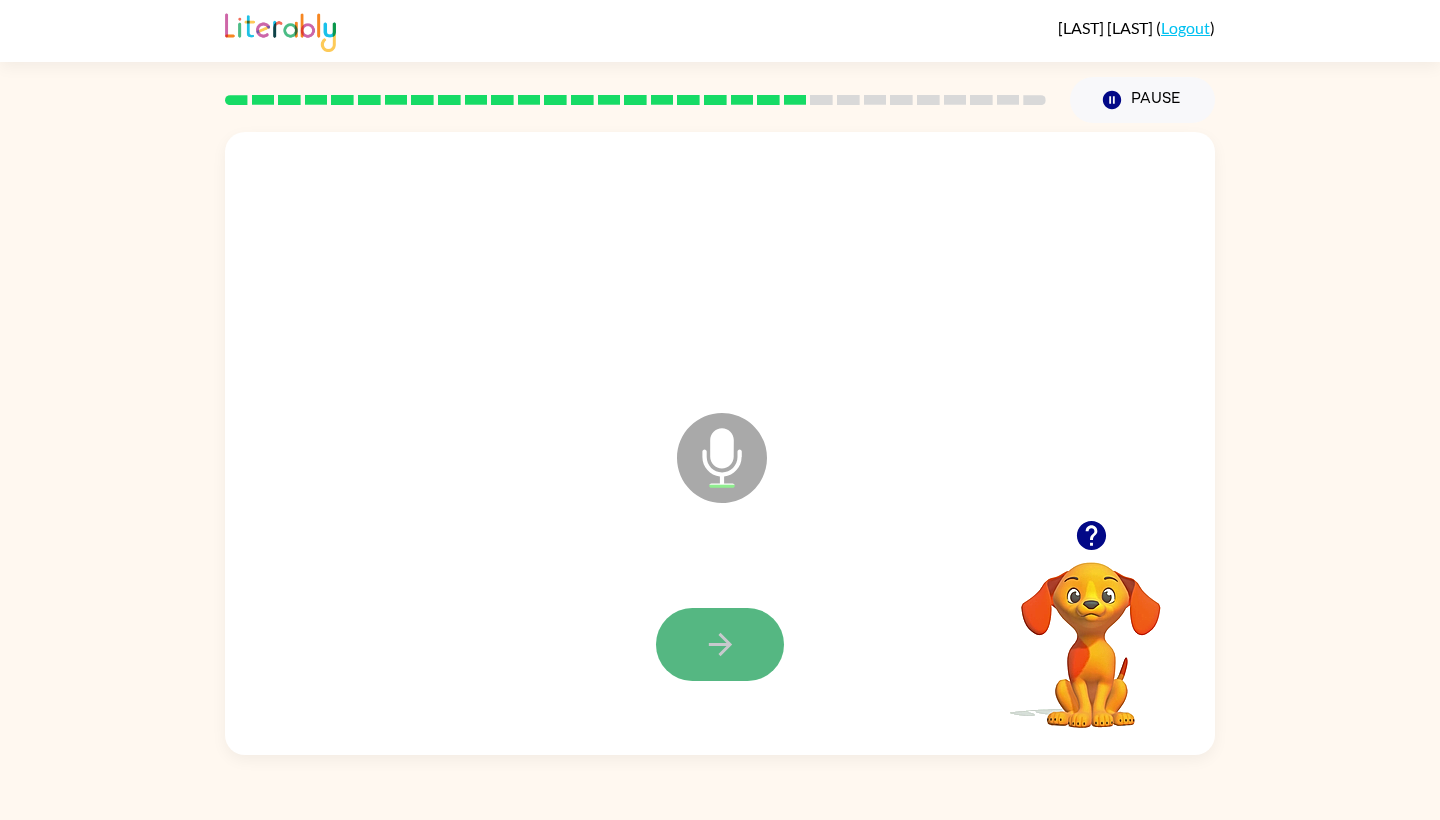 click at bounding box center [720, 644] 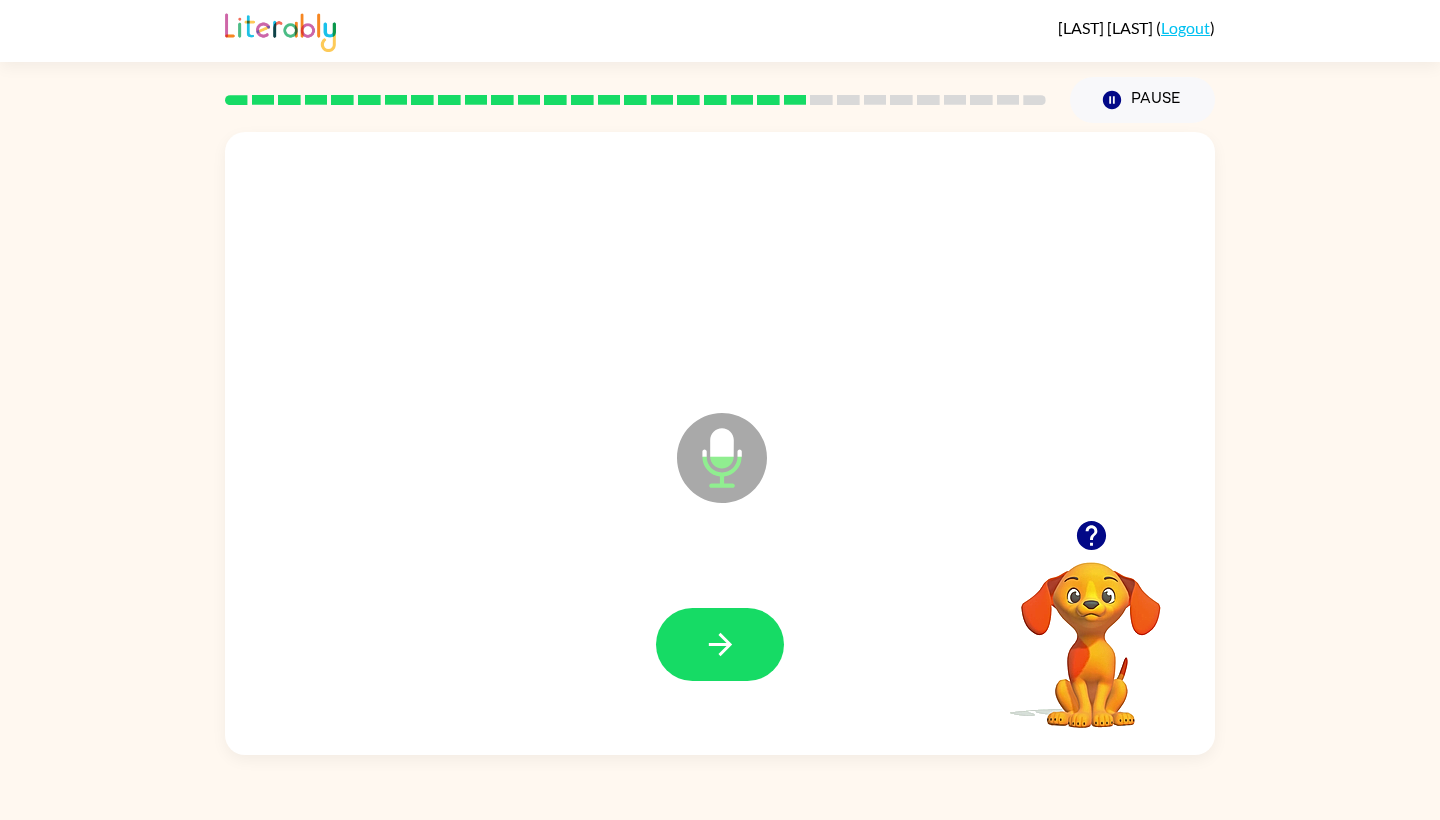 click on "Microphone The Microphone is here when it is your turn to talk" at bounding box center [822, 483] 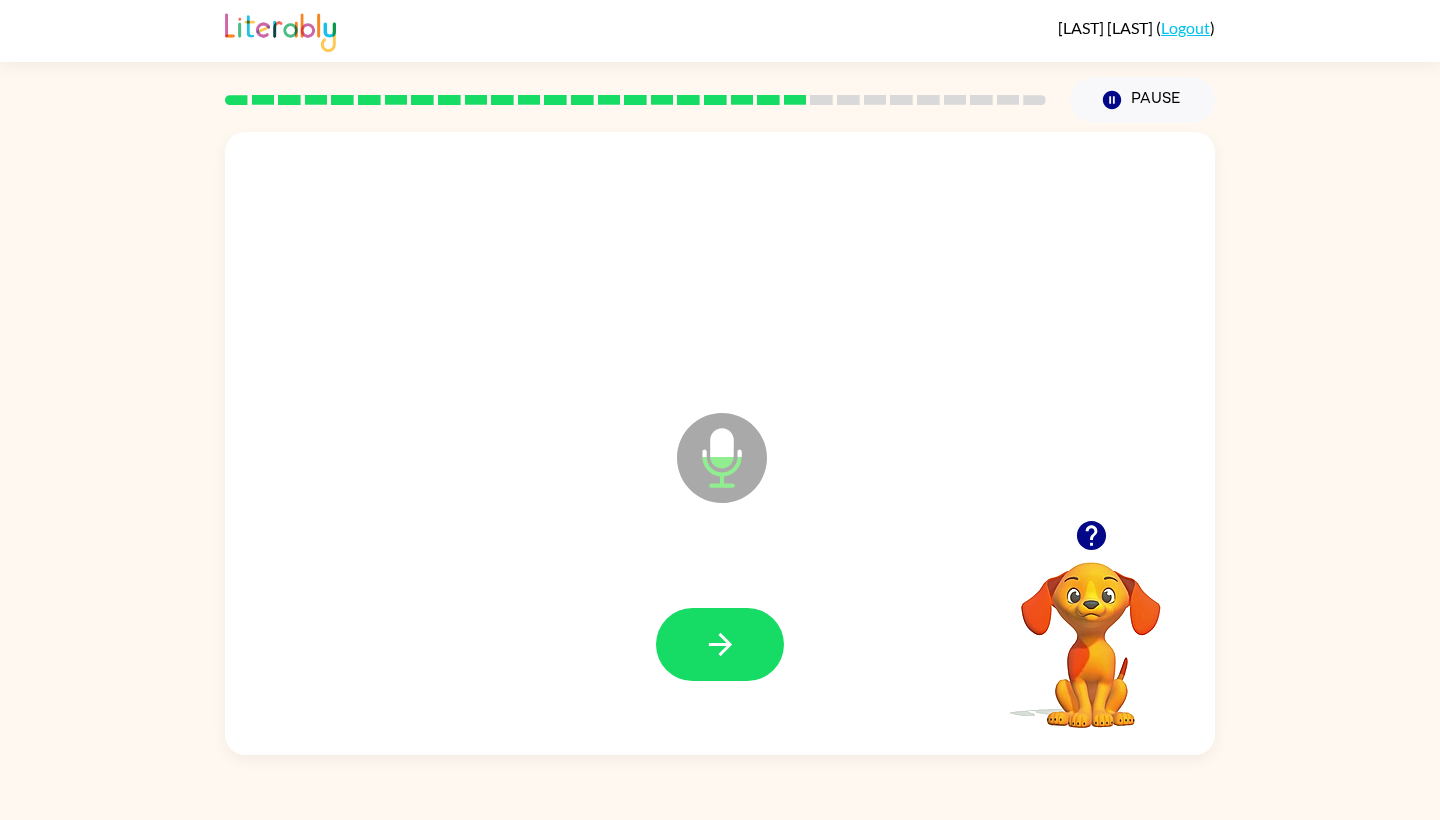 drag, startPoint x: 727, startPoint y: 476, endPoint x: 727, endPoint y: 530, distance: 54 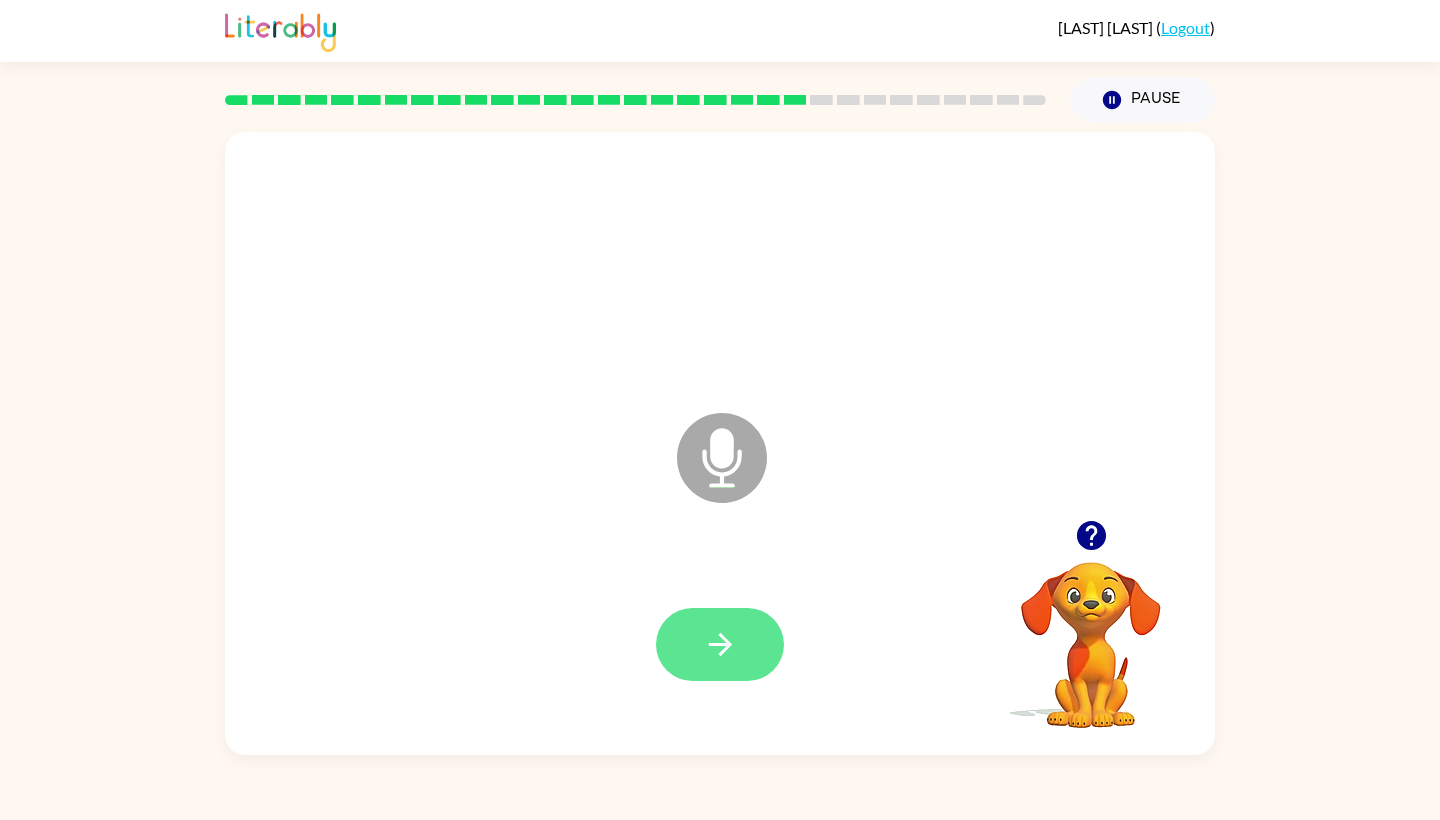 click at bounding box center (720, 644) 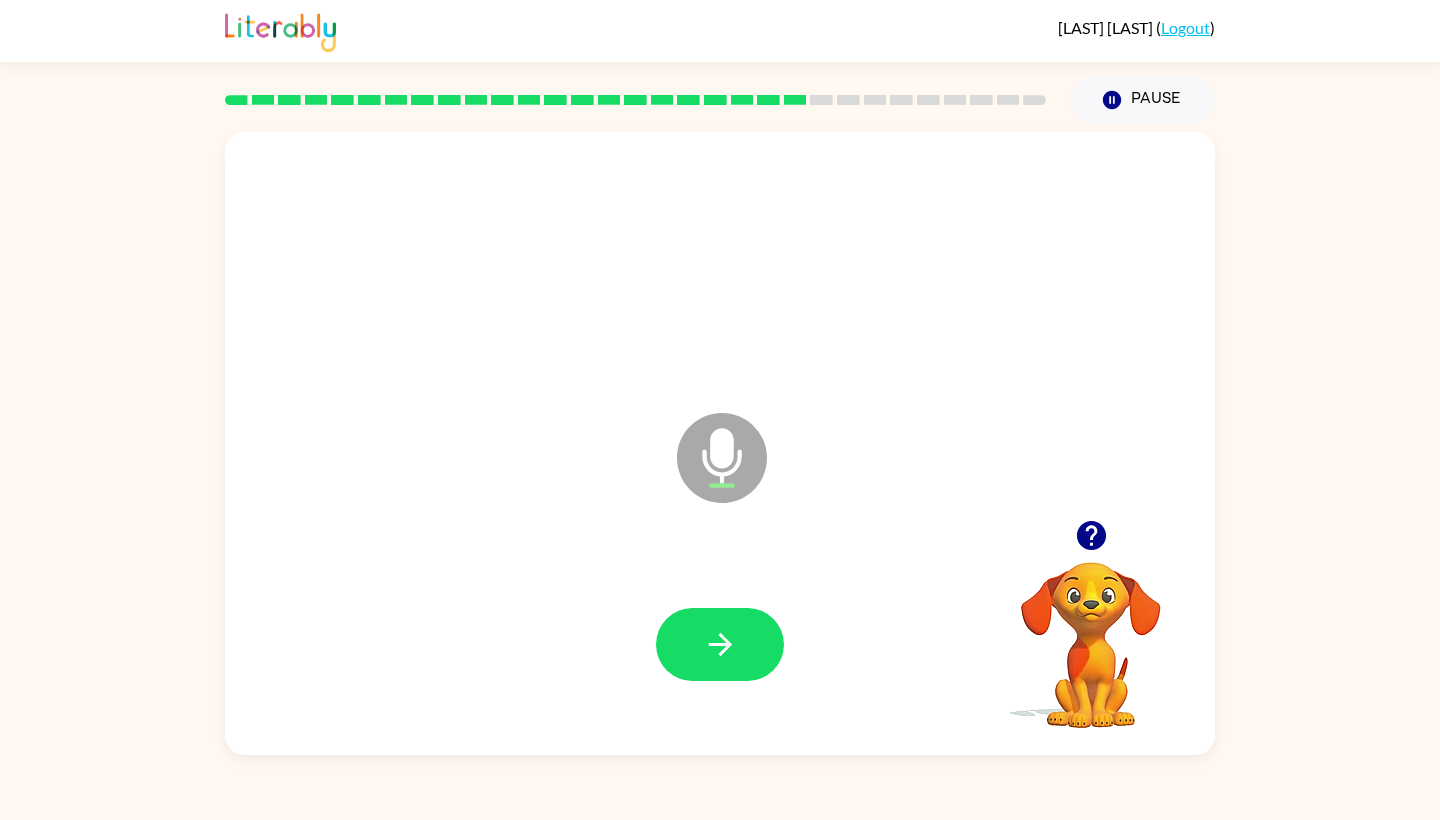 click on "Microphone The Microphone is here when it is your turn to talk" at bounding box center [822, 483] 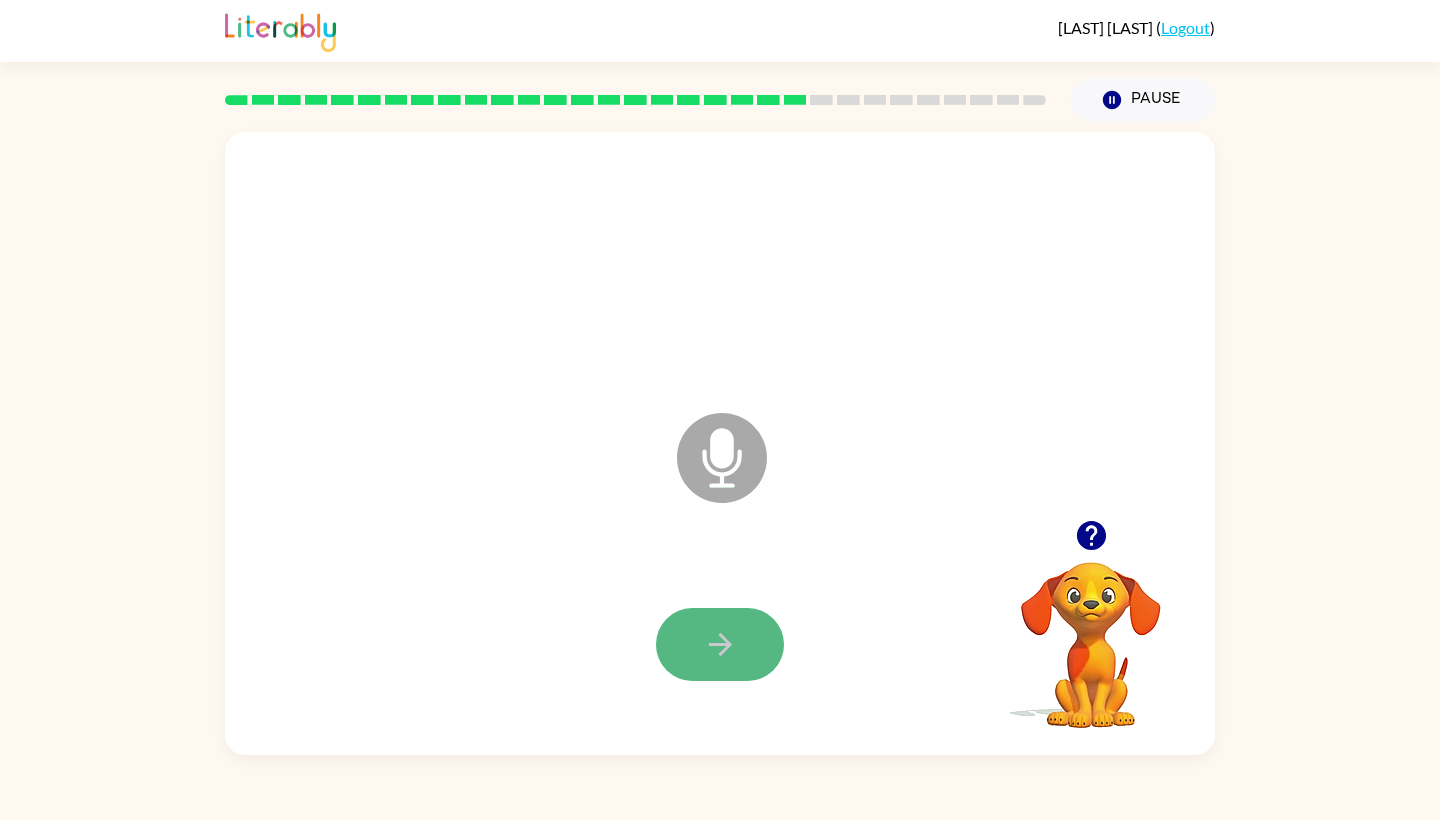 click at bounding box center (720, 644) 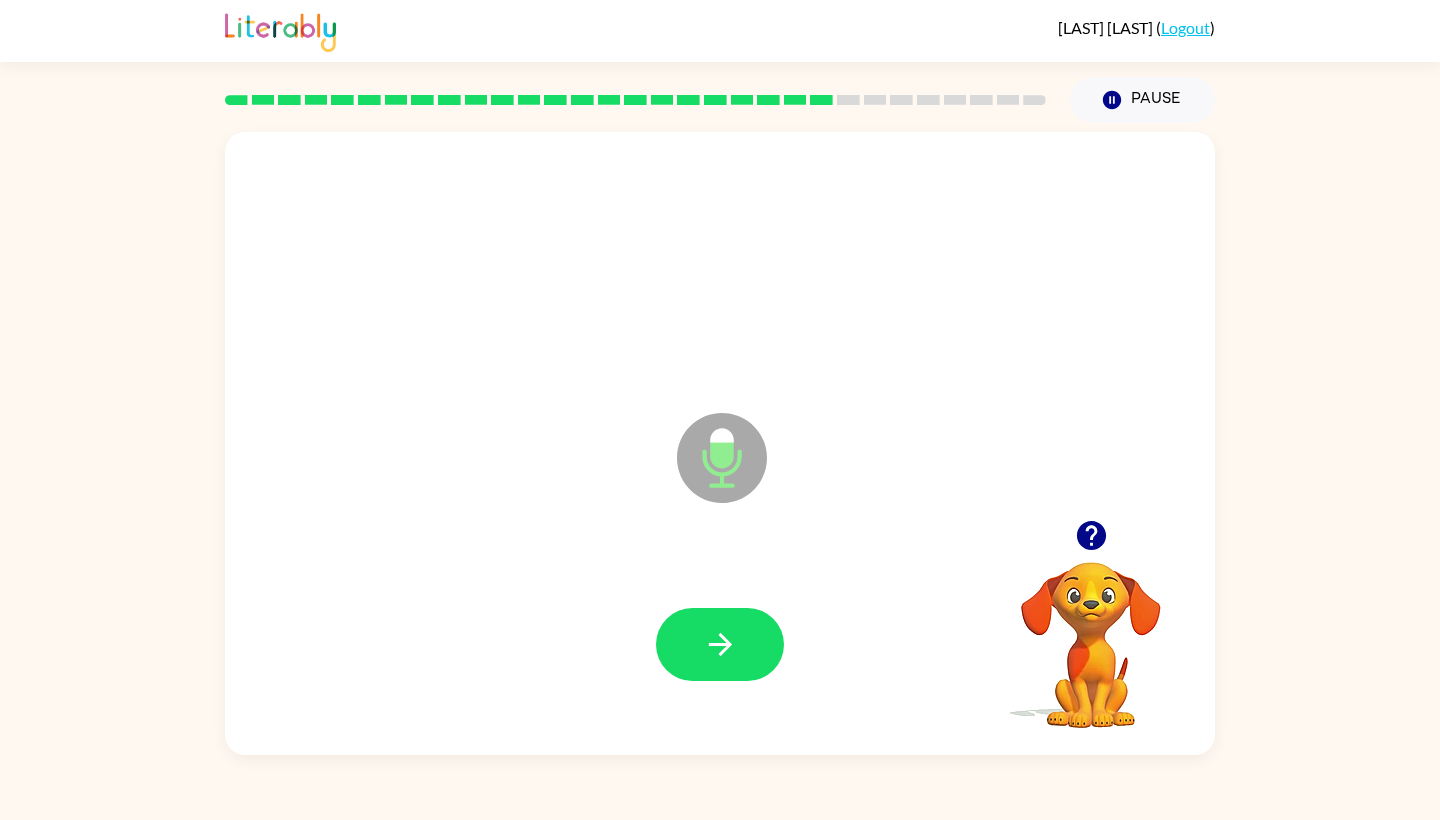 click at bounding box center [722, 458] 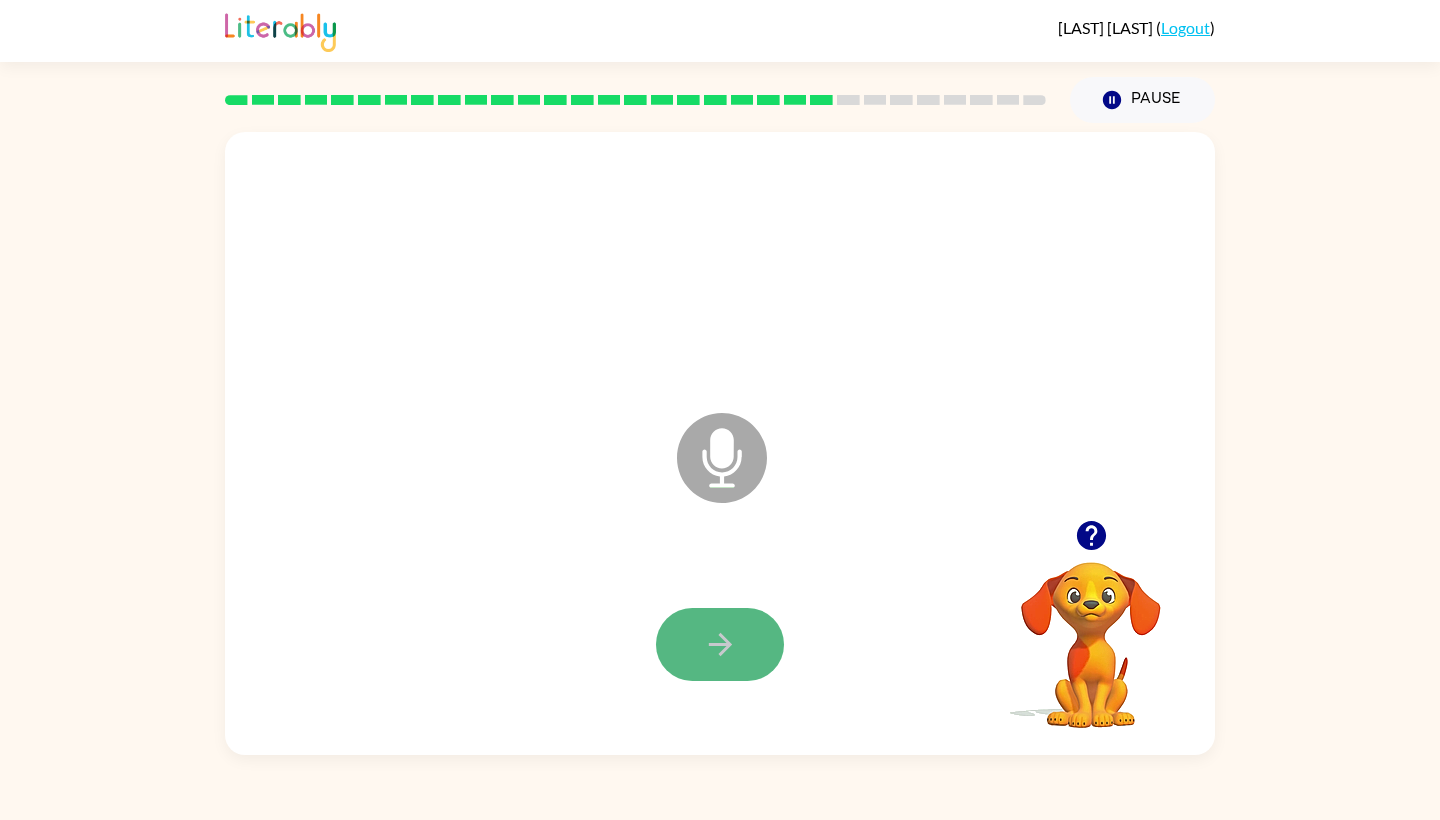 click at bounding box center (720, 644) 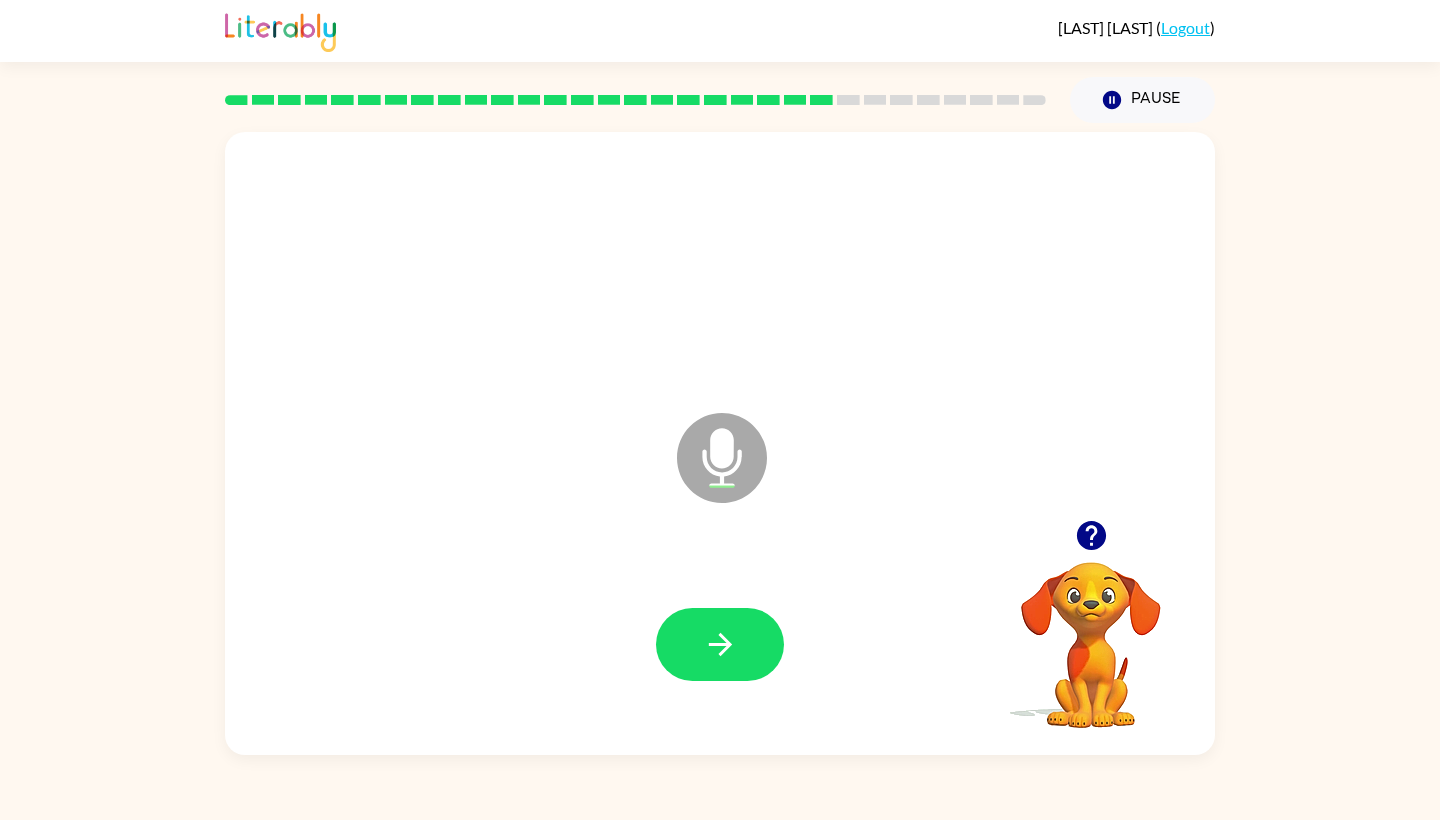 click on "Microphone The Microphone is here when it is your turn to talk" at bounding box center [822, 483] 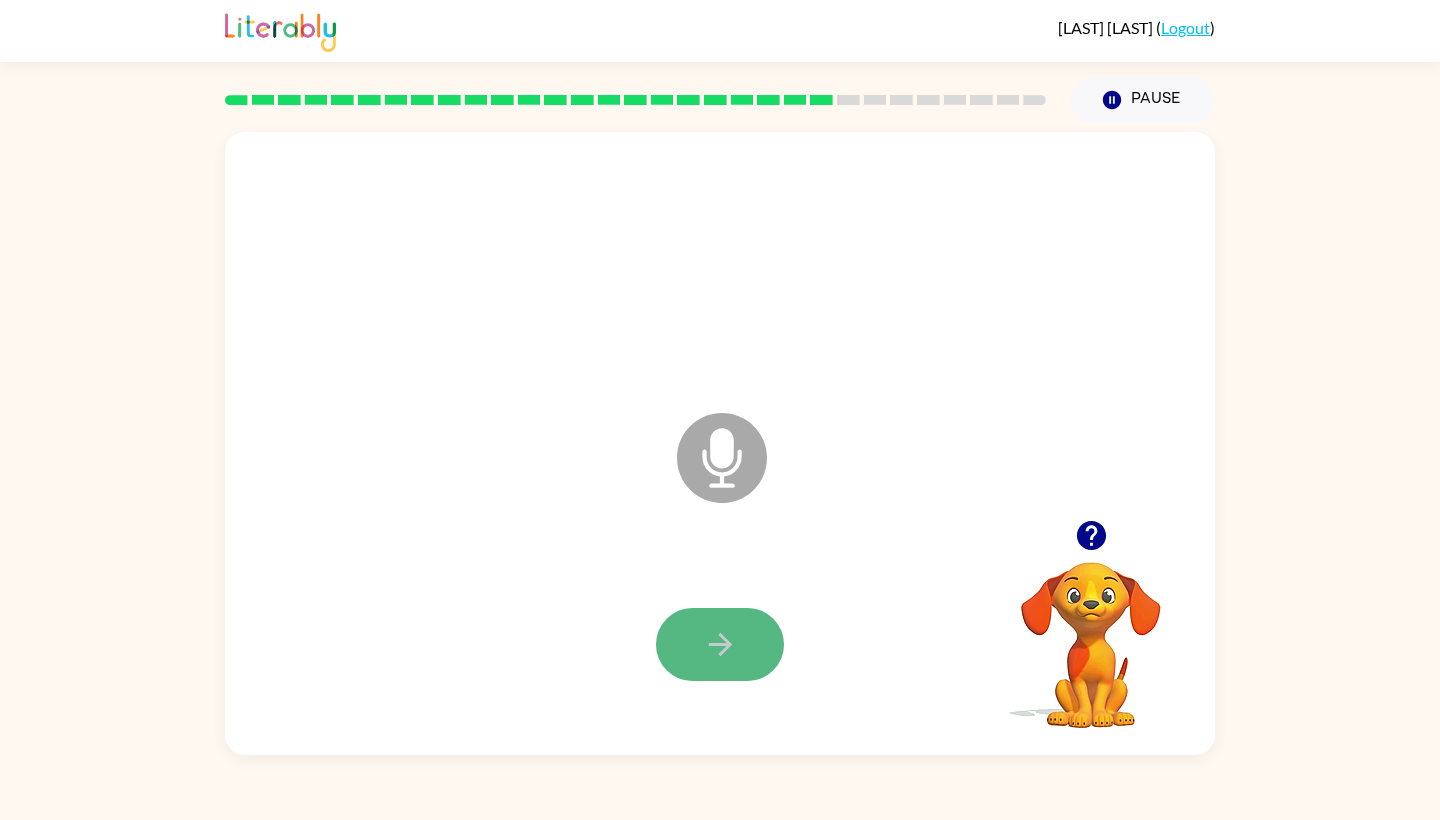 click at bounding box center [720, 644] 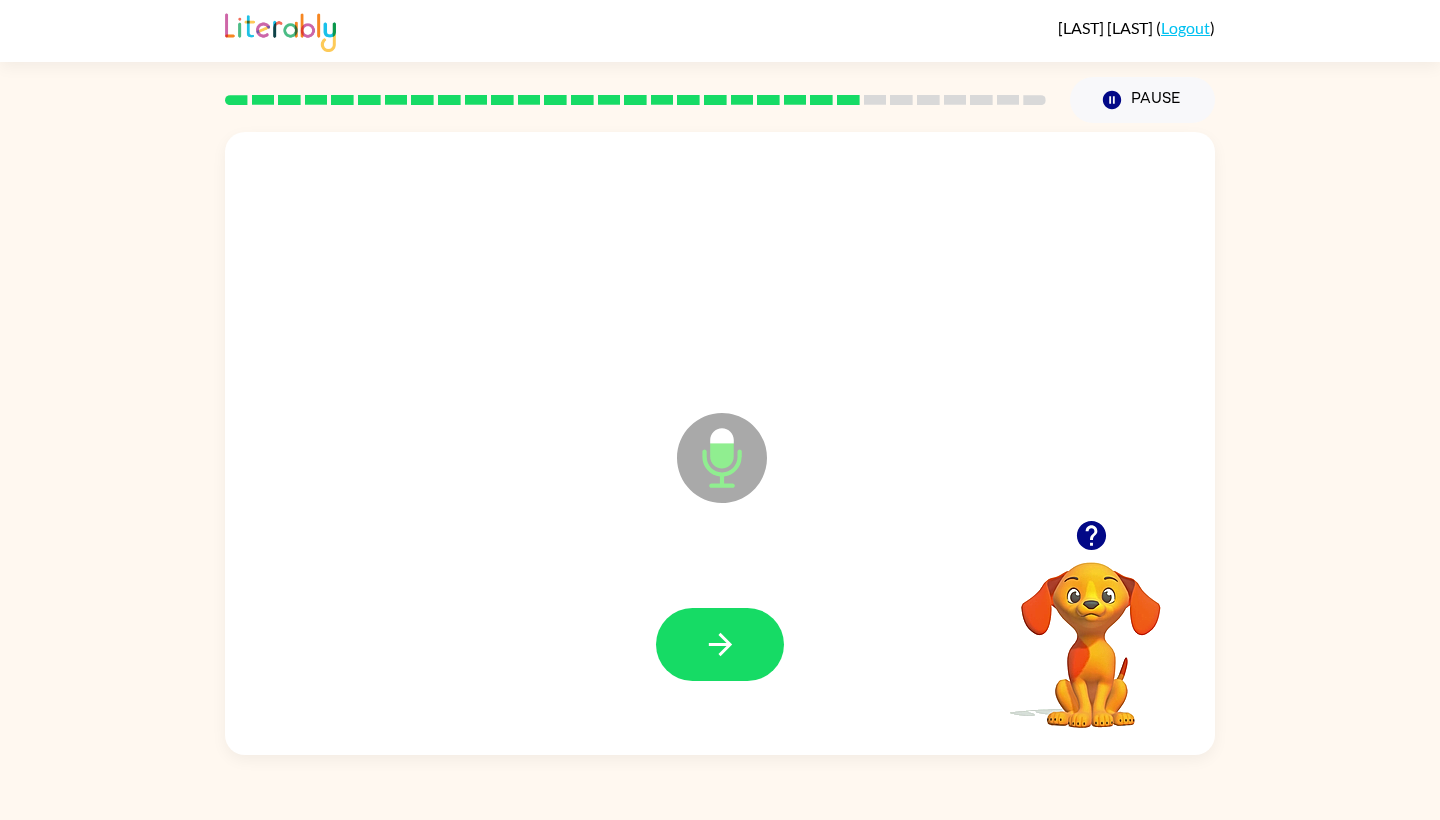 click at bounding box center (722, 458) 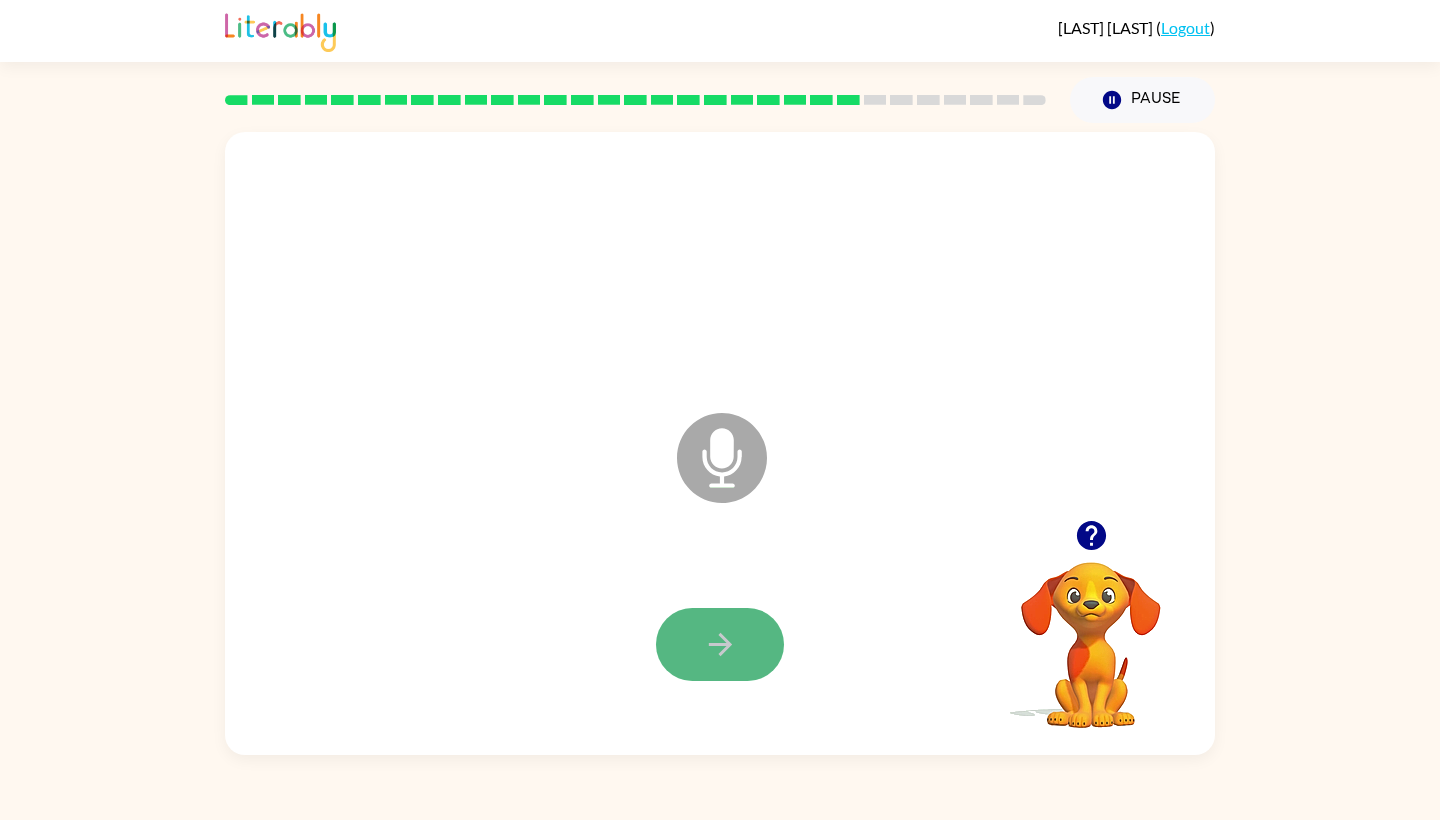 click at bounding box center [720, 644] 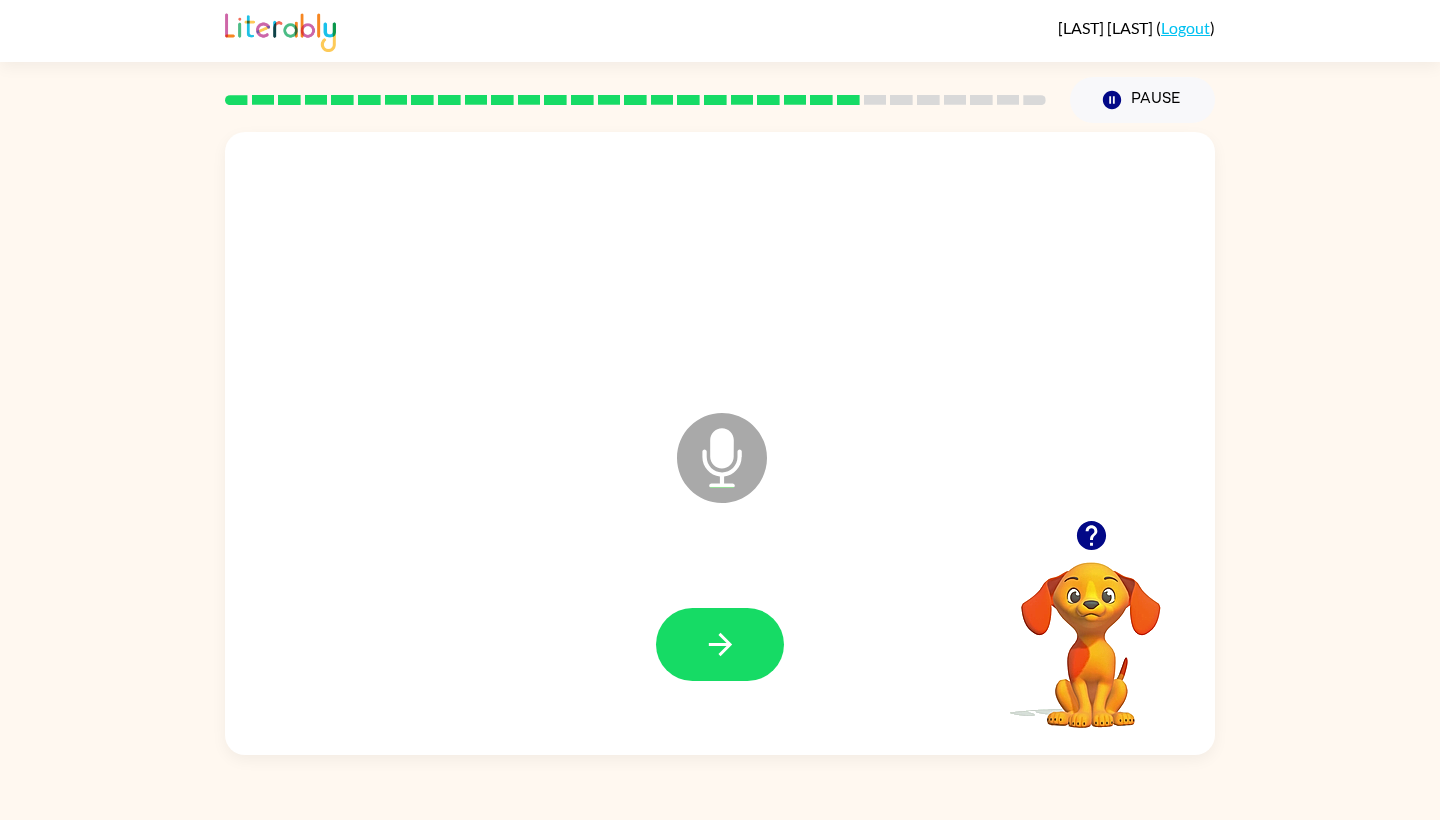drag, startPoint x: 683, startPoint y: 467, endPoint x: 726, endPoint y: 467, distance: 43 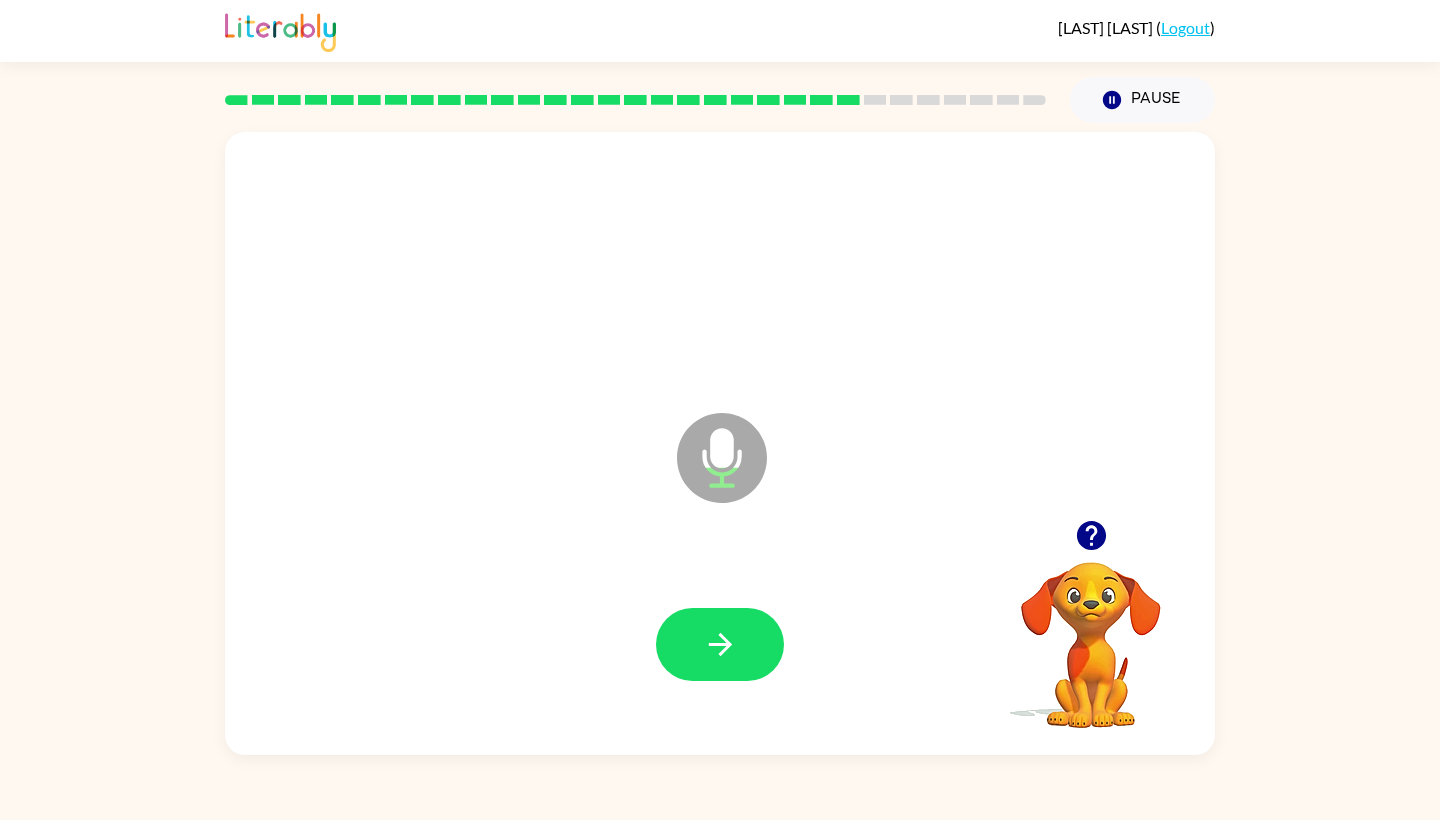 click on "Microphone The Microphone is here when it is your turn to talk" at bounding box center (822, 483) 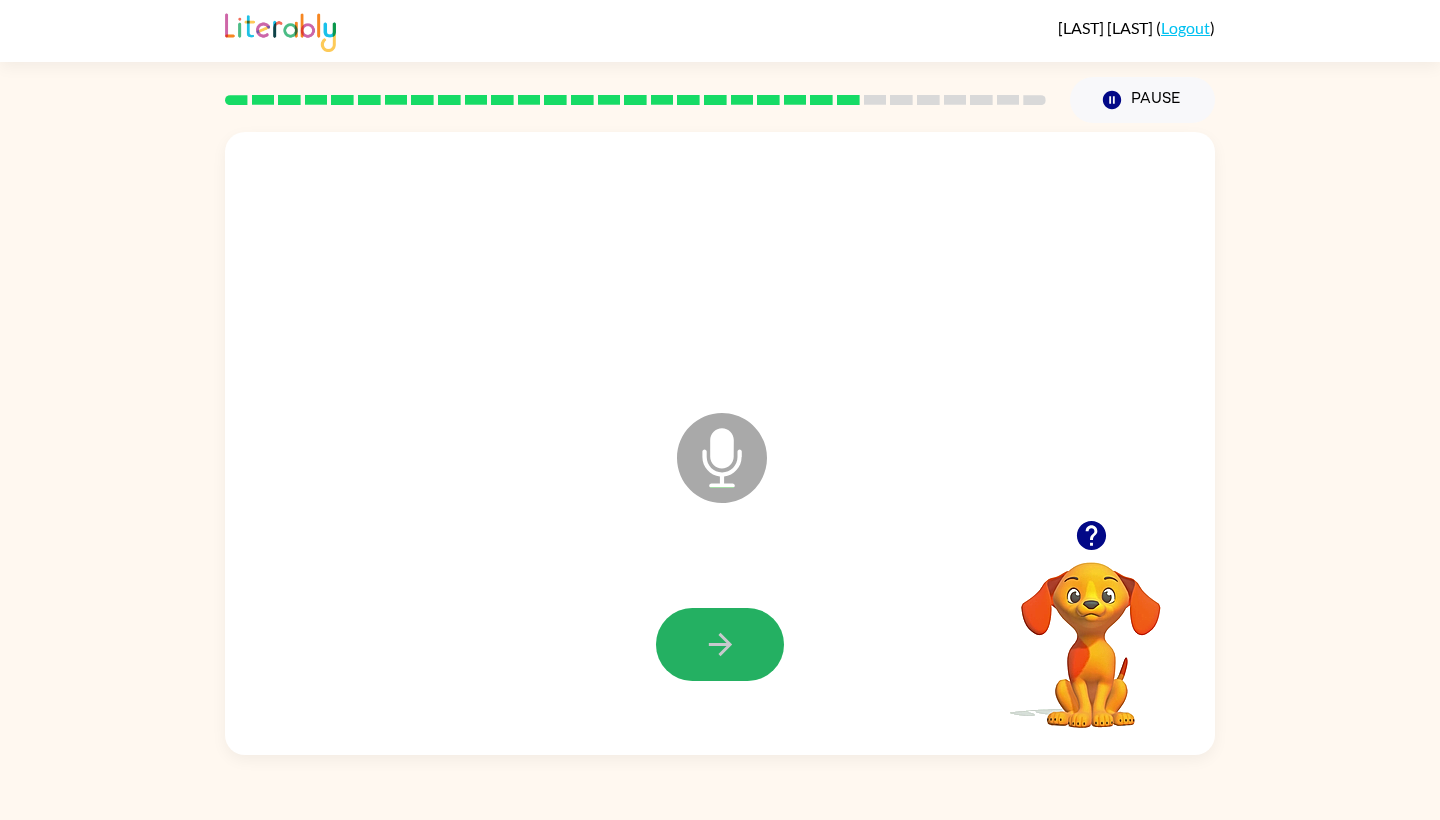 click at bounding box center [720, 644] 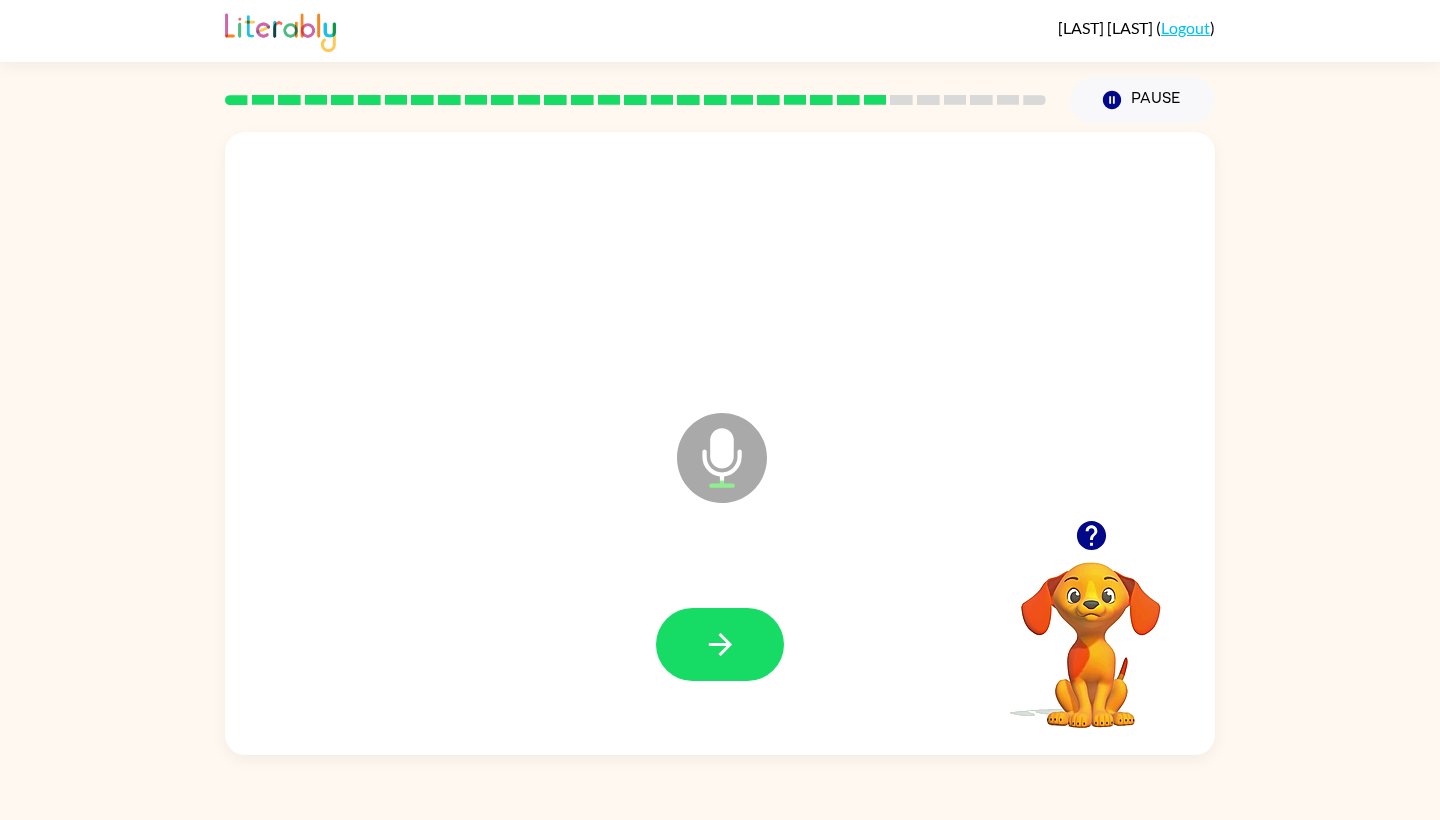 click at bounding box center [722, 458] 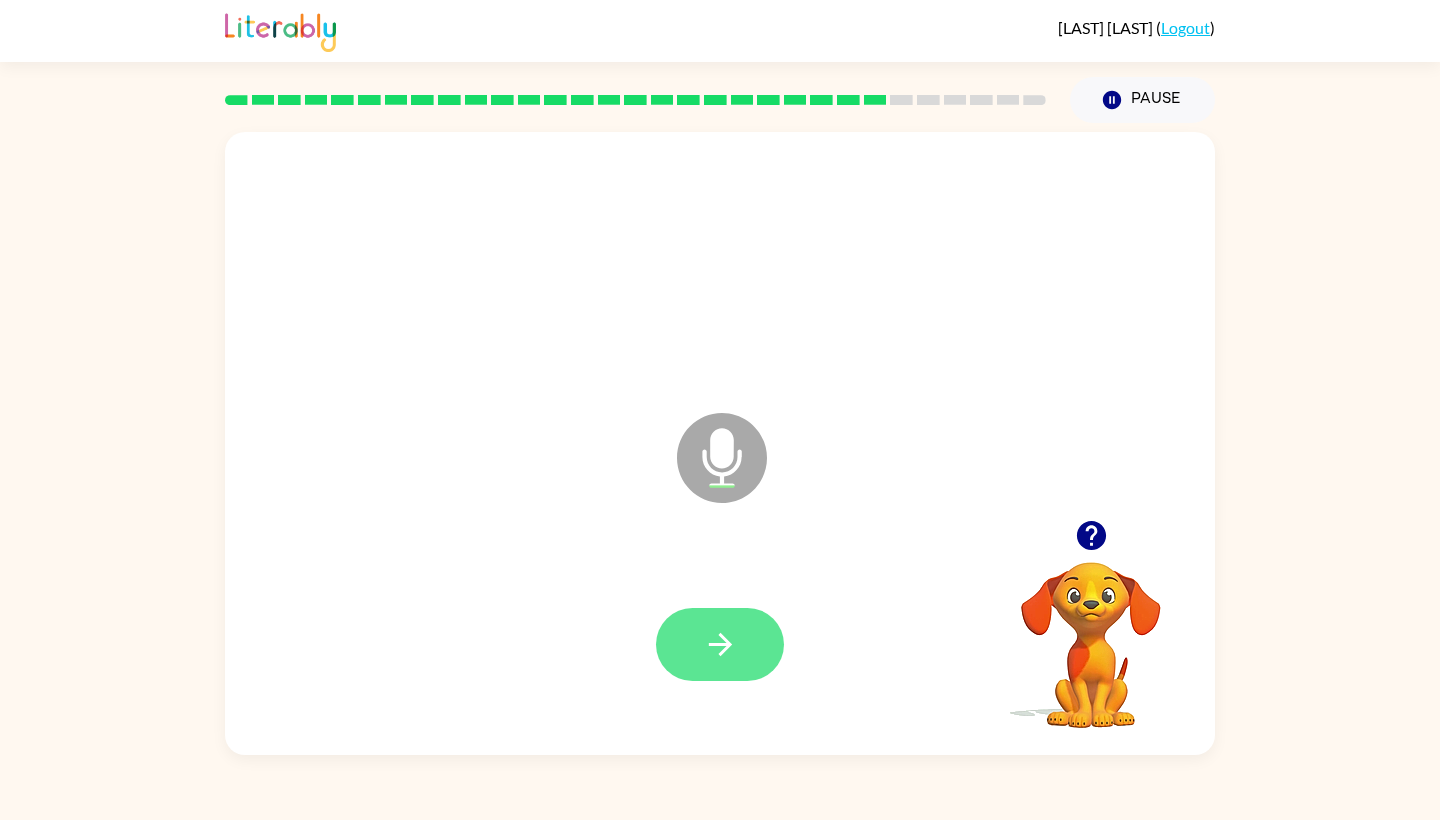click at bounding box center [719, 644] 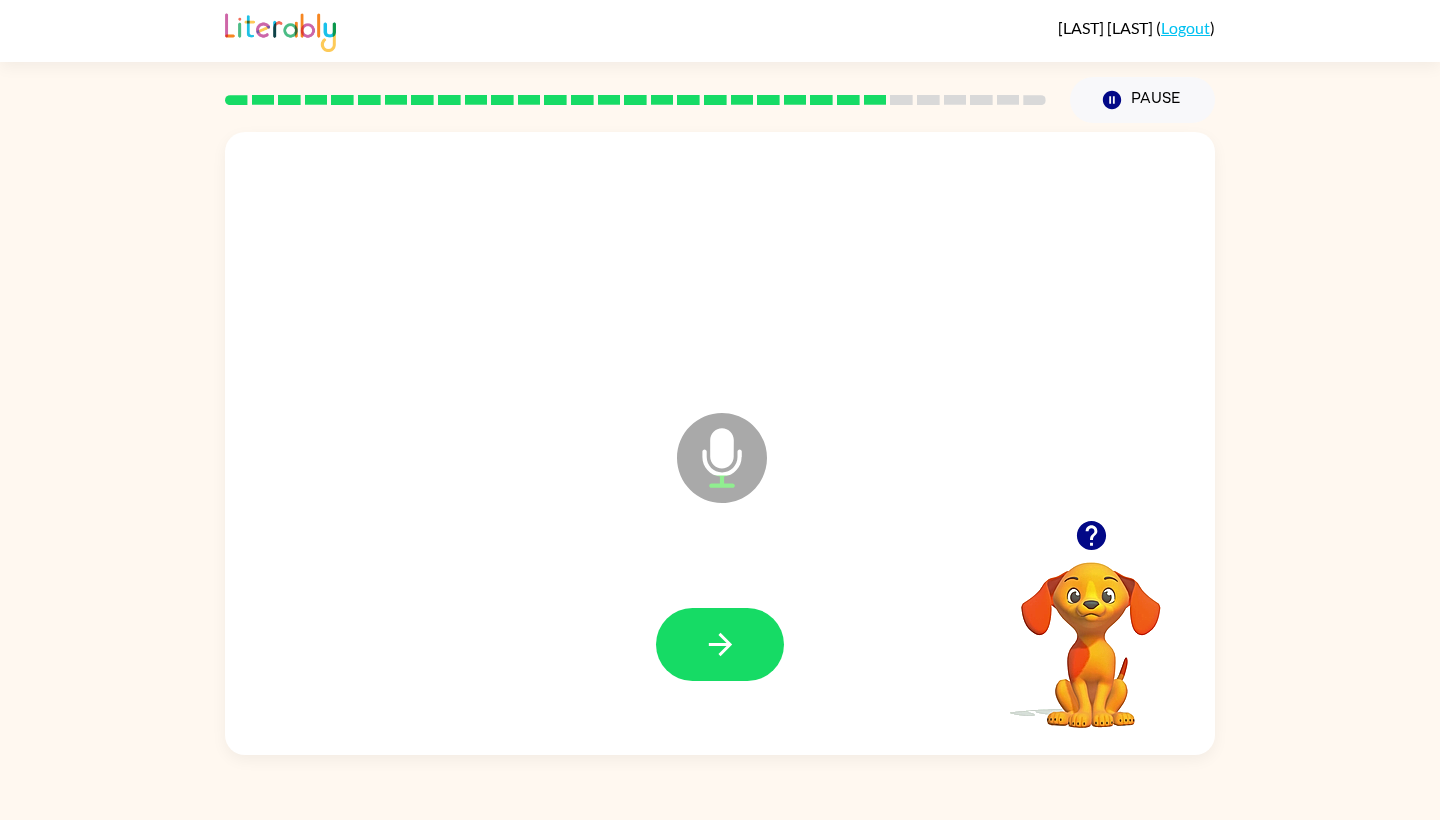 drag, startPoint x: 704, startPoint y: 408, endPoint x: 704, endPoint y: 465, distance: 57 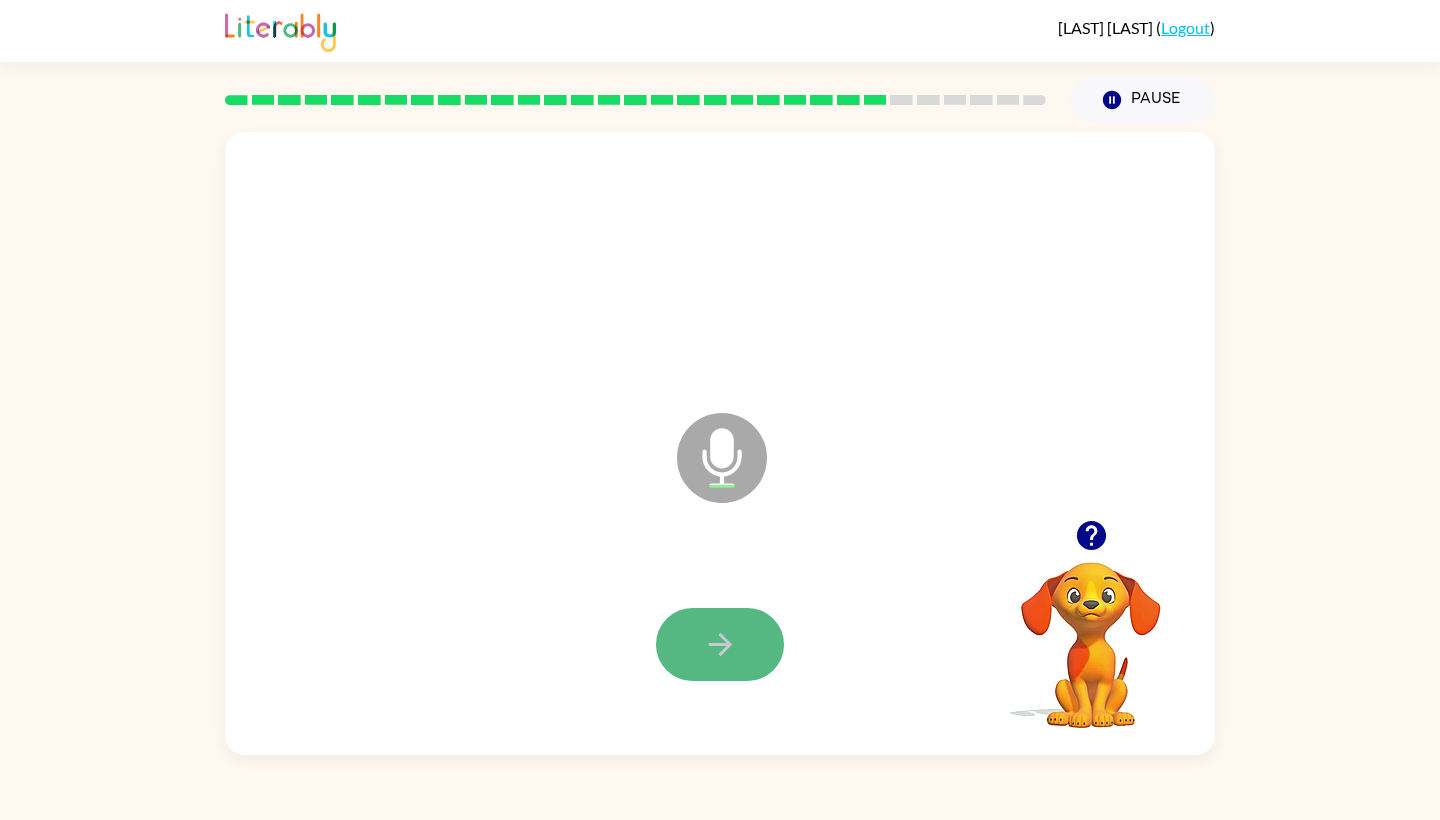 click at bounding box center (720, 644) 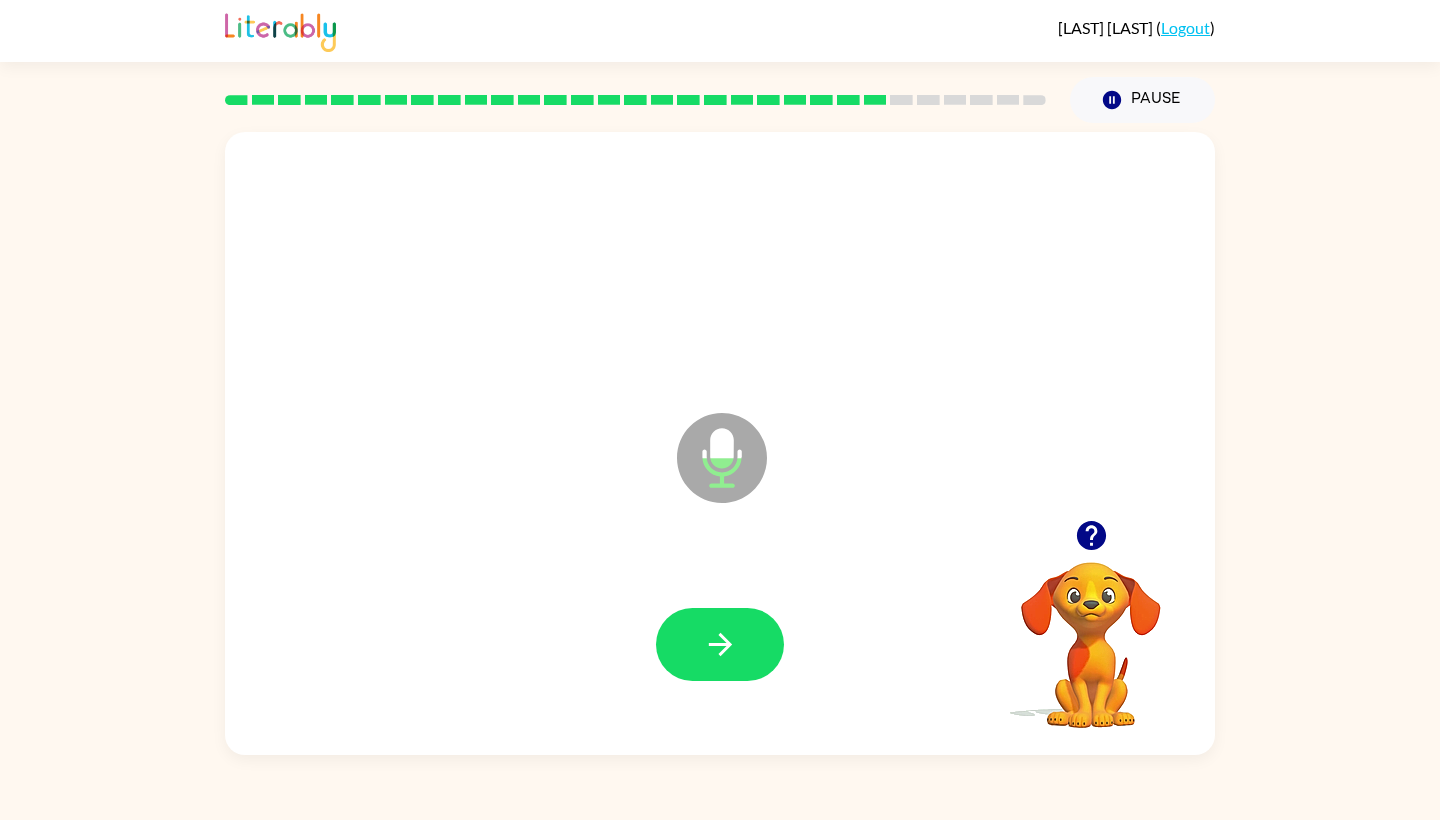 drag, startPoint x: 727, startPoint y: 442, endPoint x: 701, endPoint y: 436, distance: 26.683329 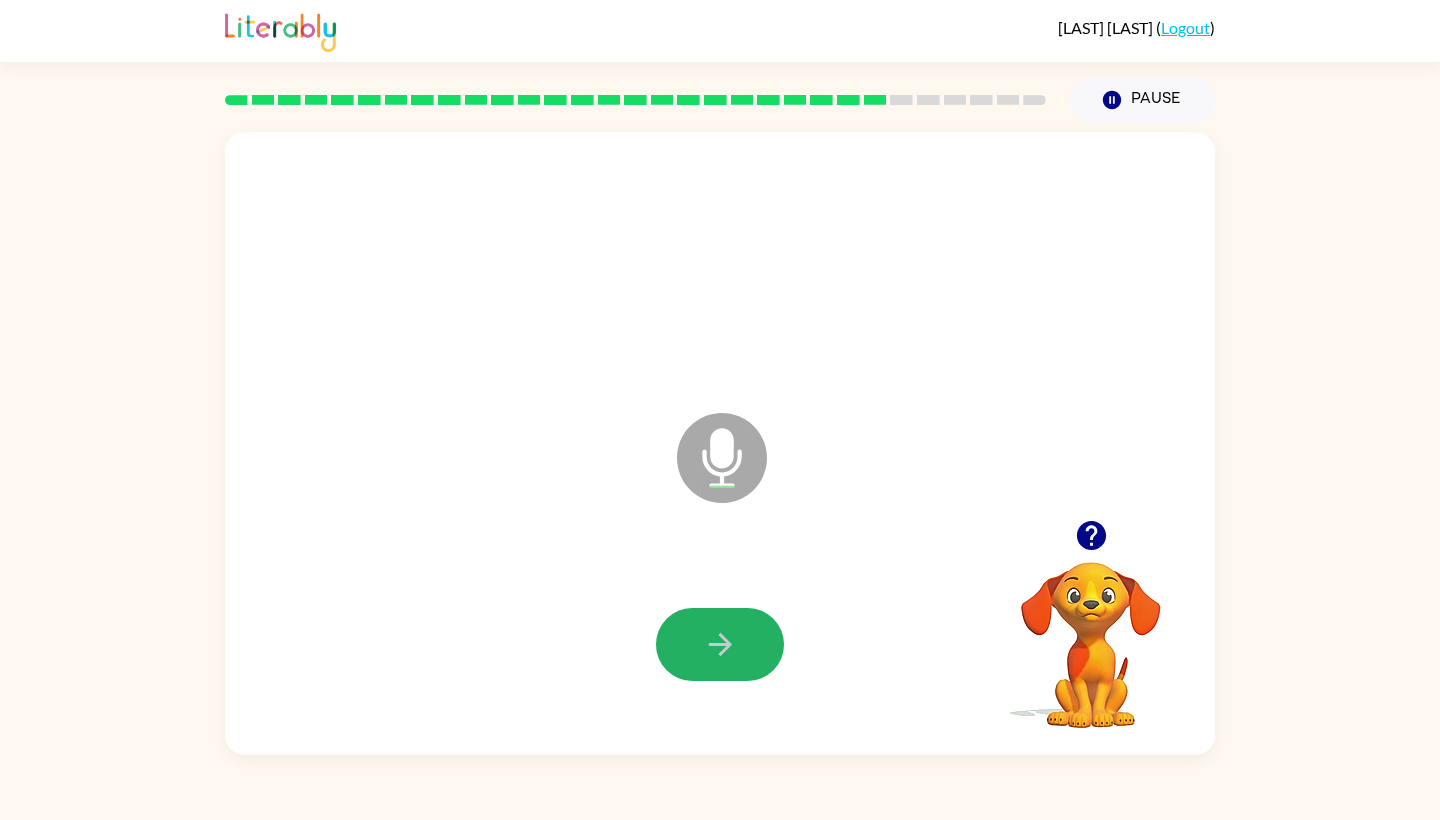 click at bounding box center [720, 644] 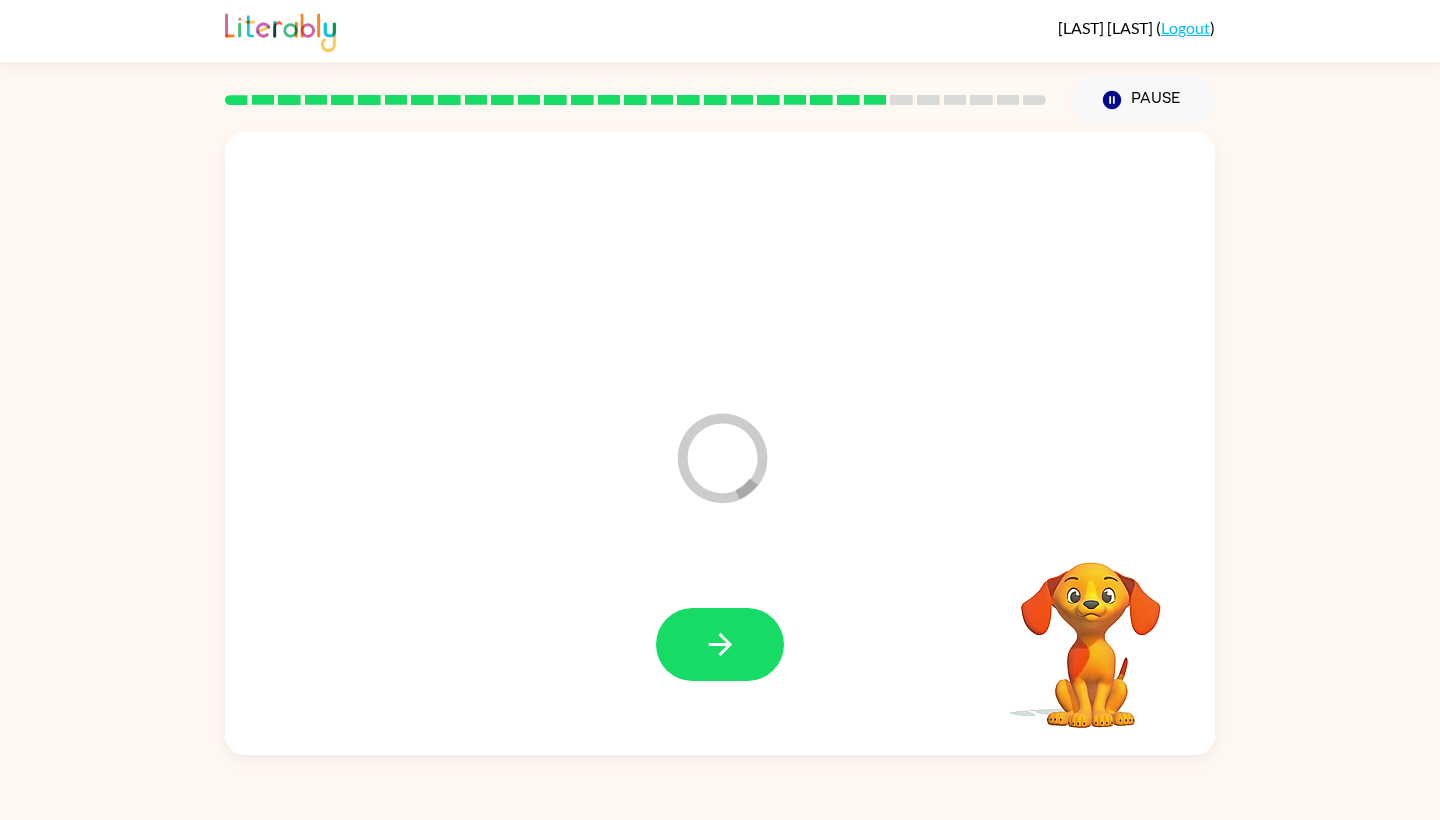 click on "Loader Your response is being sent to our graders" at bounding box center (722, 458) 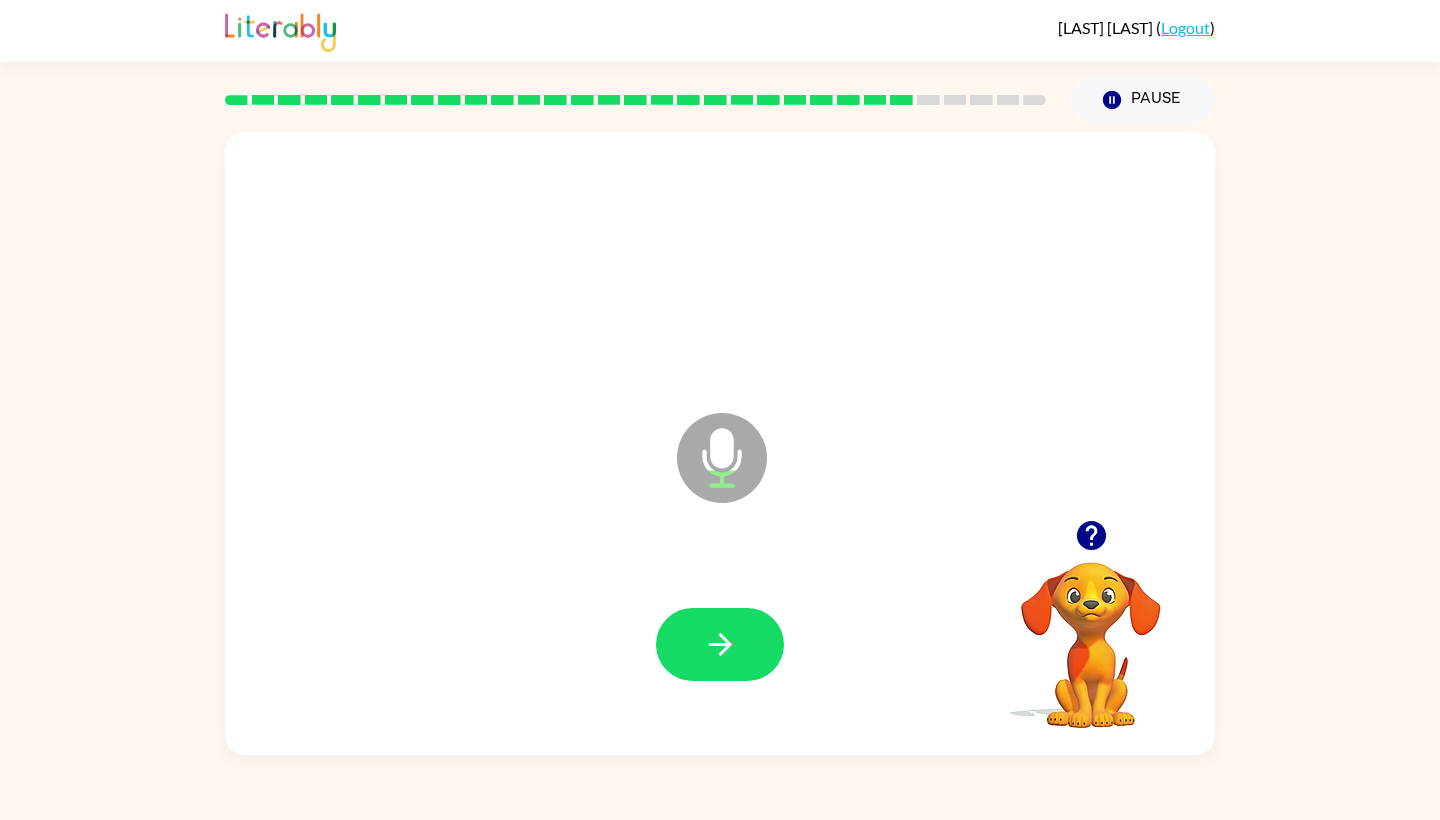 click on "Microphone The Microphone is here when it is your turn to talk" at bounding box center (822, 483) 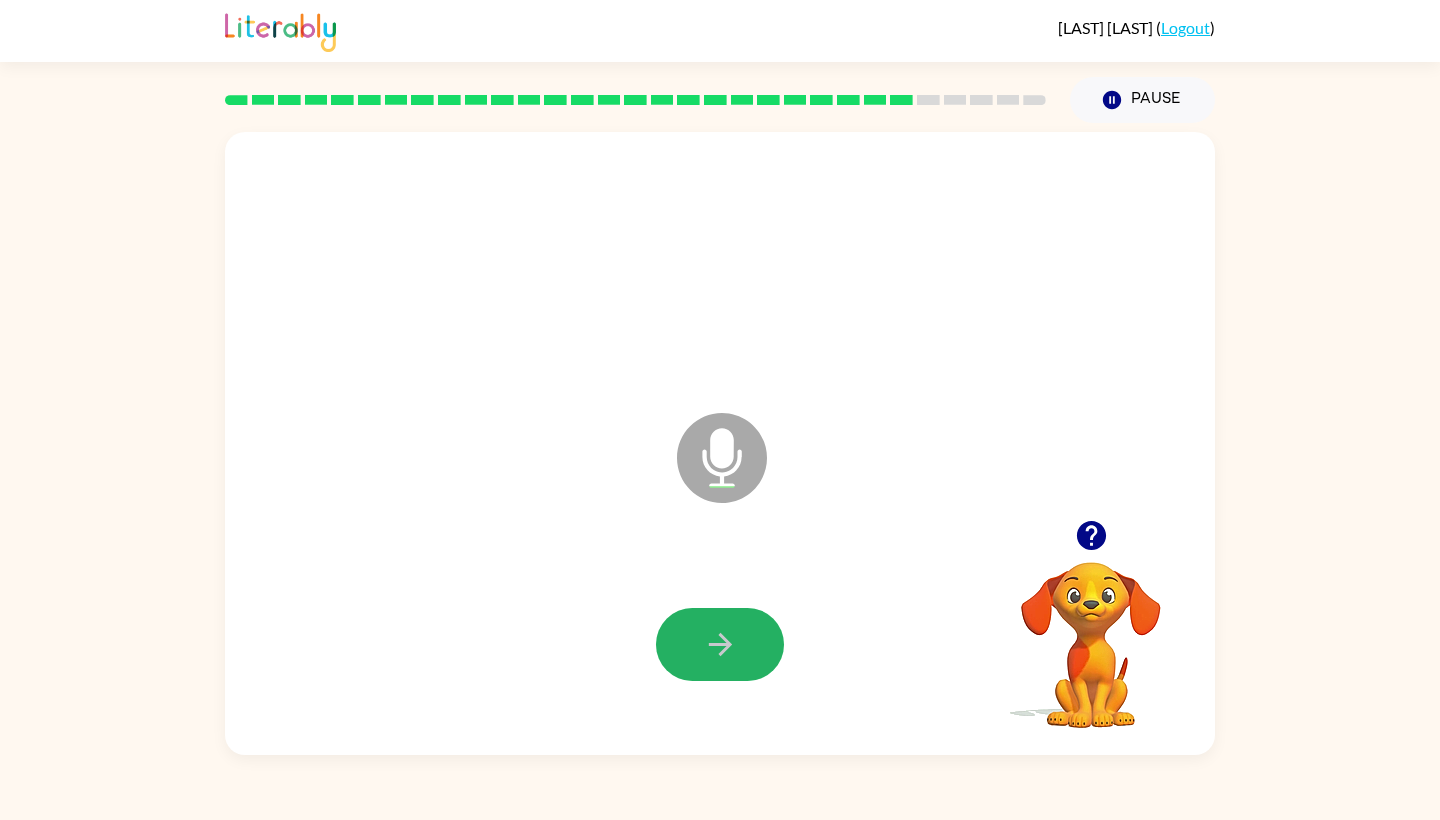drag, startPoint x: 727, startPoint y: 639, endPoint x: 717, endPoint y: 628, distance: 14.866069 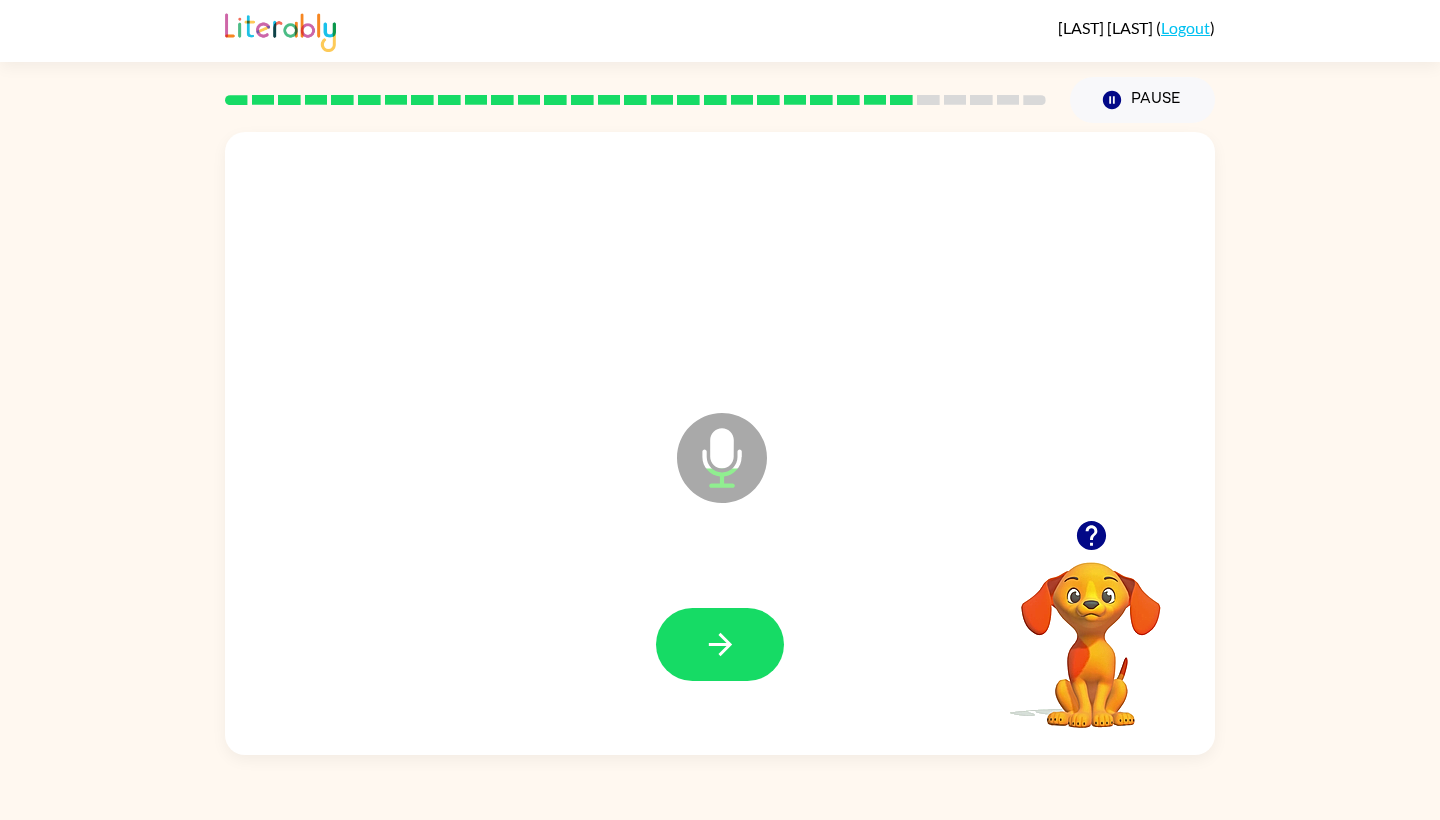 click on "Microphone The Microphone is here when it is your turn to talk" at bounding box center [822, 483] 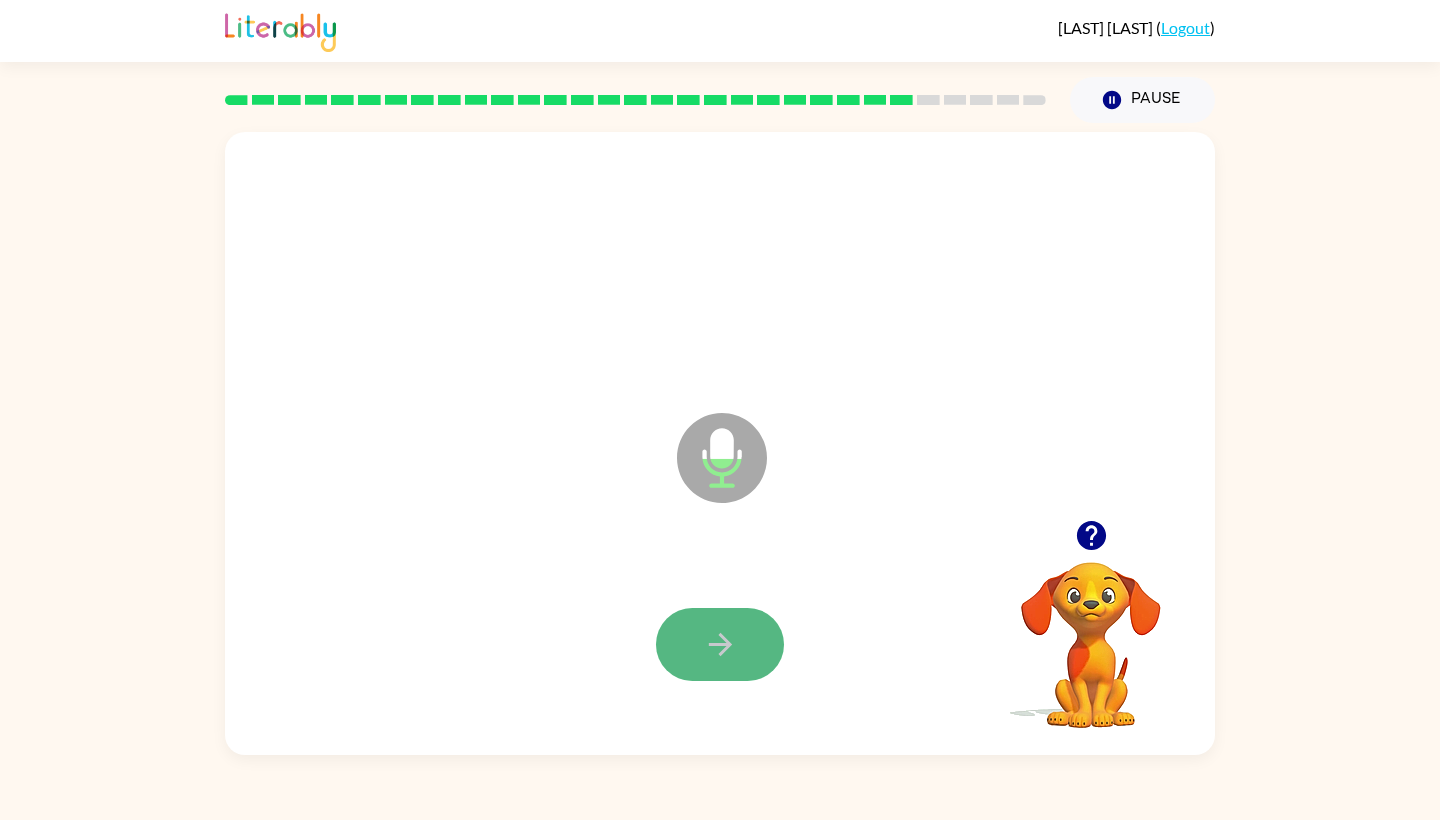click at bounding box center (719, 644) 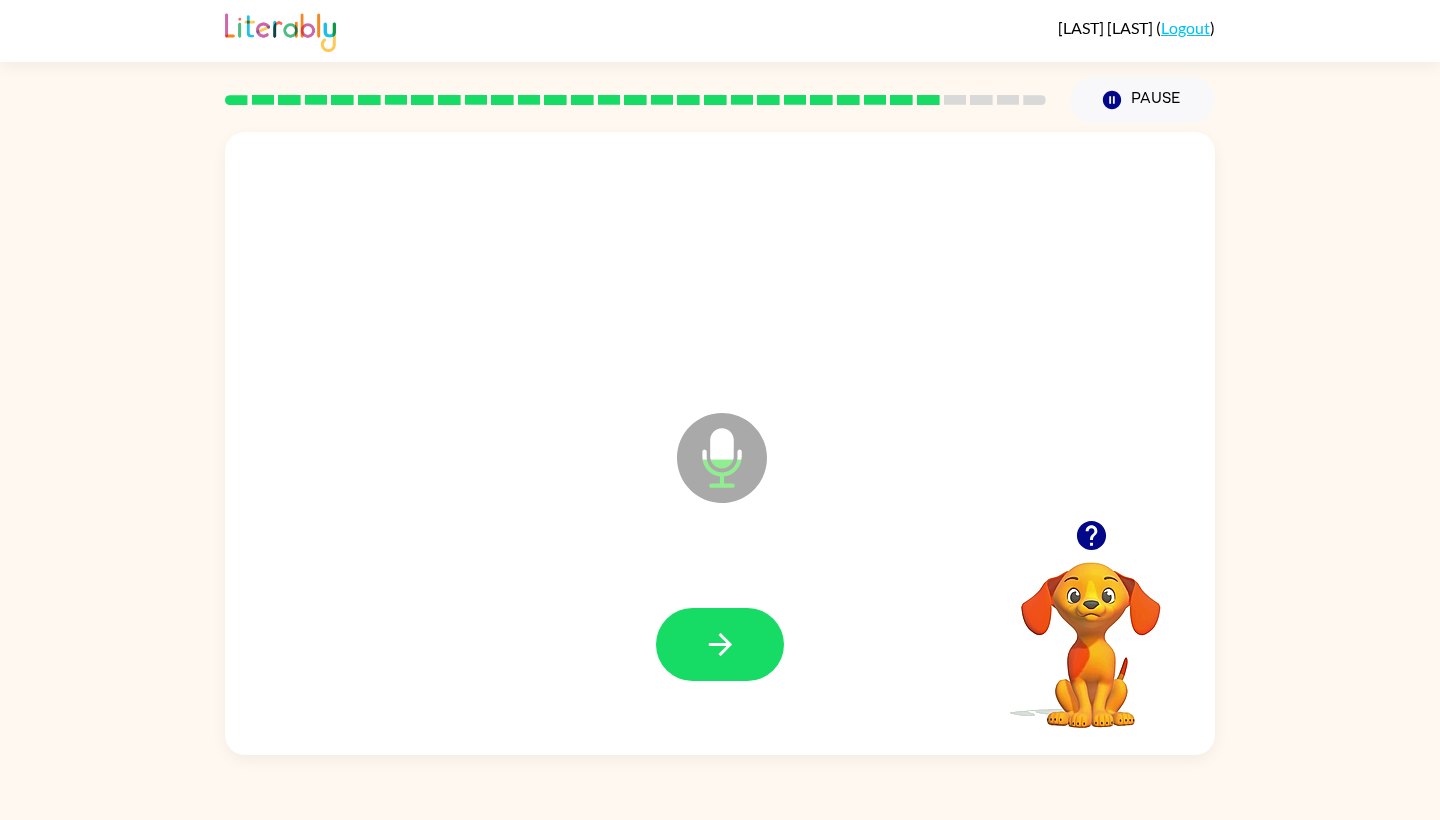 click on "Microphone The Microphone is here when it is your turn to talk" at bounding box center (822, 483) 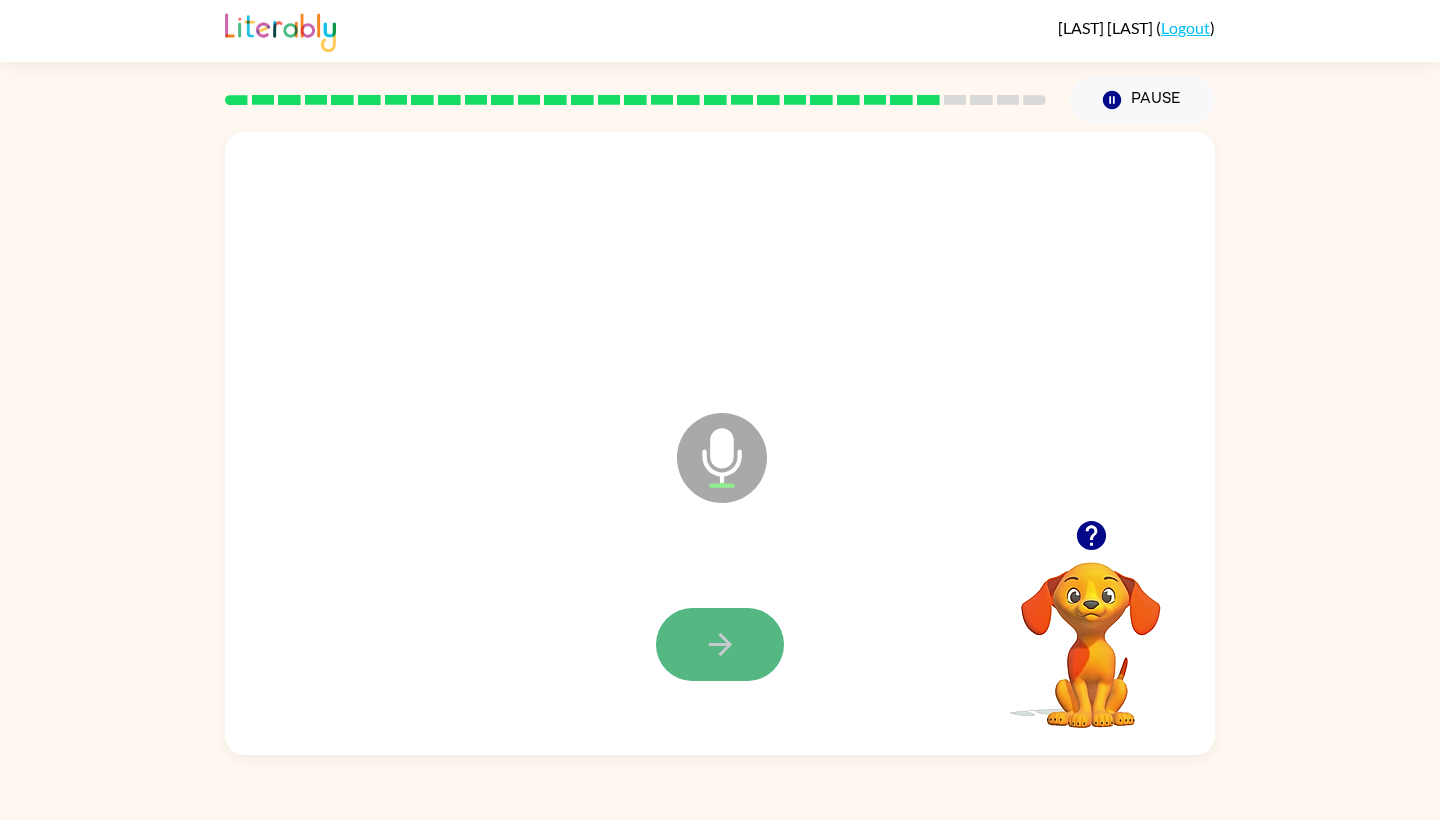 click at bounding box center (720, 644) 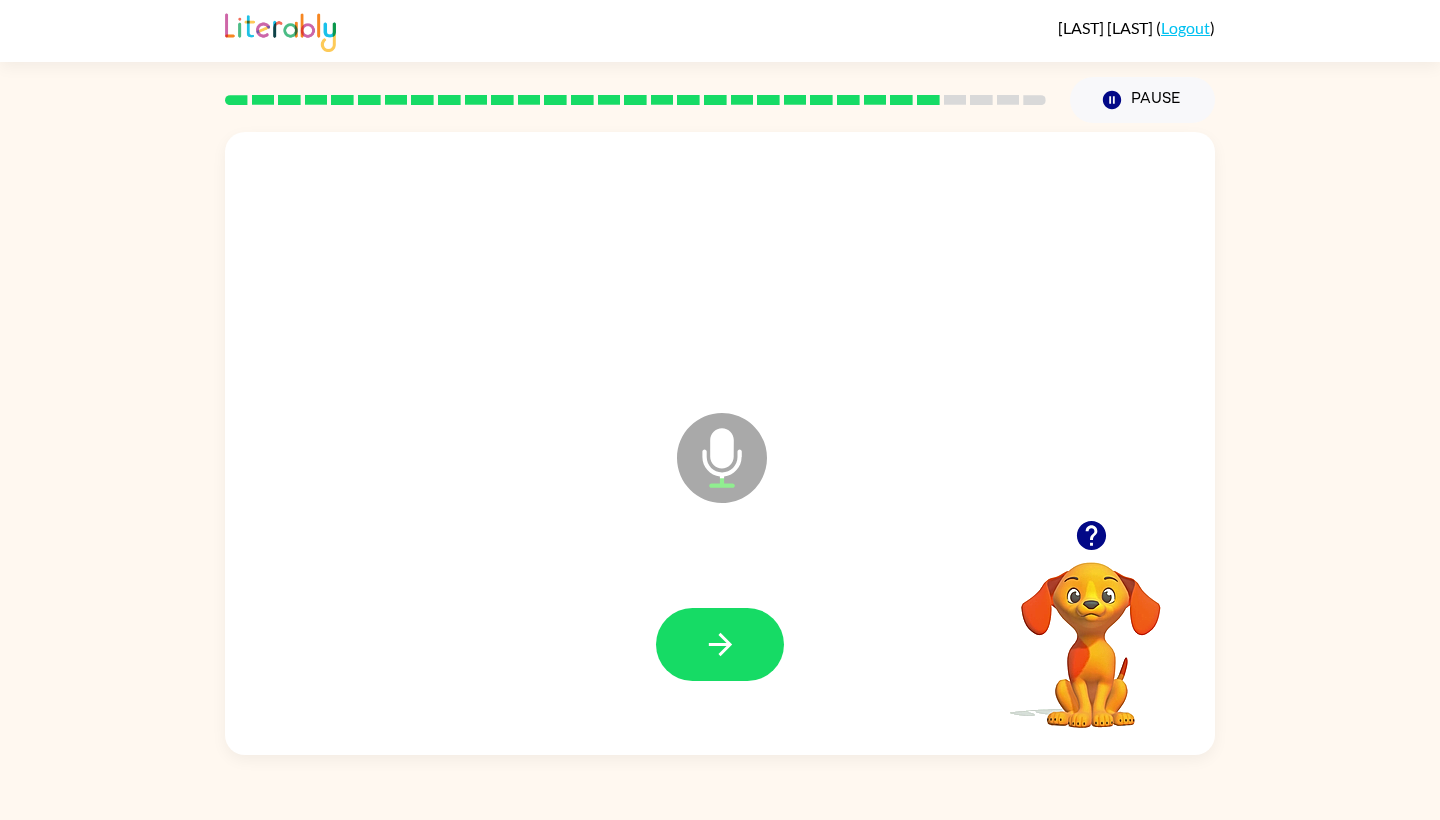 click on "Microphone The Microphone is here when it is your turn to talk" at bounding box center [822, 483] 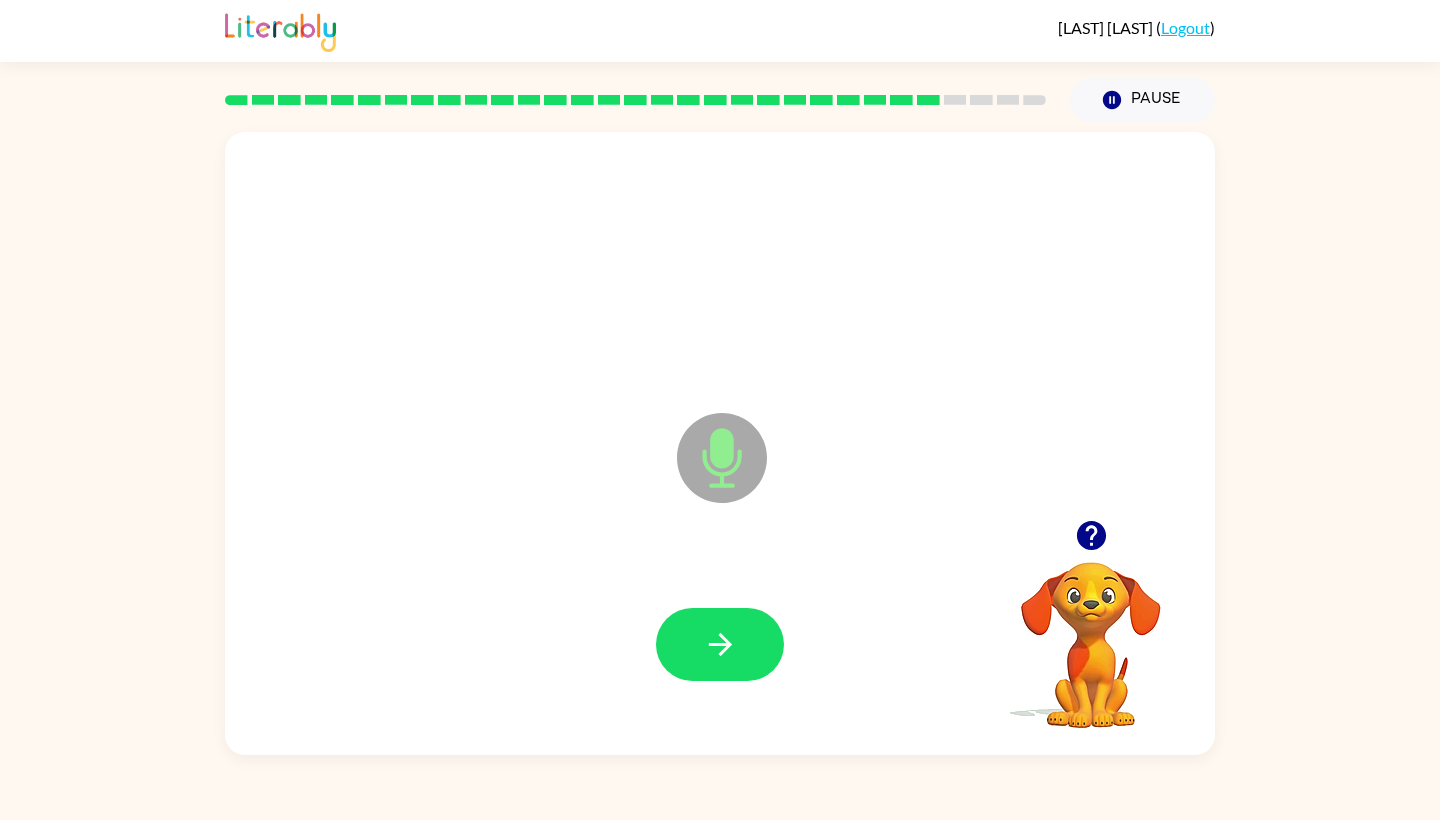 click at bounding box center (722, 458) 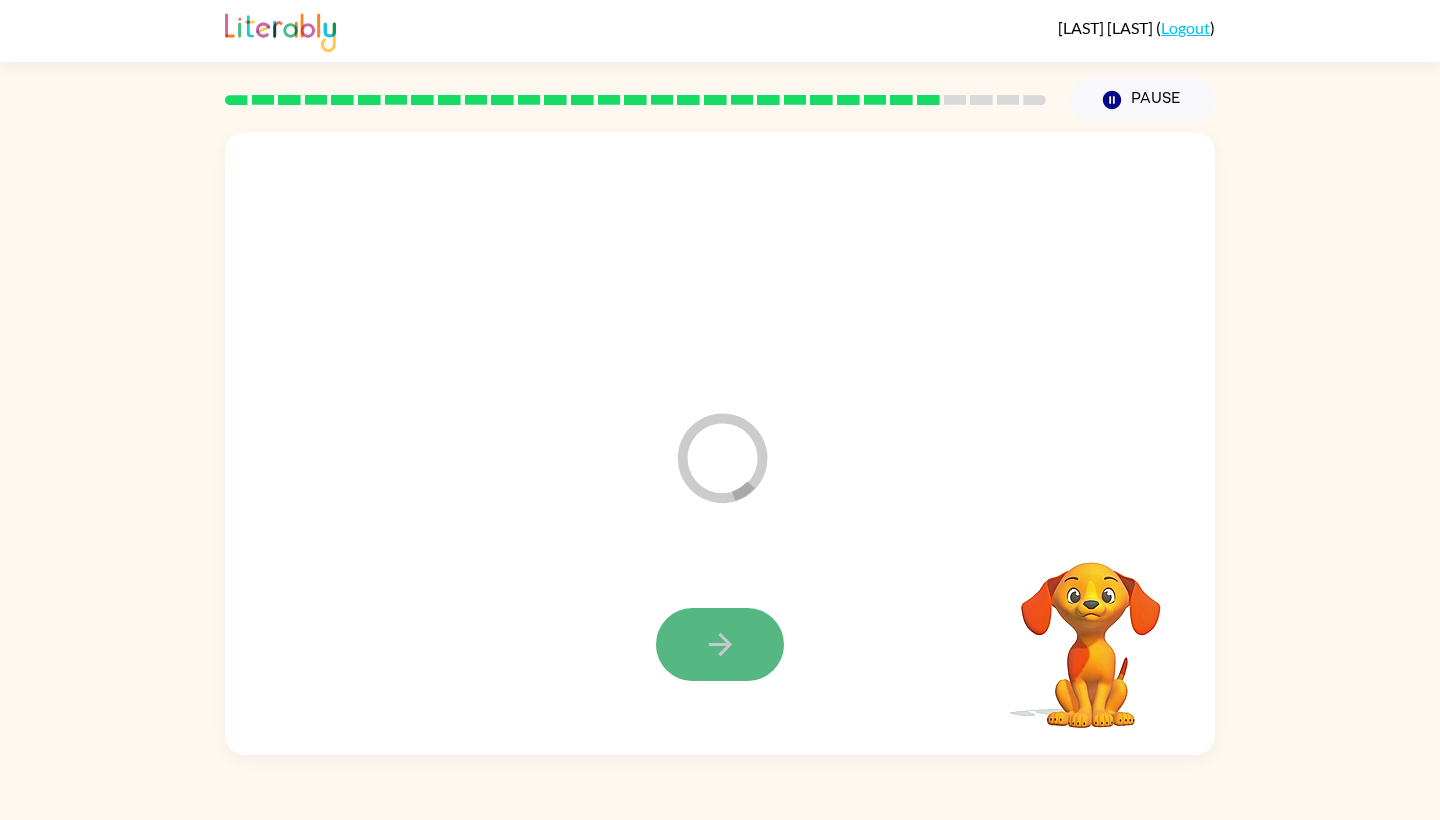 click at bounding box center [720, 644] 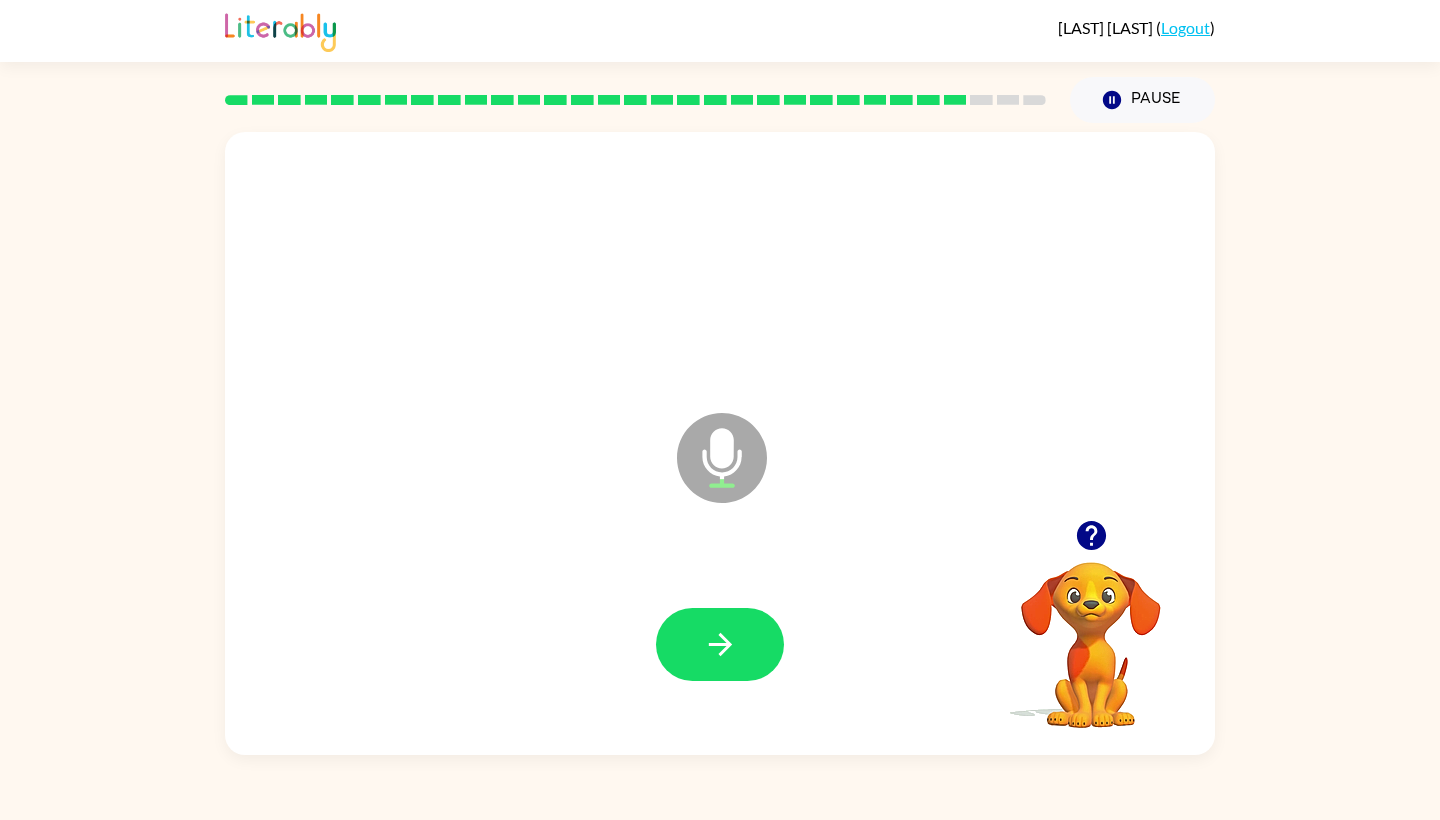 click at bounding box center (722, 458) 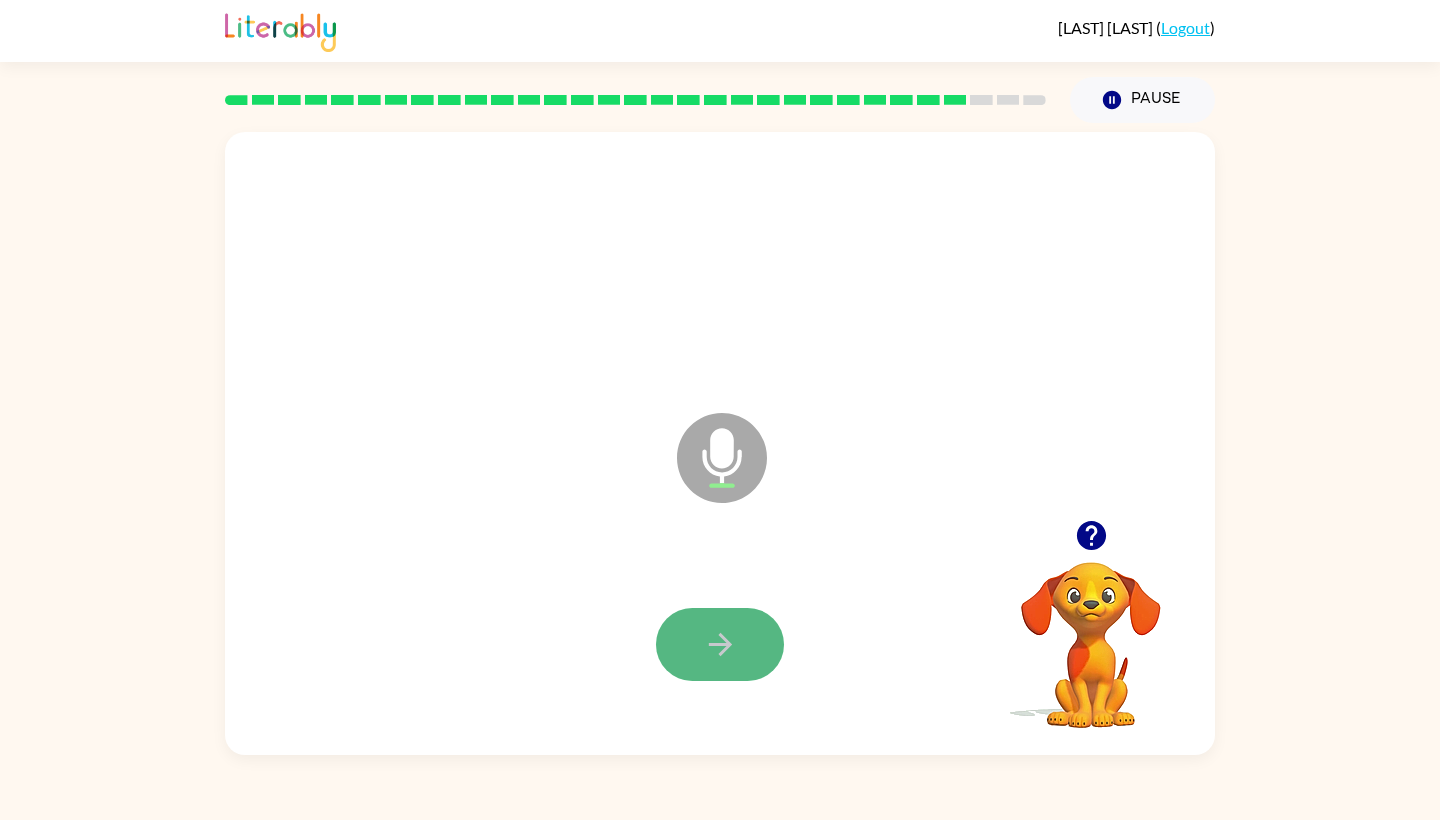 click at bounding box center (720, 644) 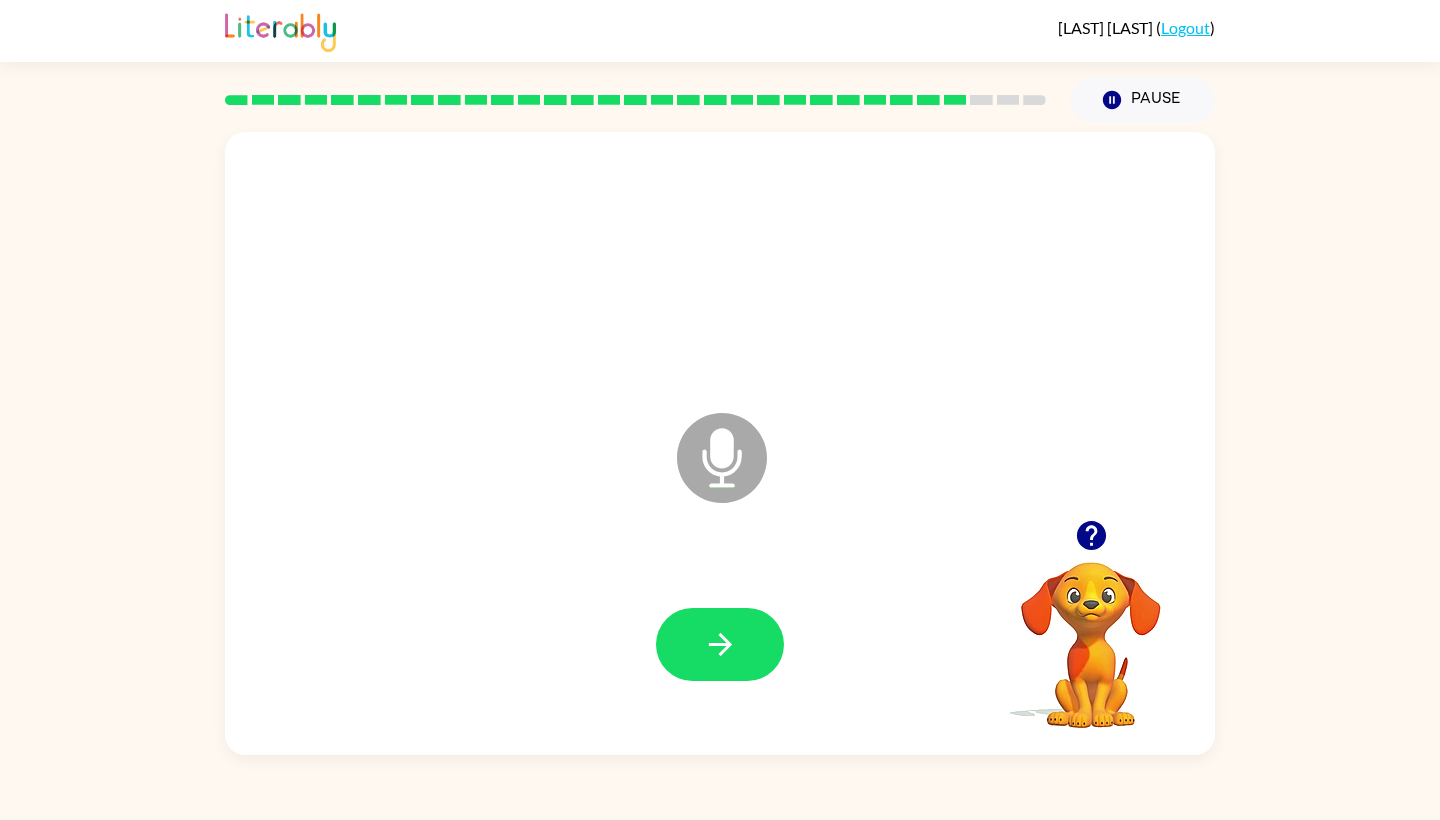 click at bounding box center [1090, 535] 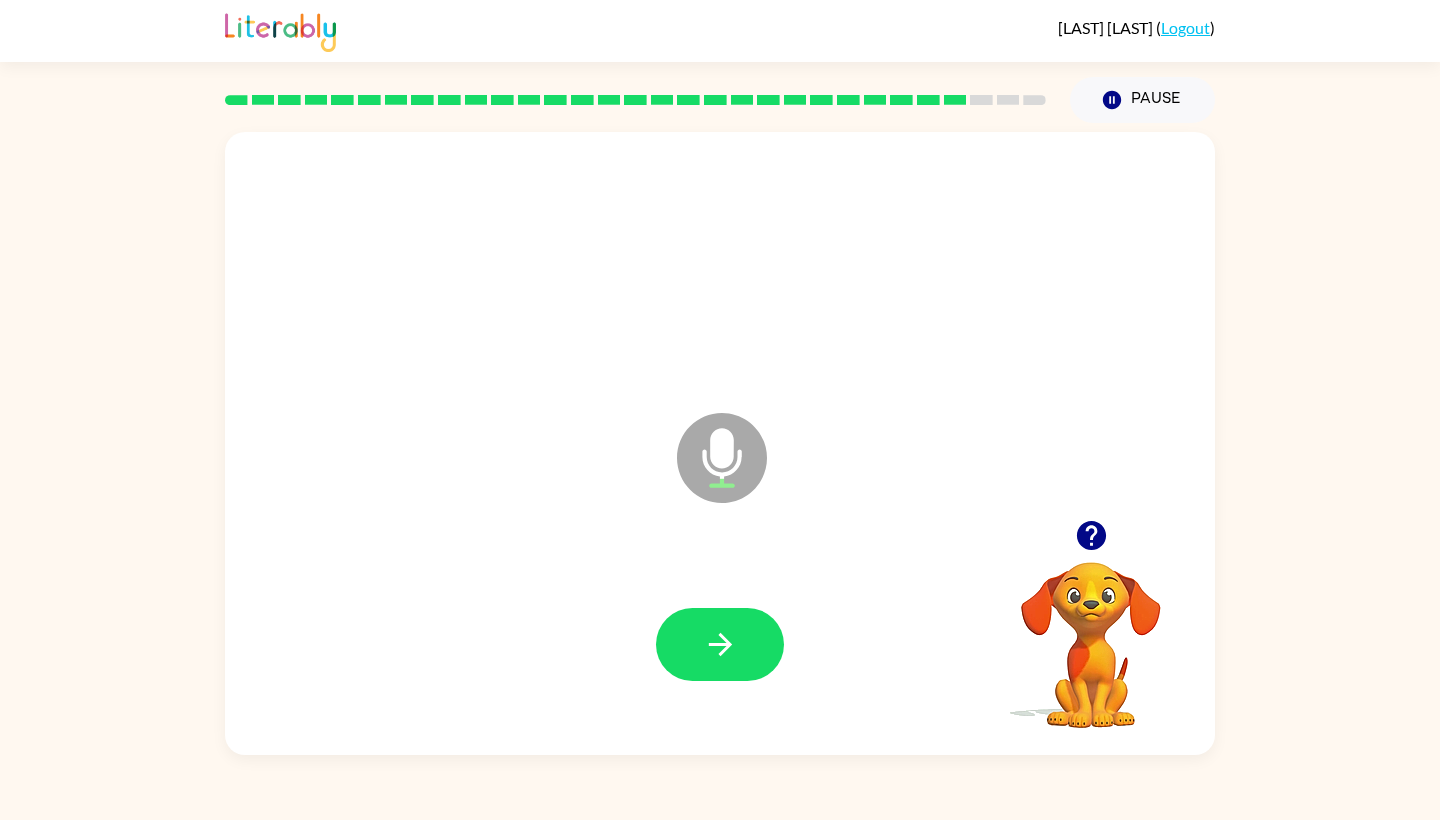 drag, startPoint x: 761, startPoint y: 460, endPoint x: 724, endPoint y: 464, distance: 37.215588 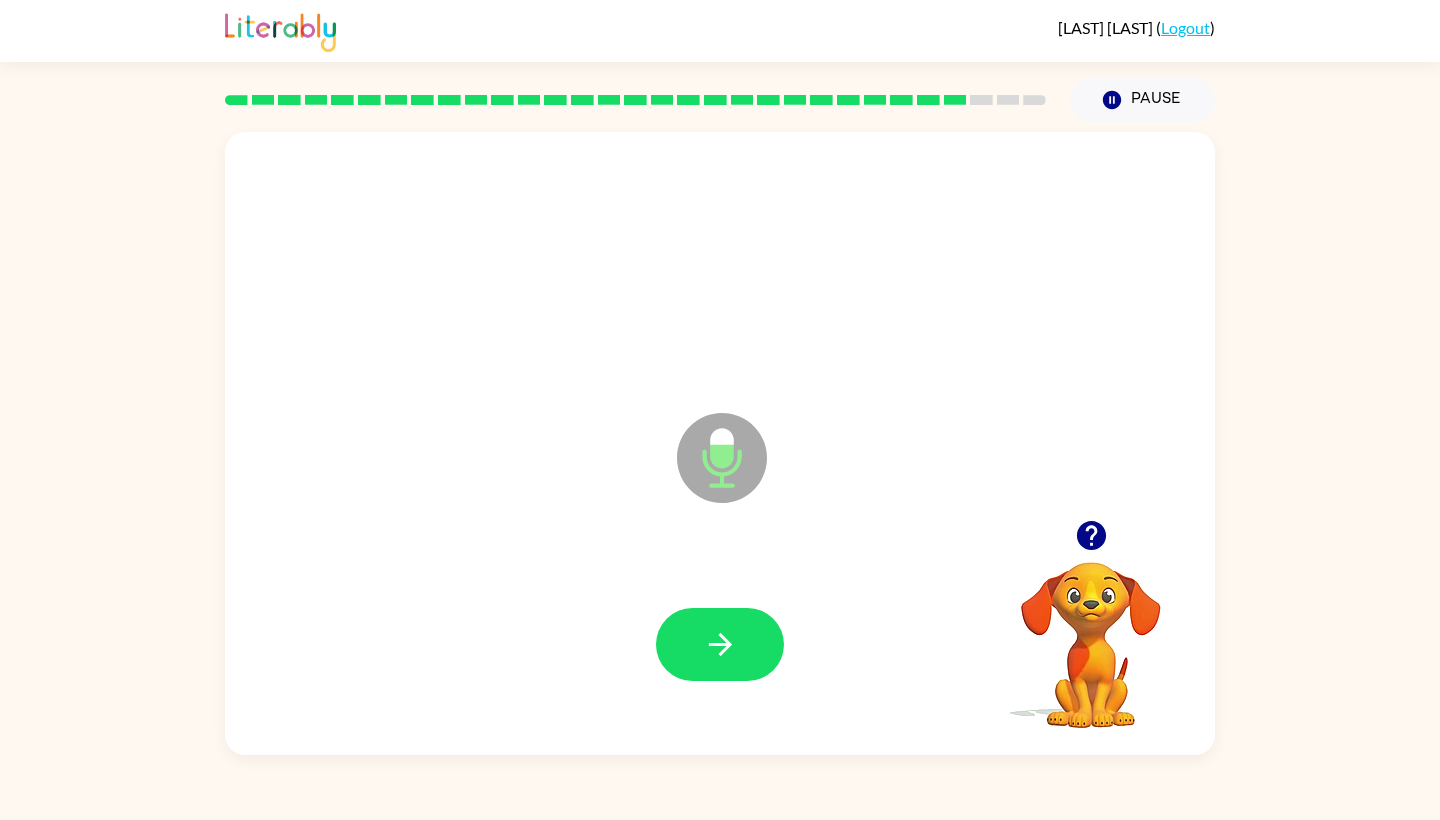click on "Microphone The Microphone is here when it is your turn to talk" at bounding box center (822, 483) 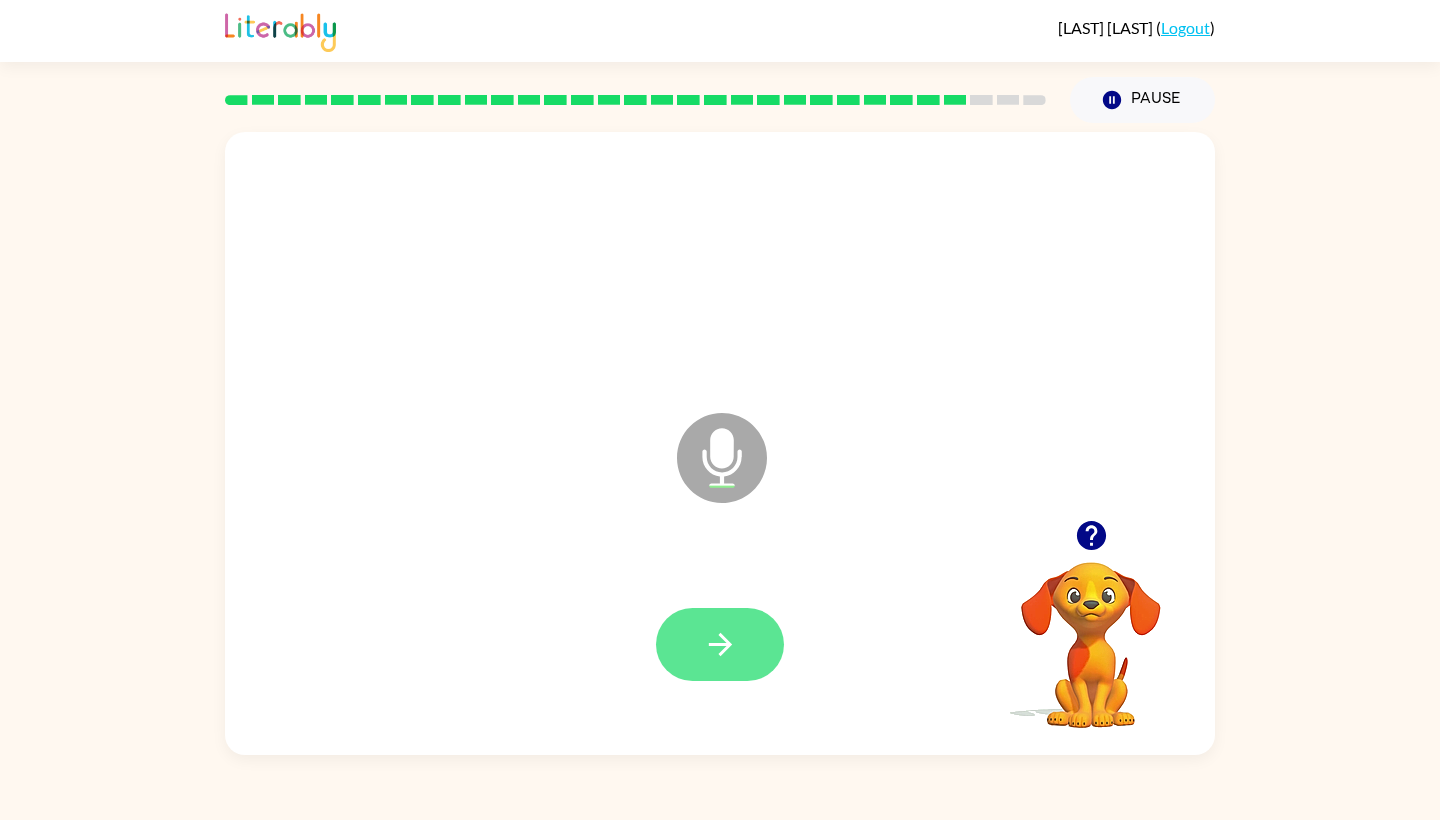 click at bounding box center [720, 644] 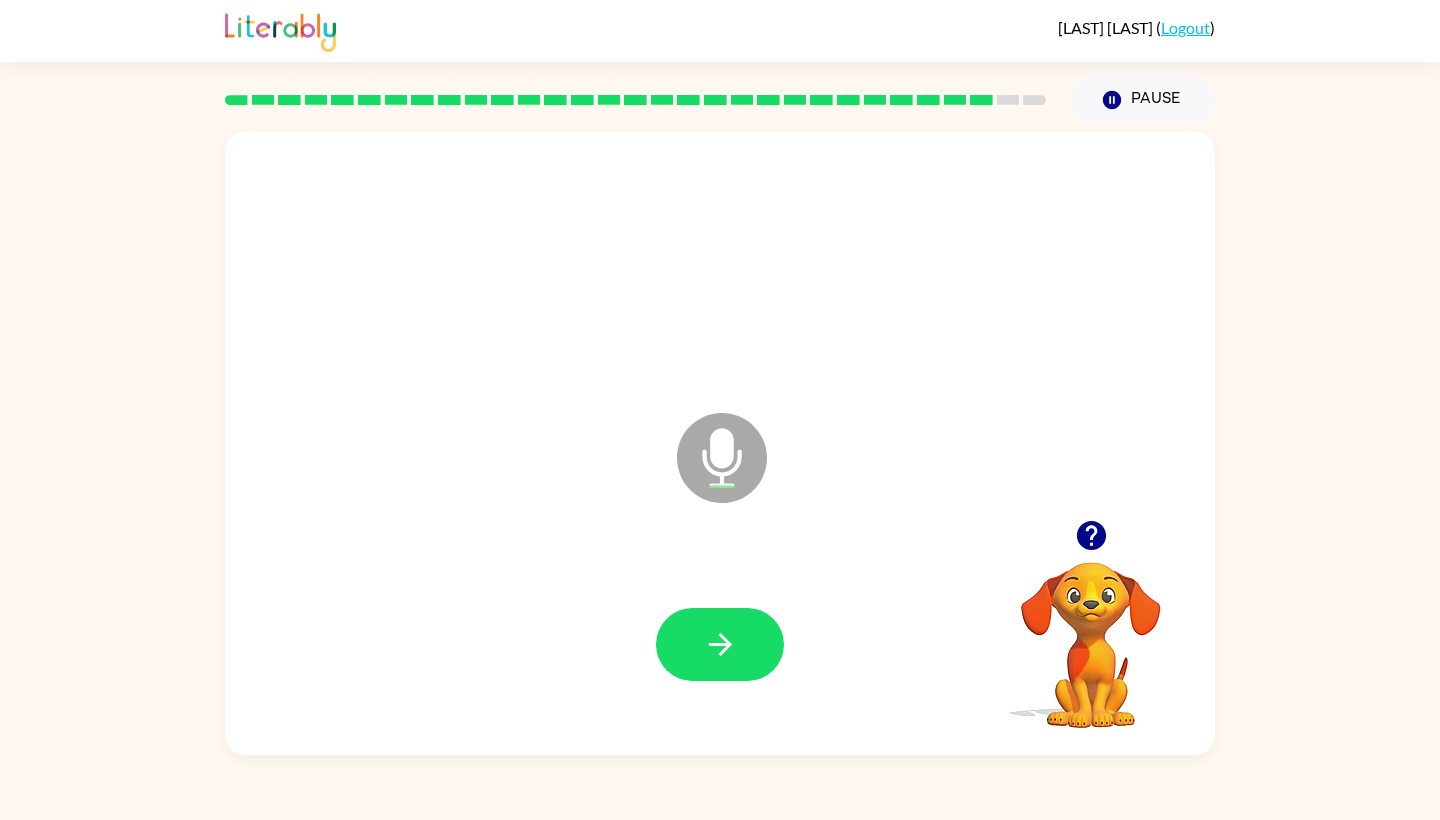 click on "Microphone The Microphone is here when it is your turn to talk" at bounding box center [822, 483] 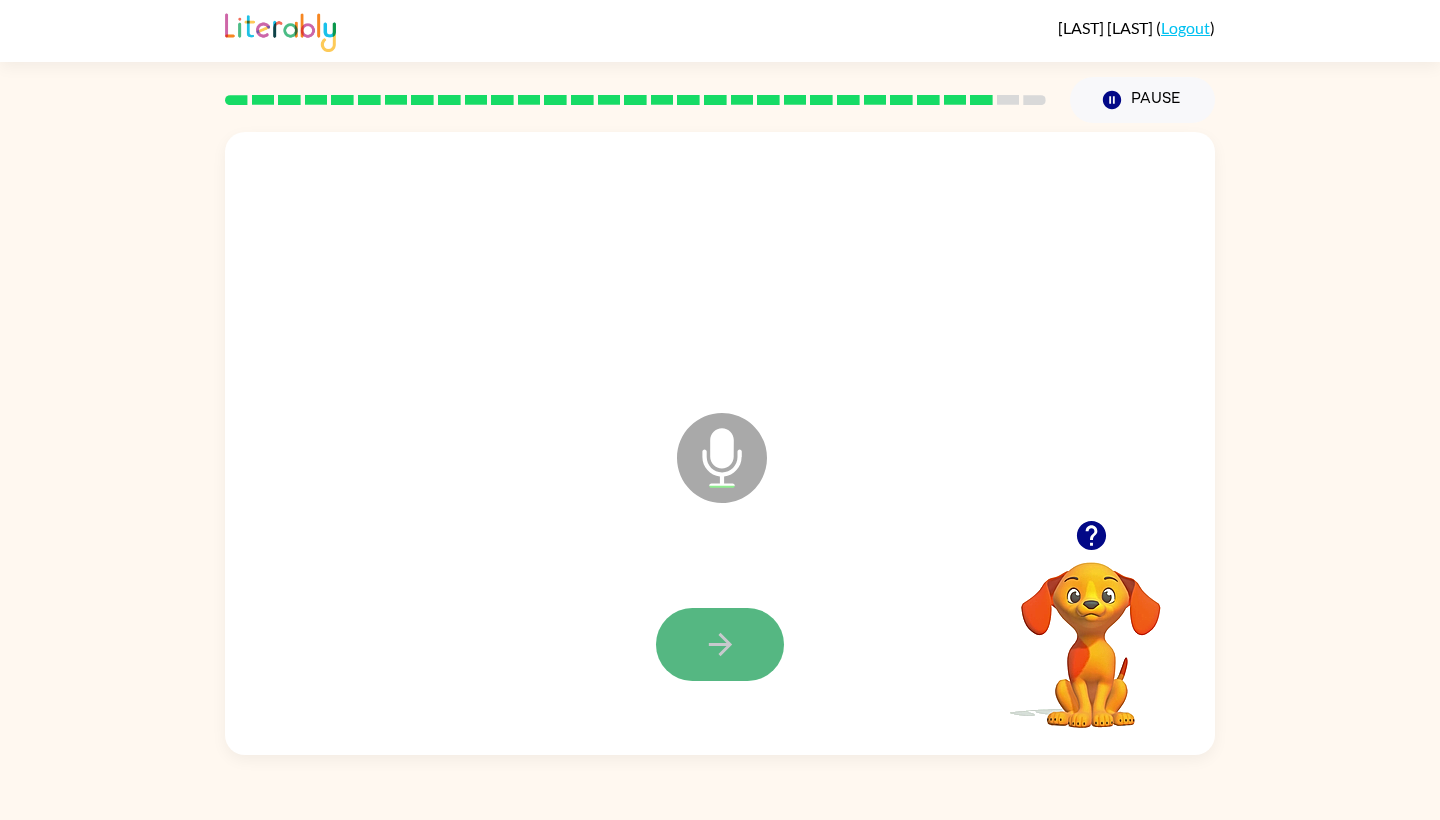 click at bounding box center (719, 644) 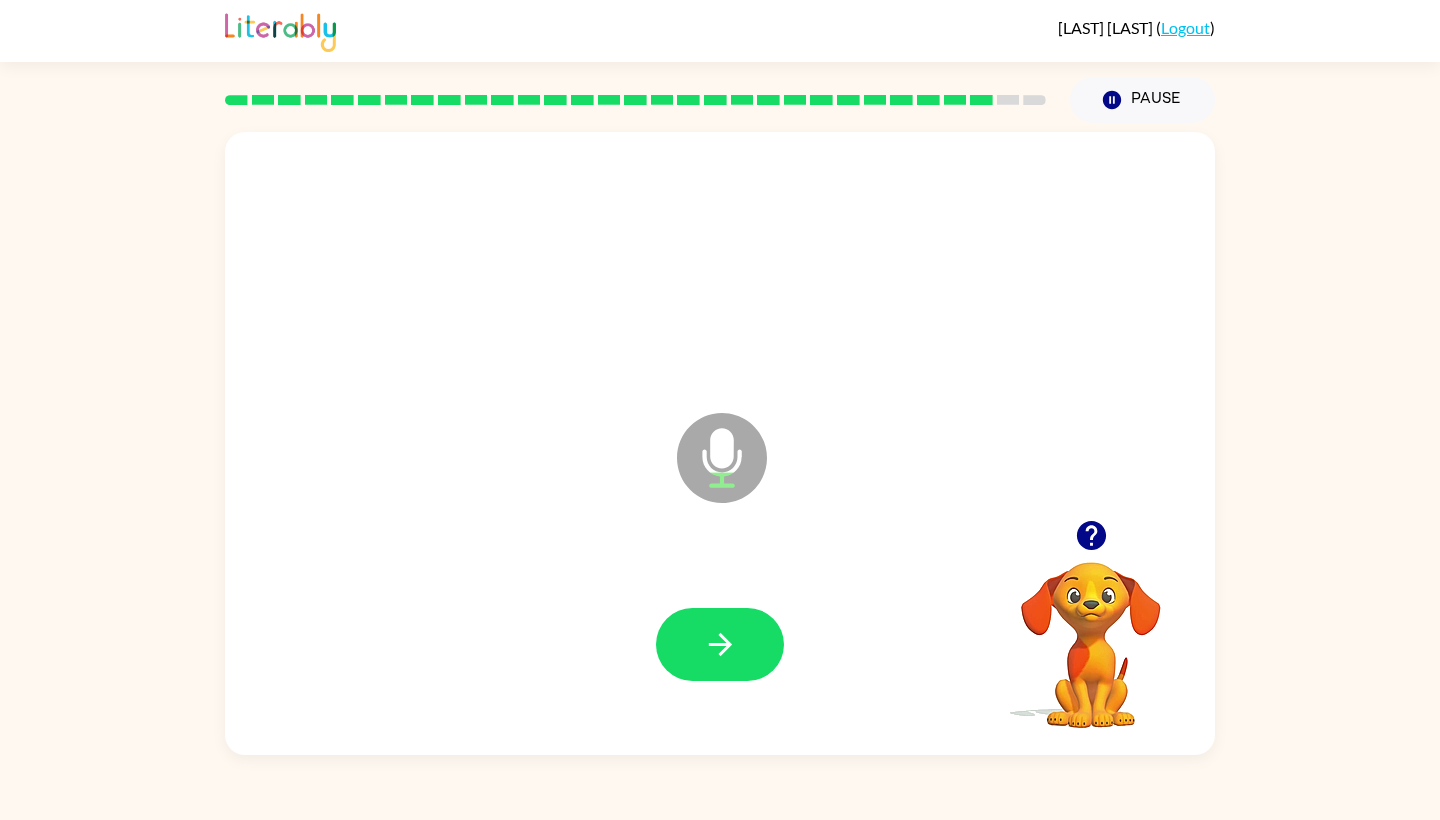 click on "Microphone The Microphone is here when it is your turn to talk" at bounding box center [822, 483] 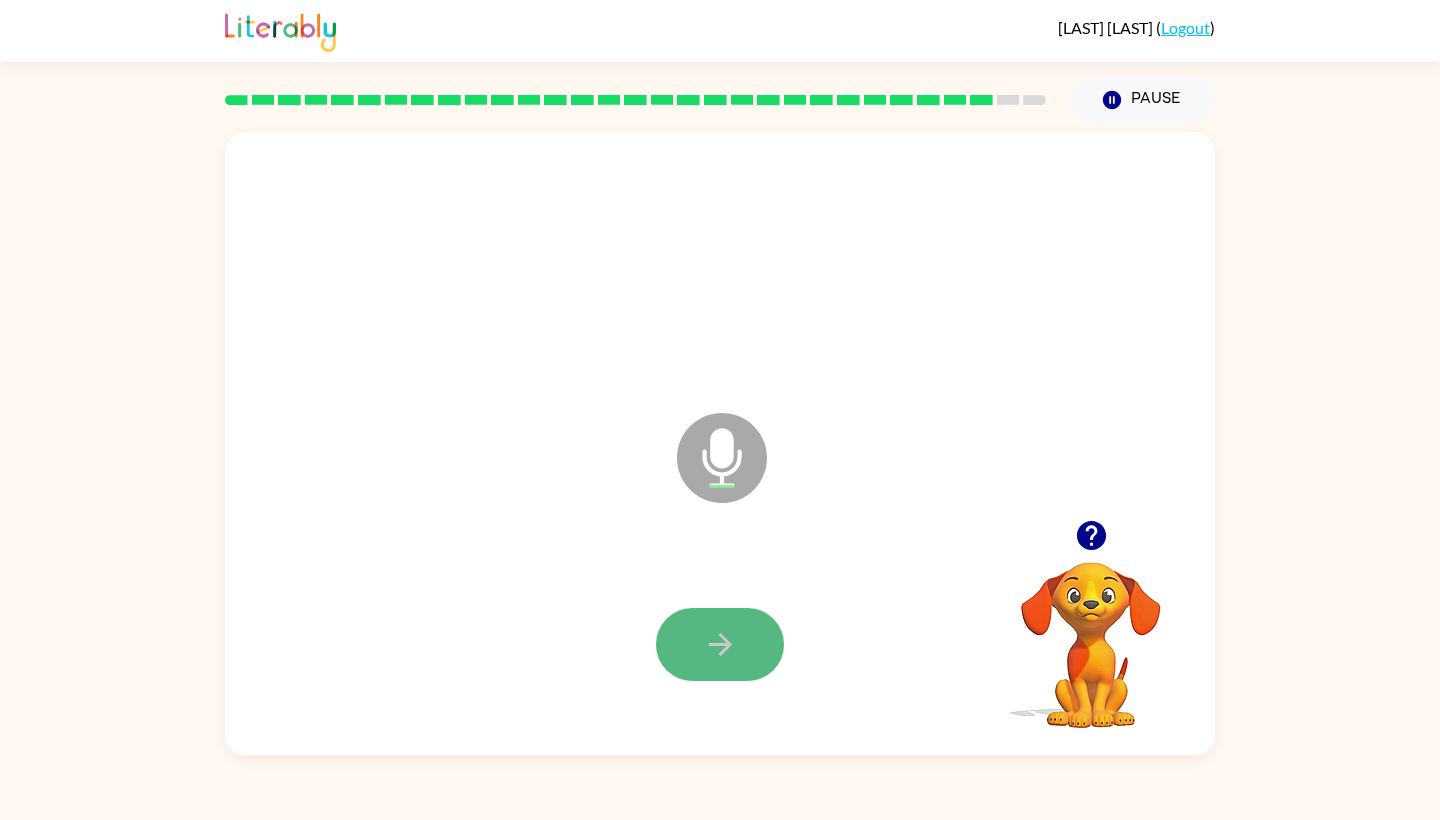 click at bounding box center [720, 644] 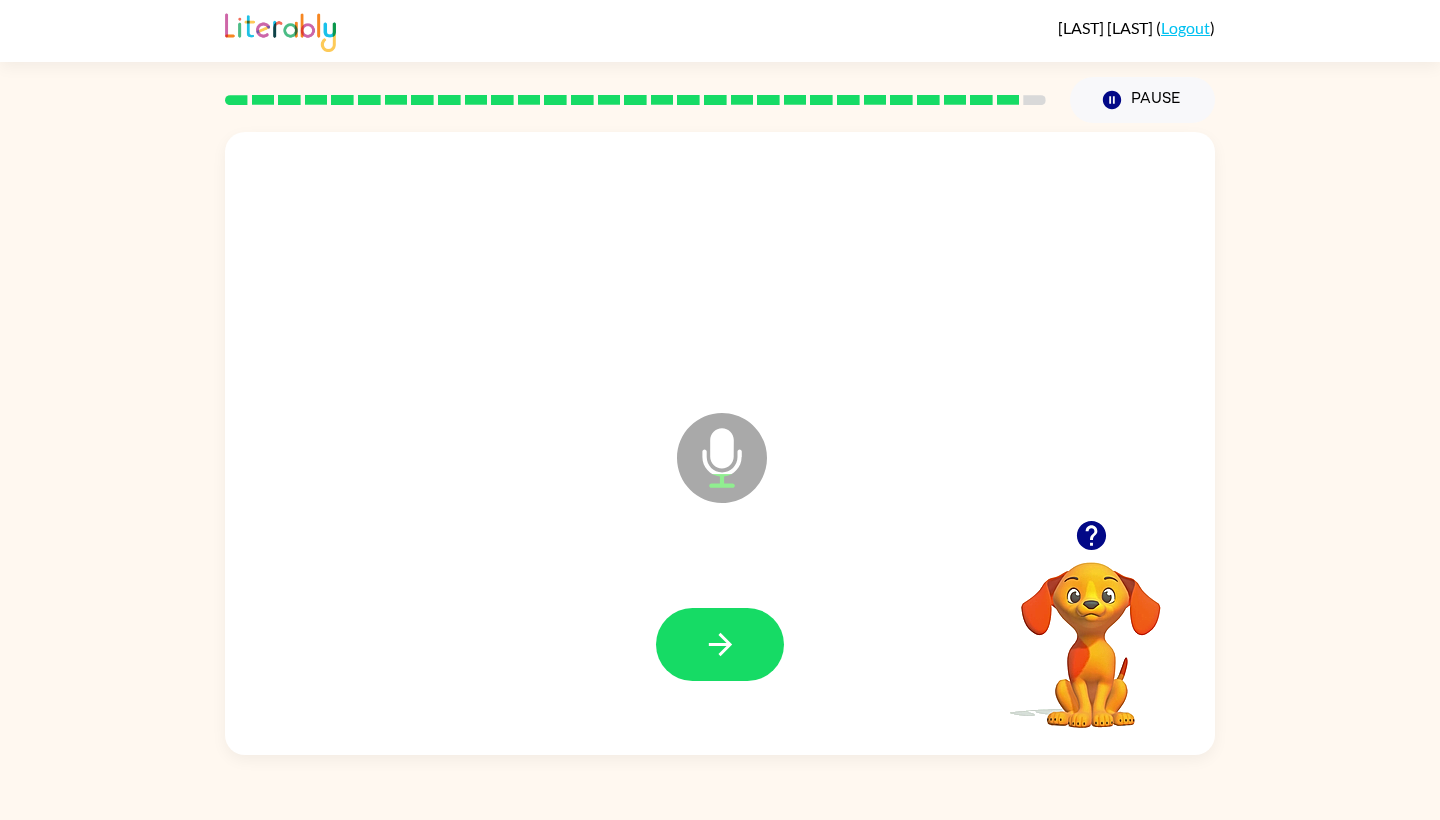 click on "Microphone The Microphone is here when it is your turn to talk" at bounding box center [822, 483] 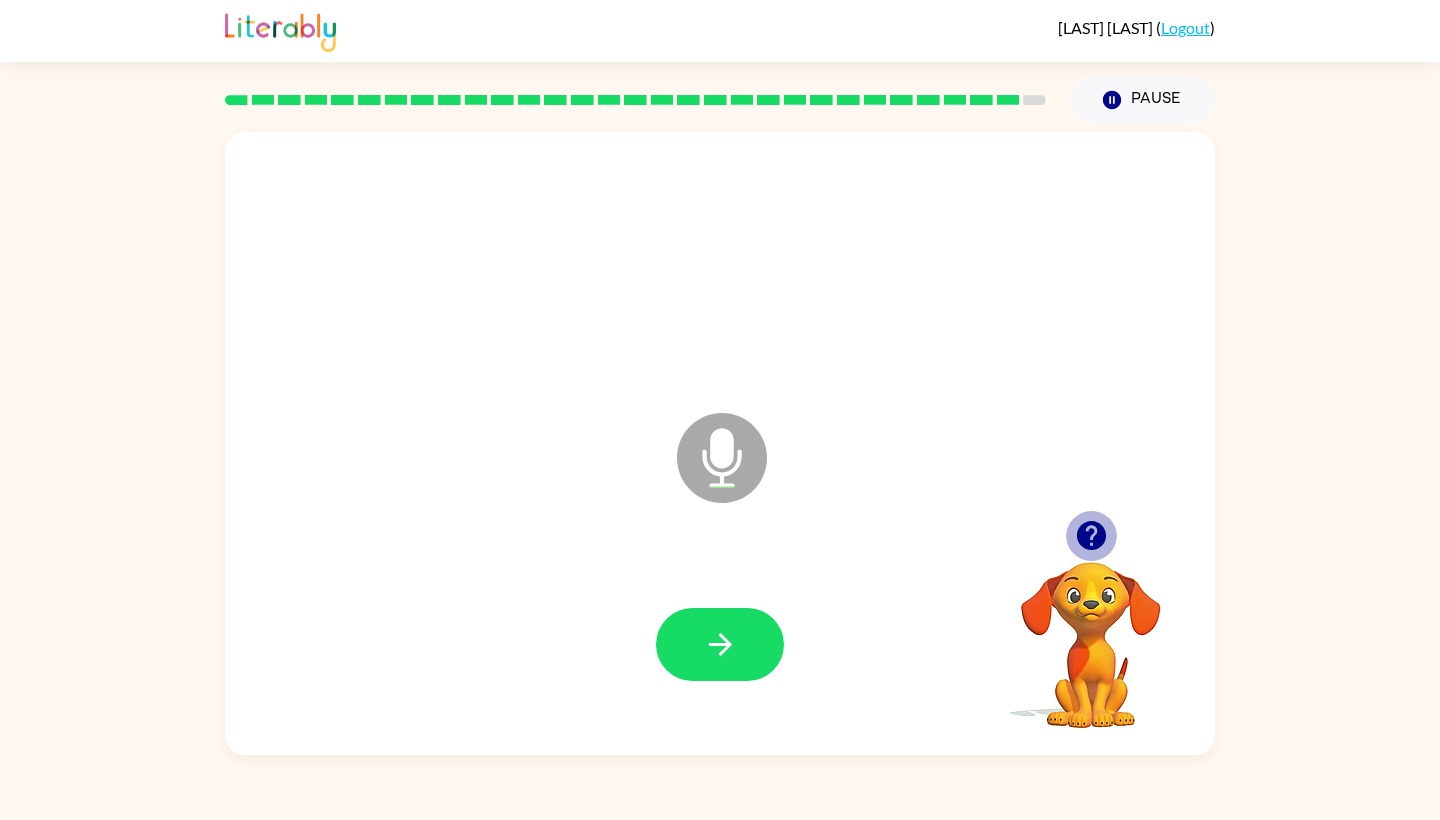 click at bounding box center (1090, 535) 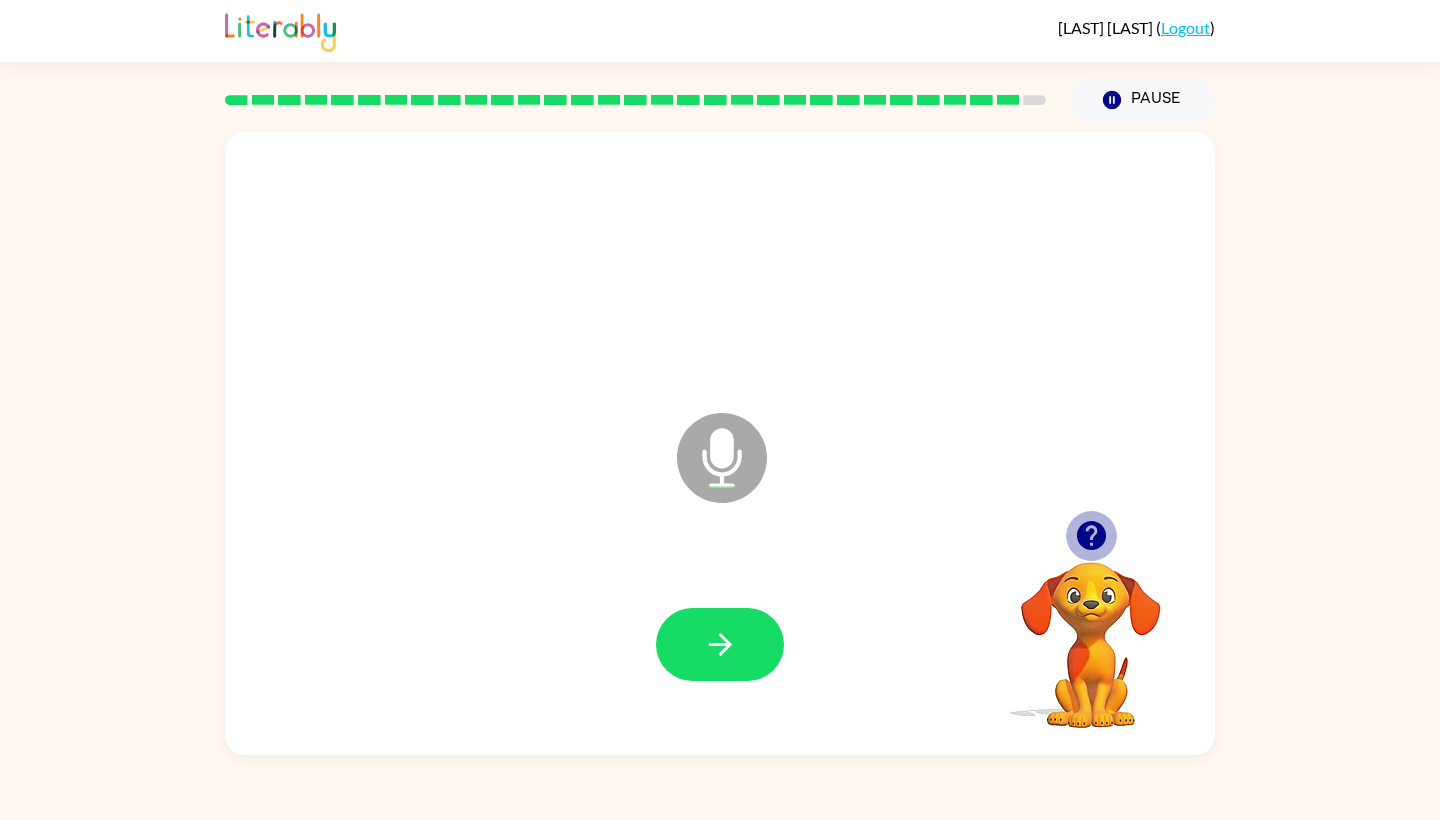 click at bounding box center [1090, 535] 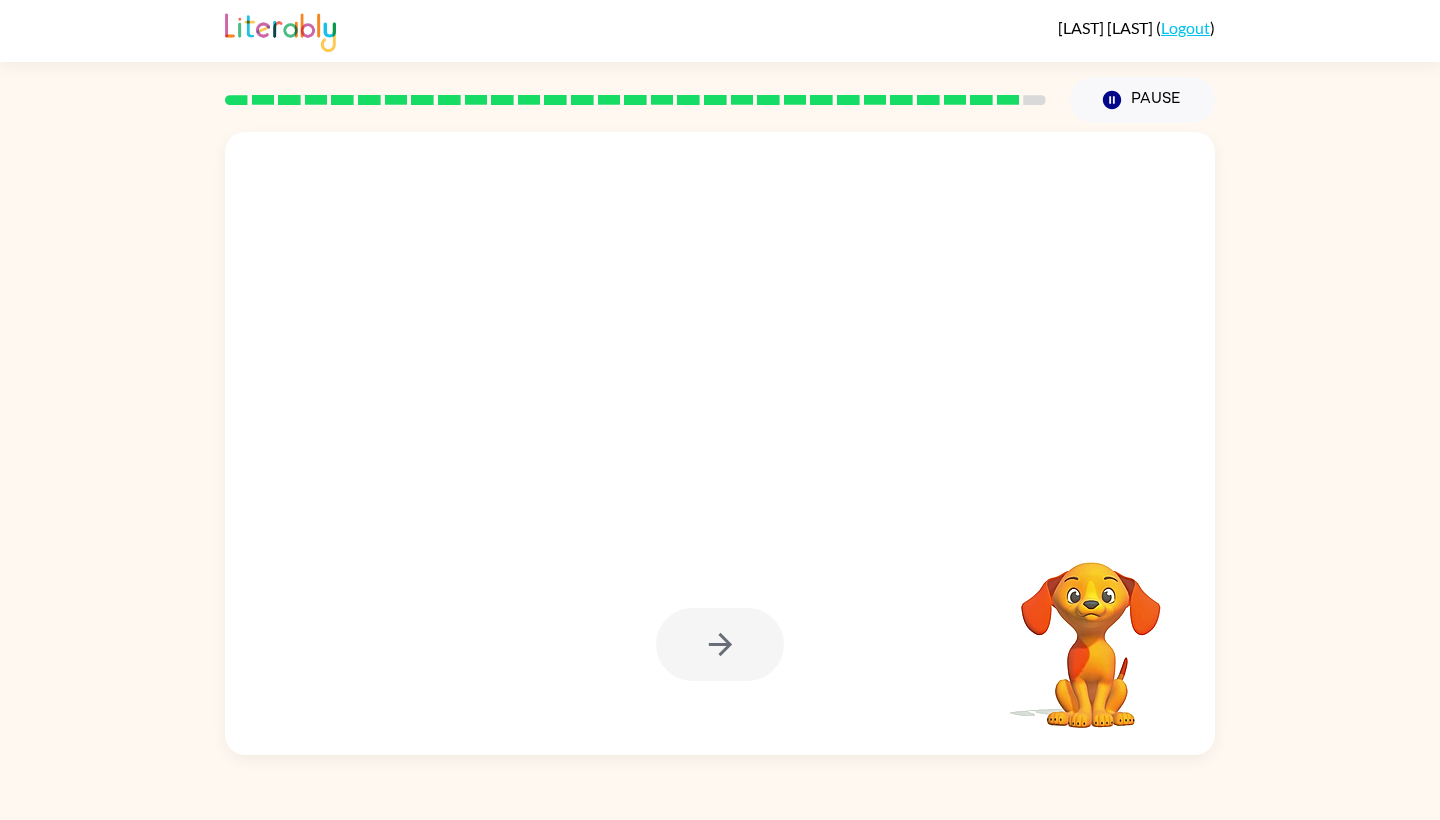 drag, startPoint x: 717, startPoint y: 457, endPoint x: 727, endPoint y: 458, distance: 10.049875 